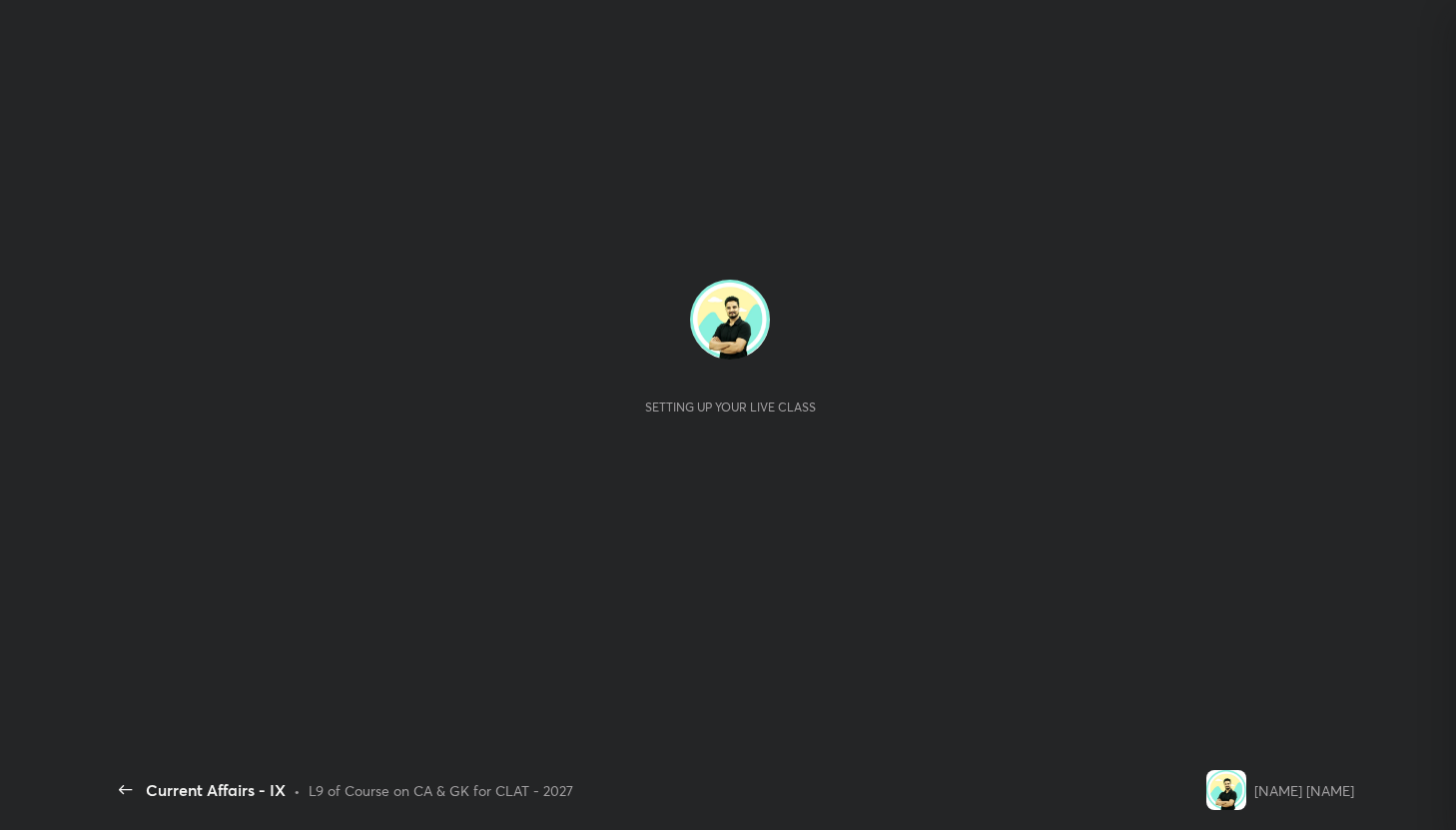 scroll, scrollTop: 0, scrollLeft: 0, axis: both 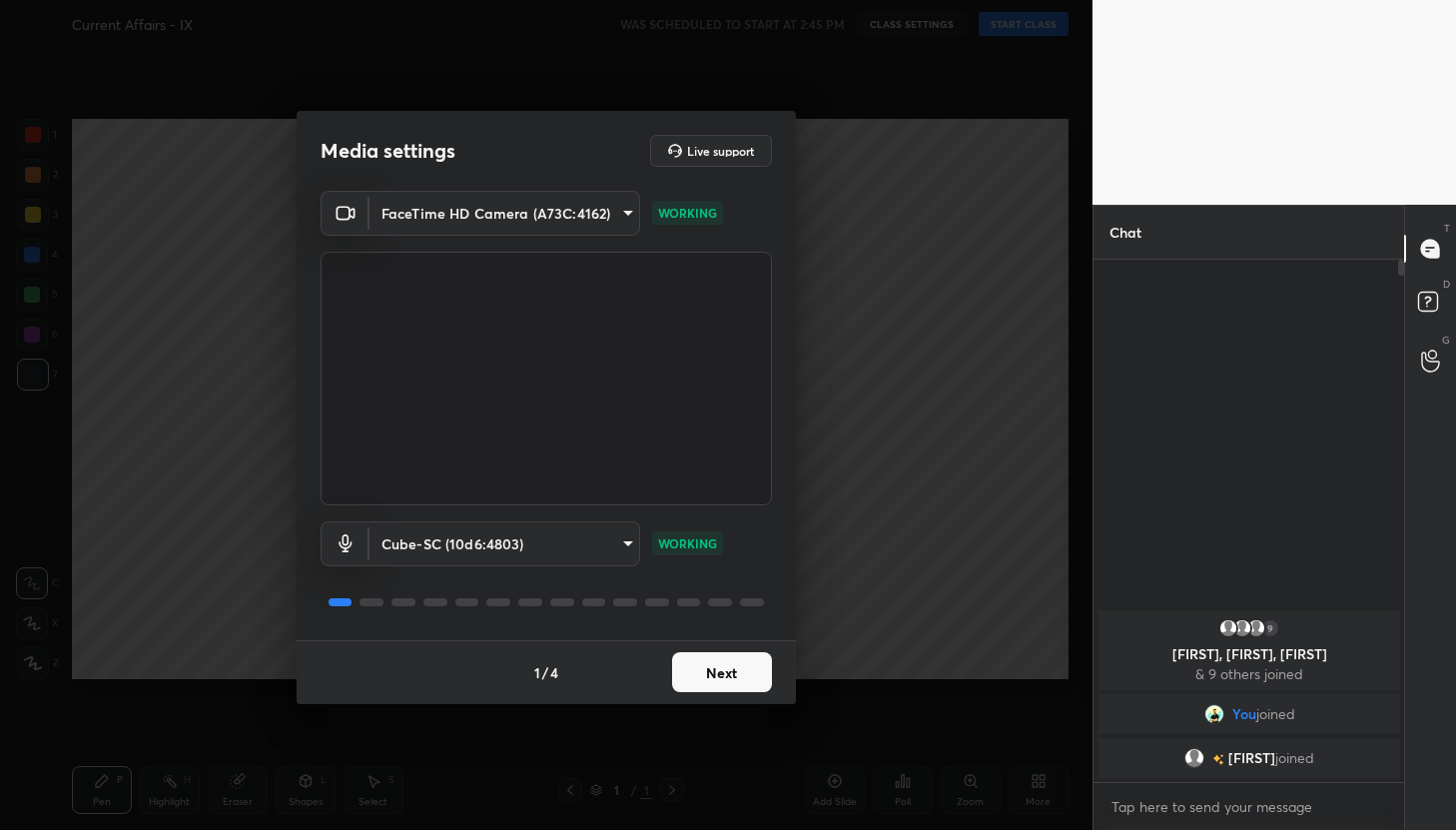 click on "Next" at bounding box center (722, 672) 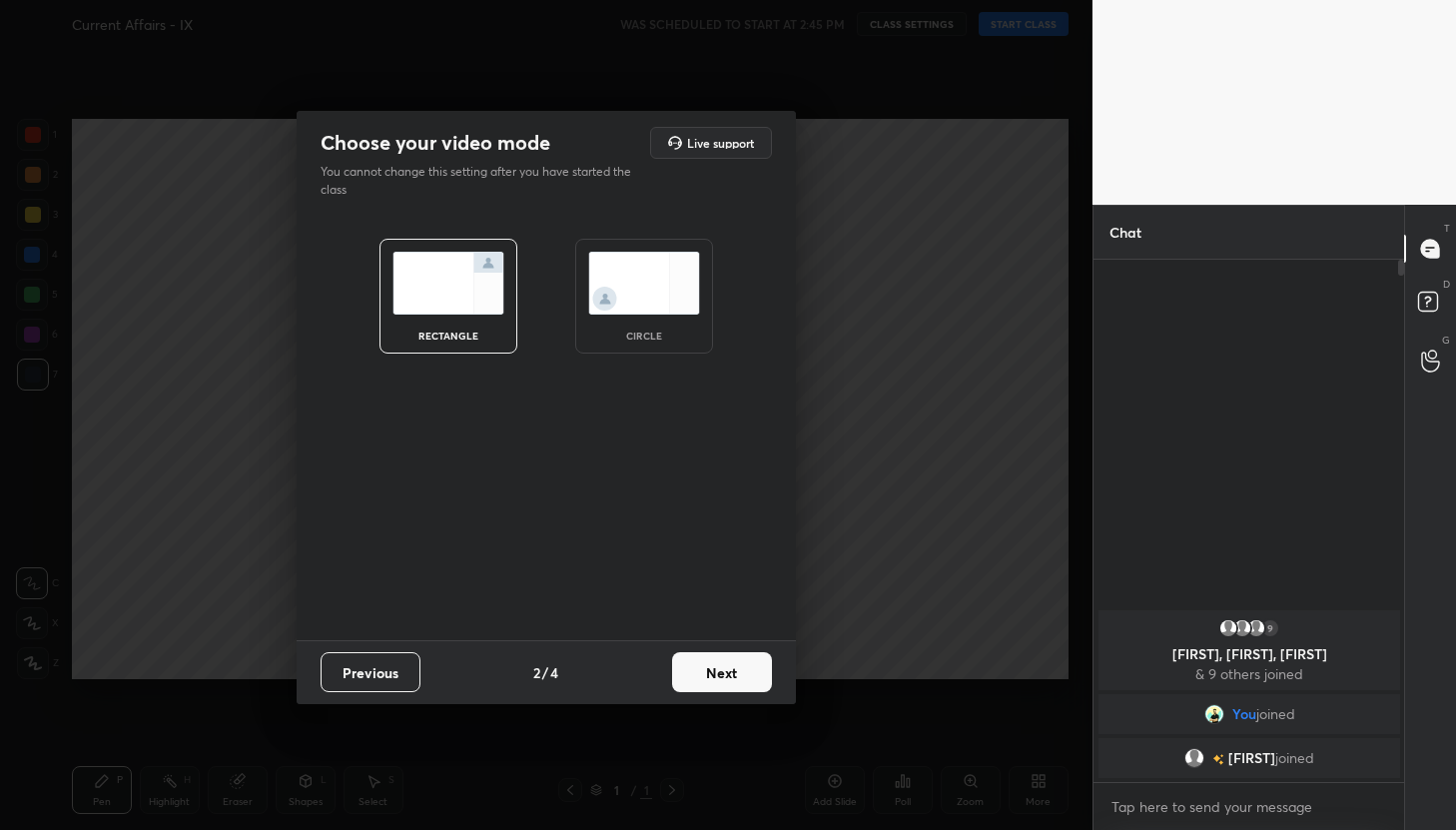 click on "Next" at bounding box center [722, 672] 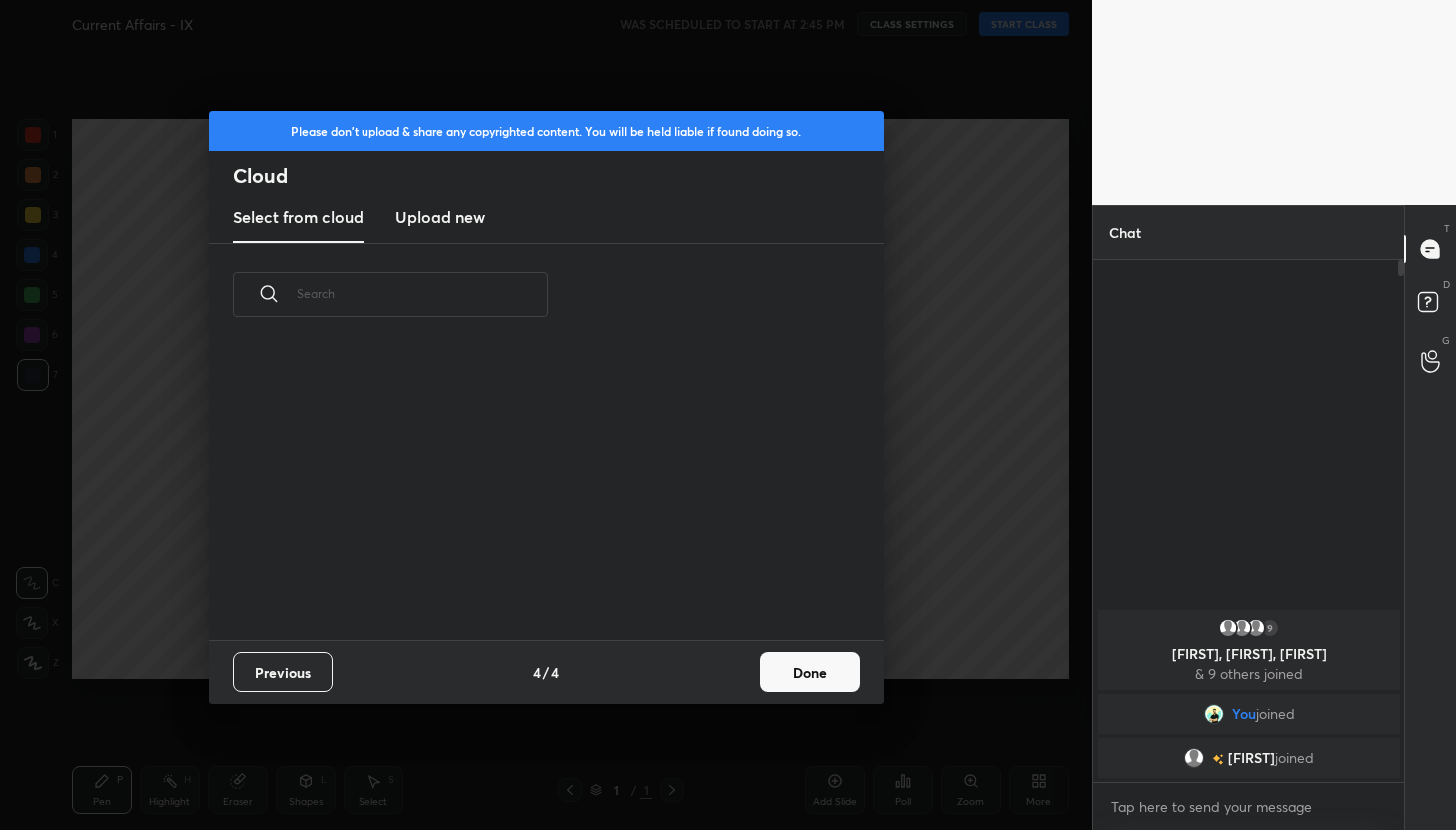 click on "Previous 4 / 4 Done" at bounding box center (546, 672) 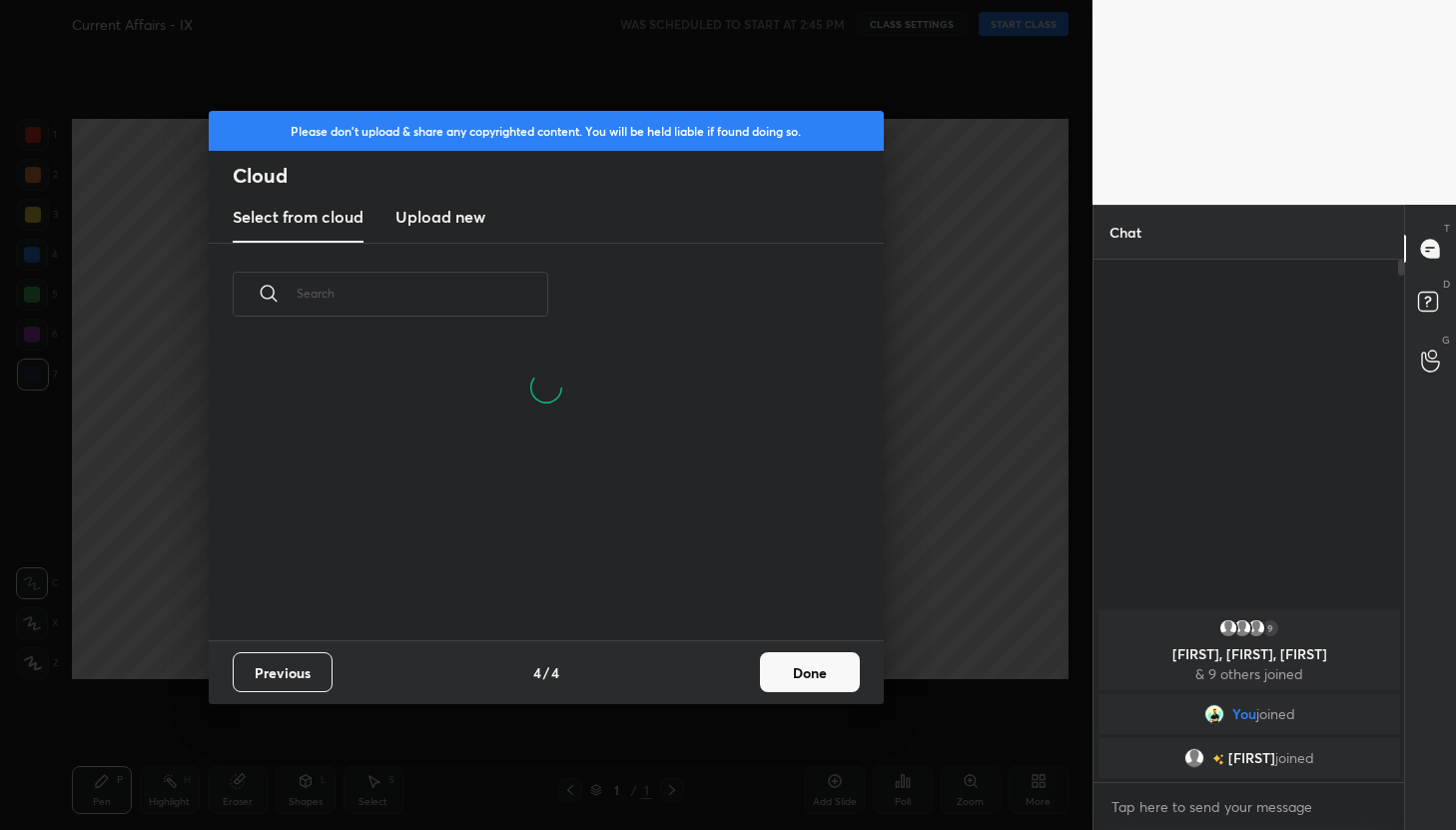 click on "Done" at bounding box center (810, 672) 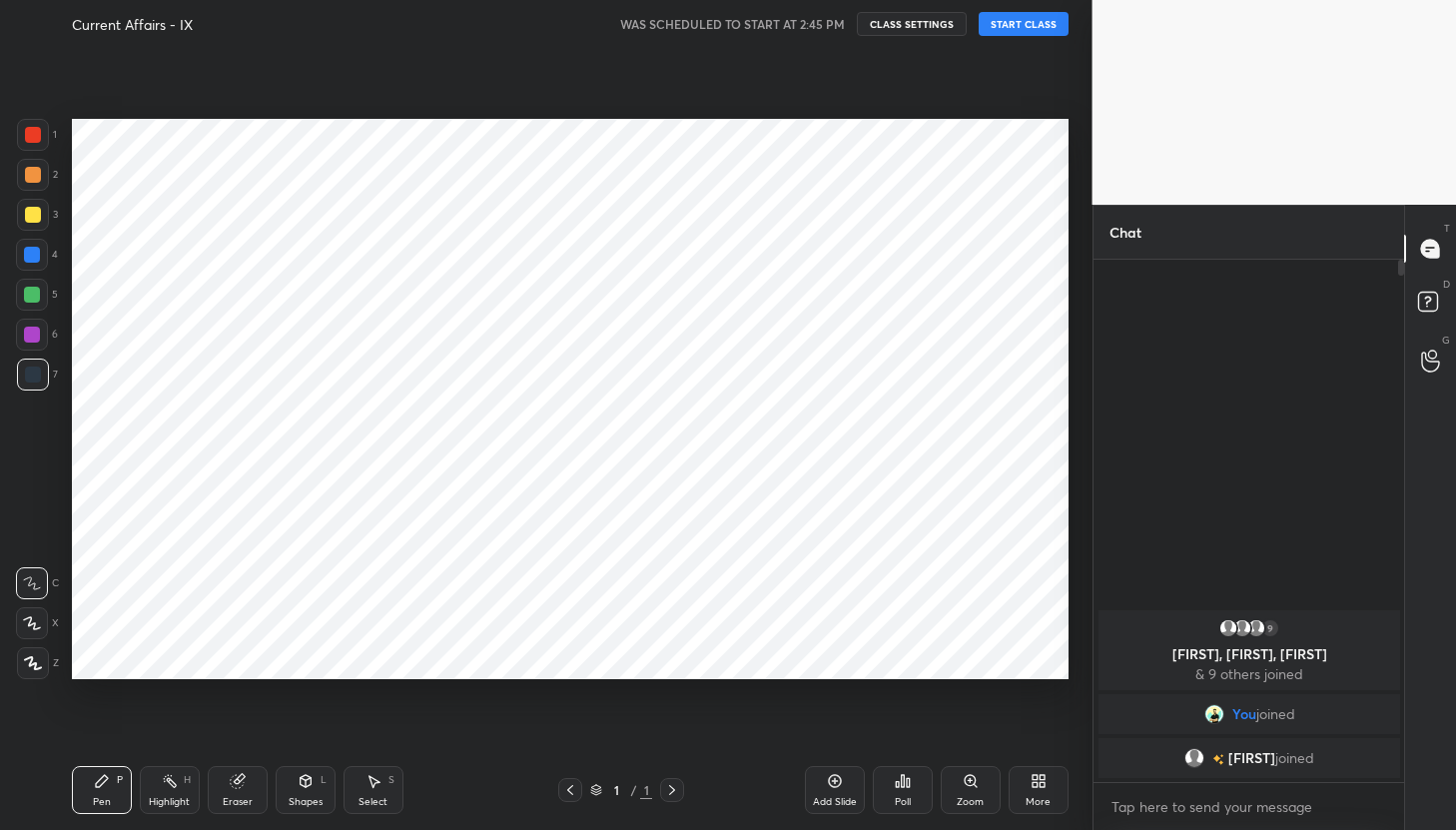 scroll, scrollTop: 0, scrollLeft: 0, axis: both 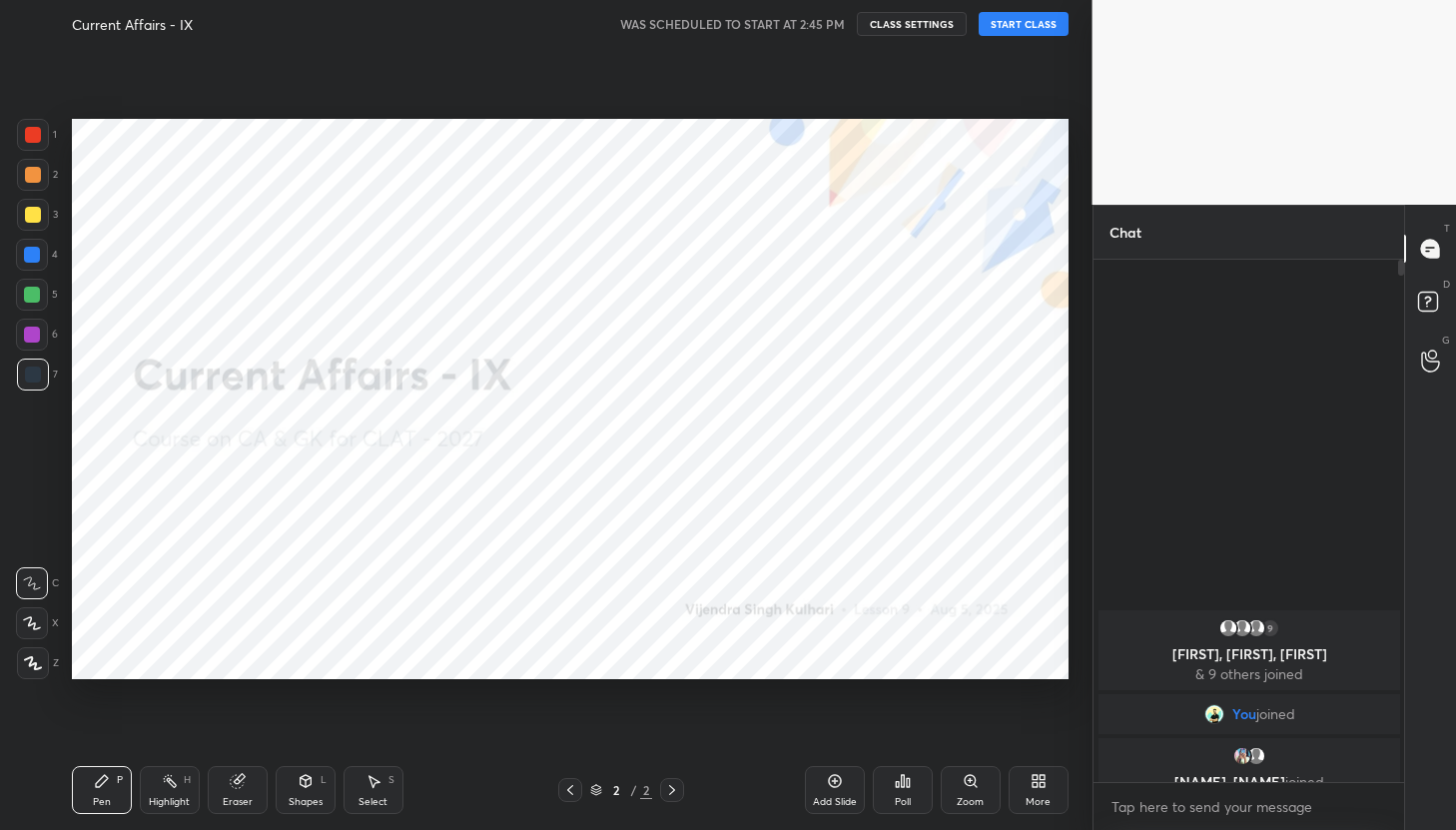 click on "START CLASS" at bounding box center [1024, 24] 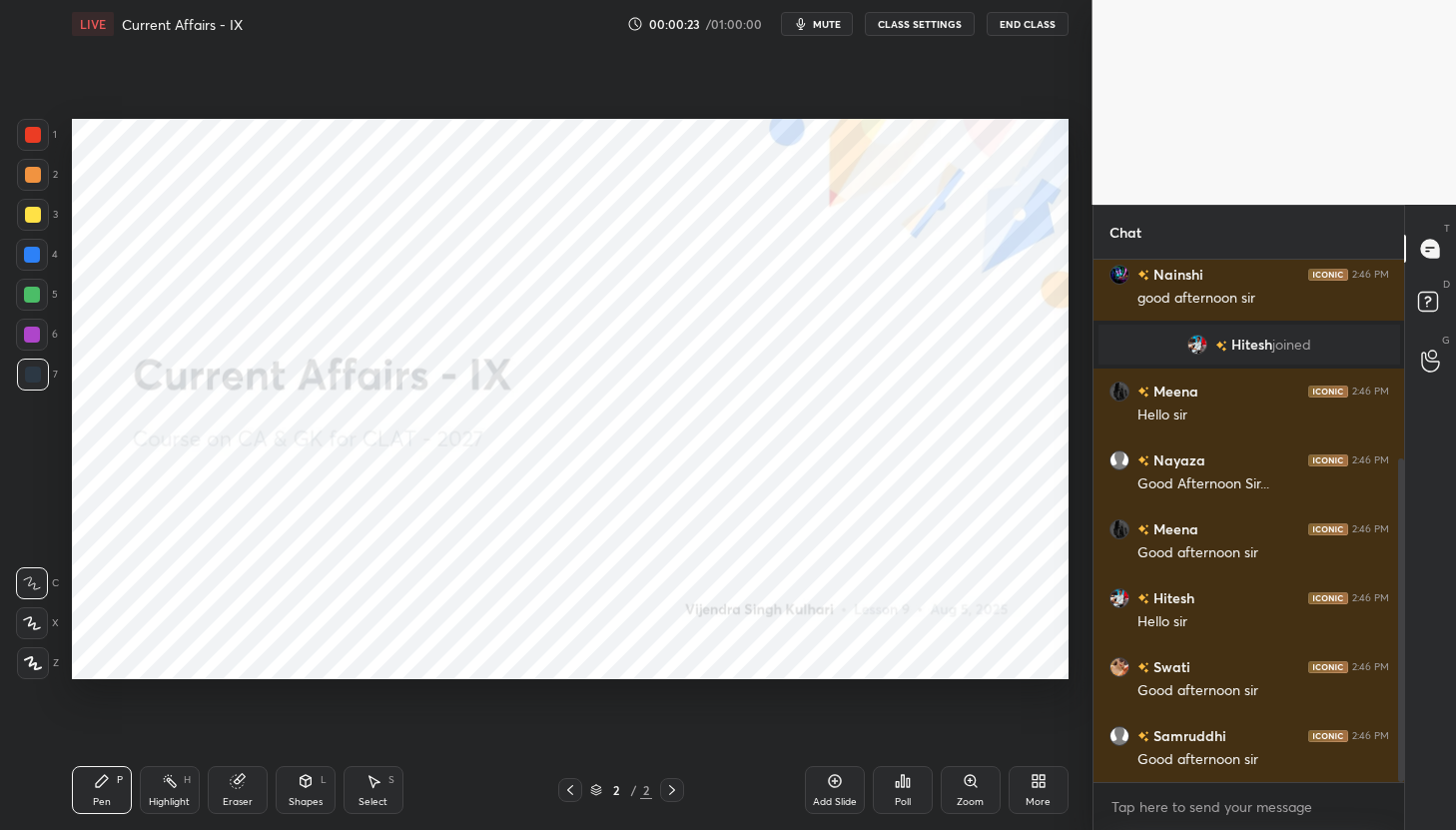 scroll, scrollTop: 322, scrollLeft: 0, axis: vertical 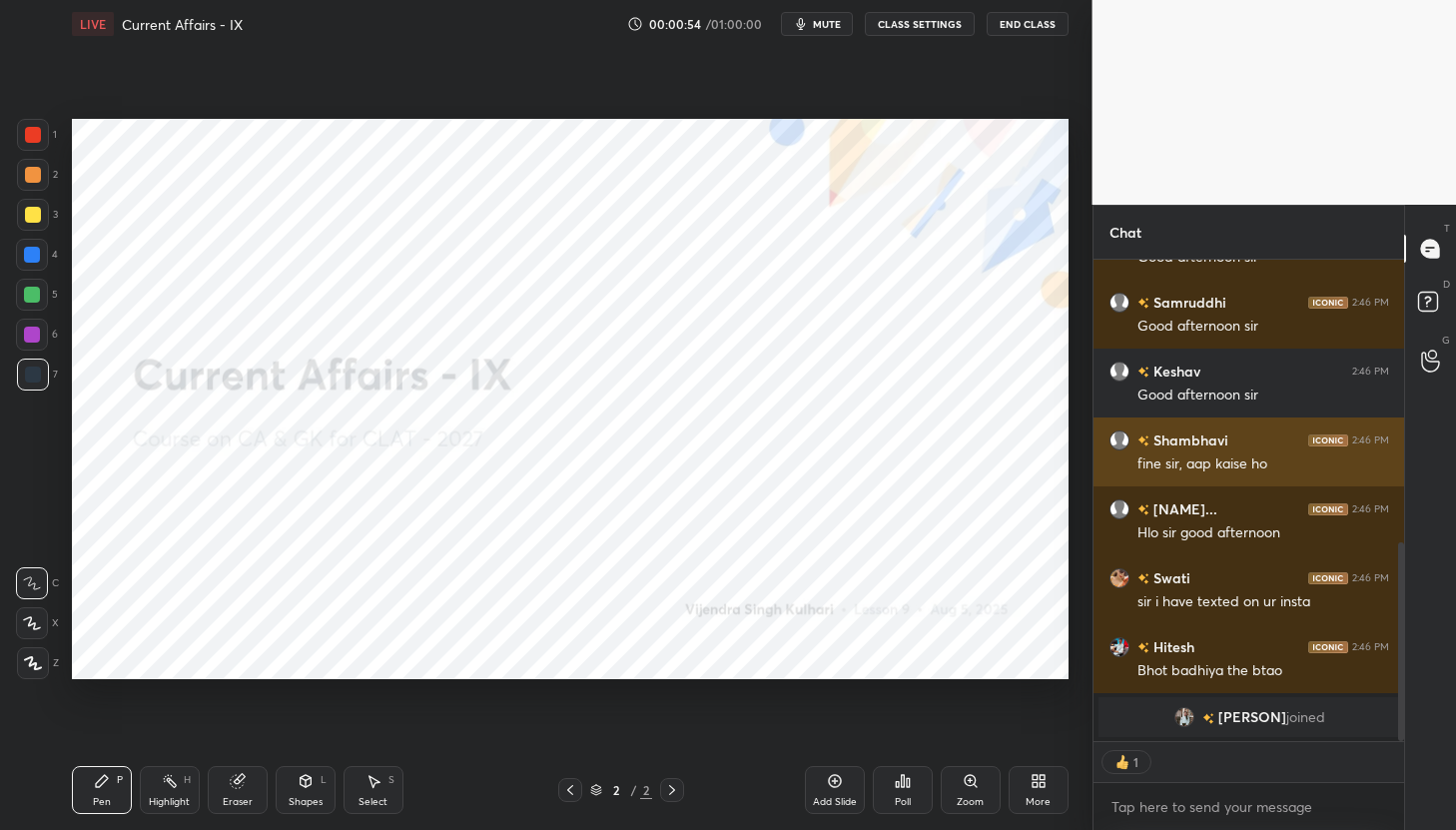 type on "x" 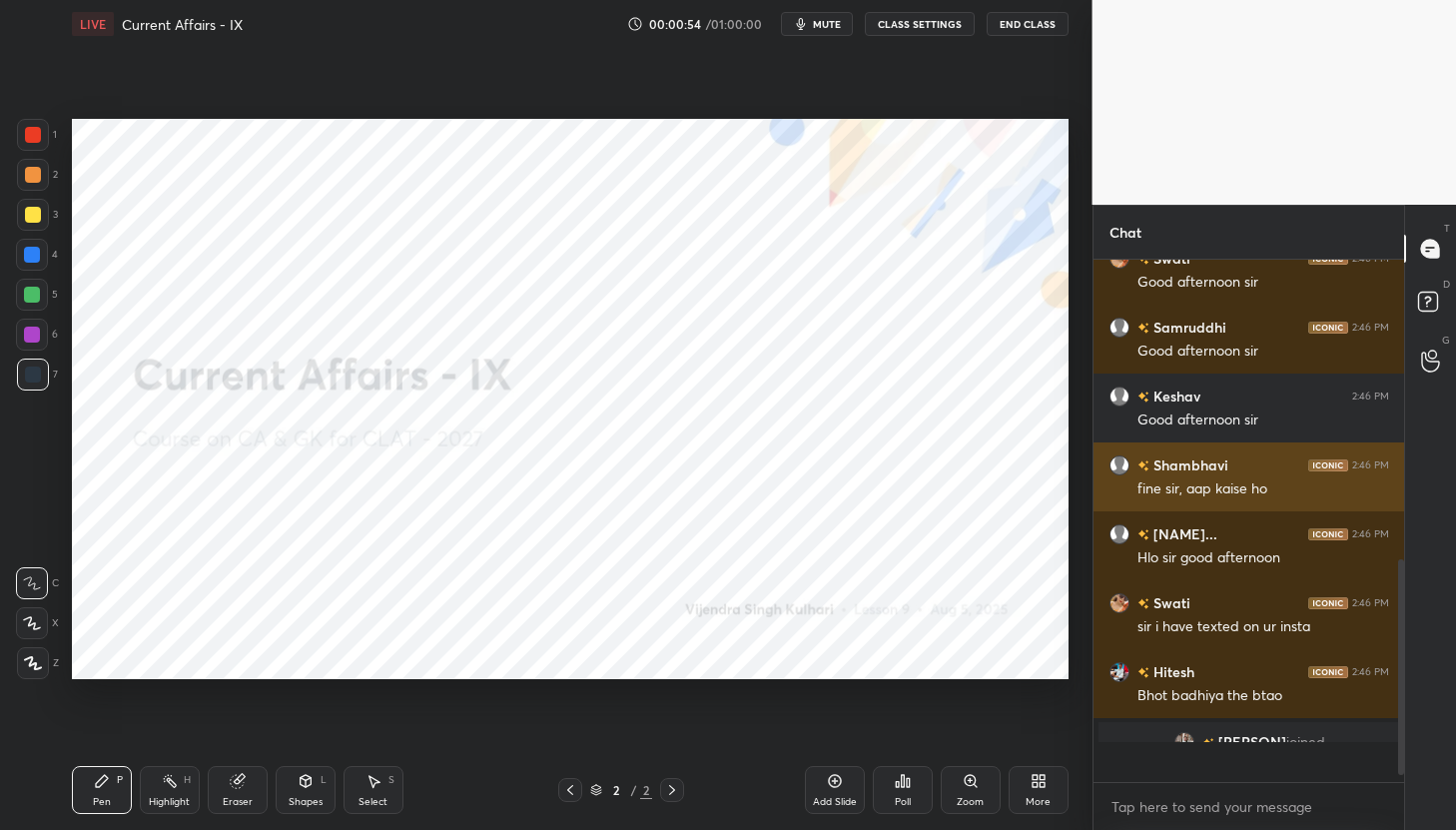 scroll, scrollTop: 7, scrollLeft: 7, axis: both 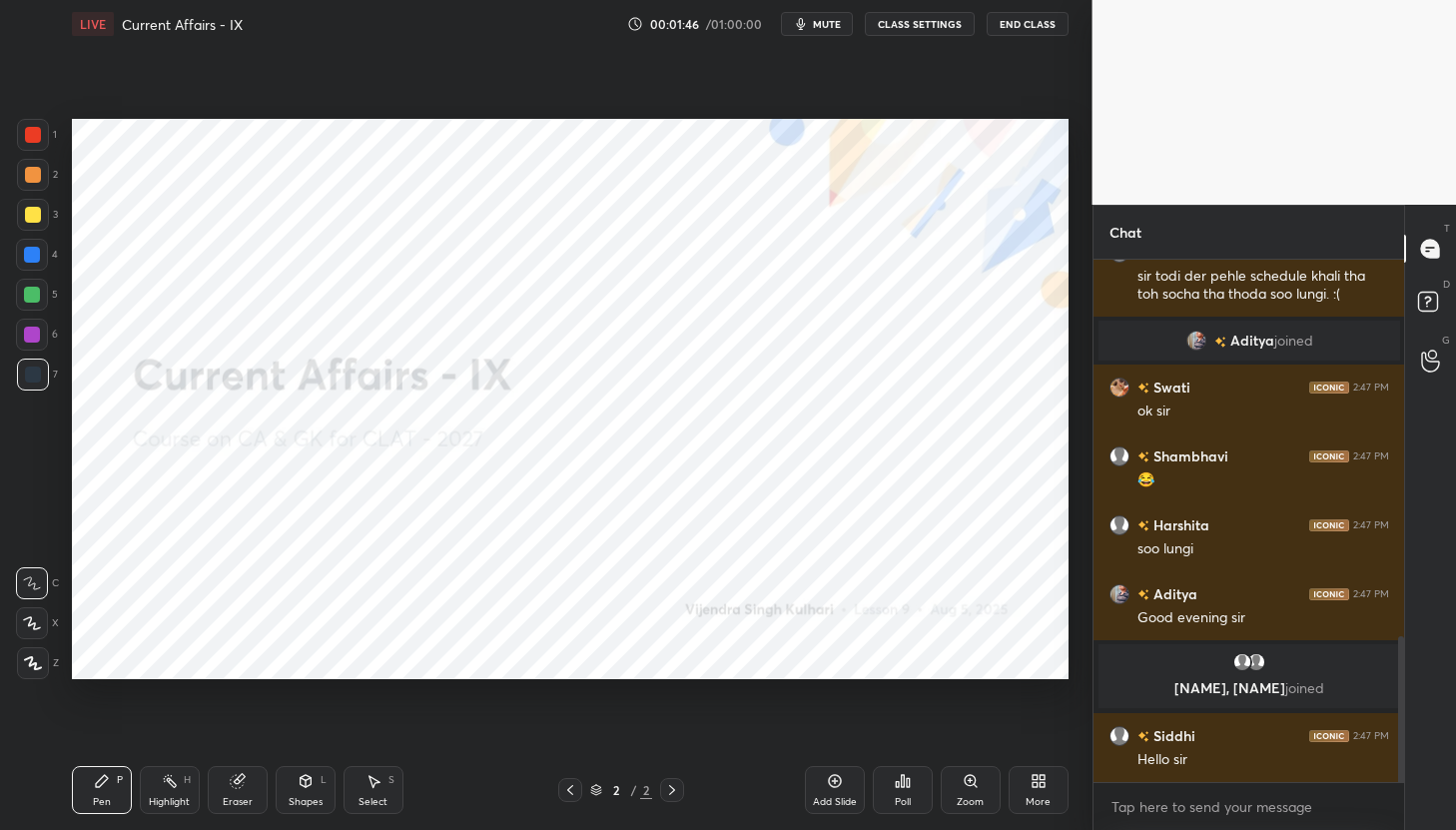 click on "More" at bounding box center (1039, 790) 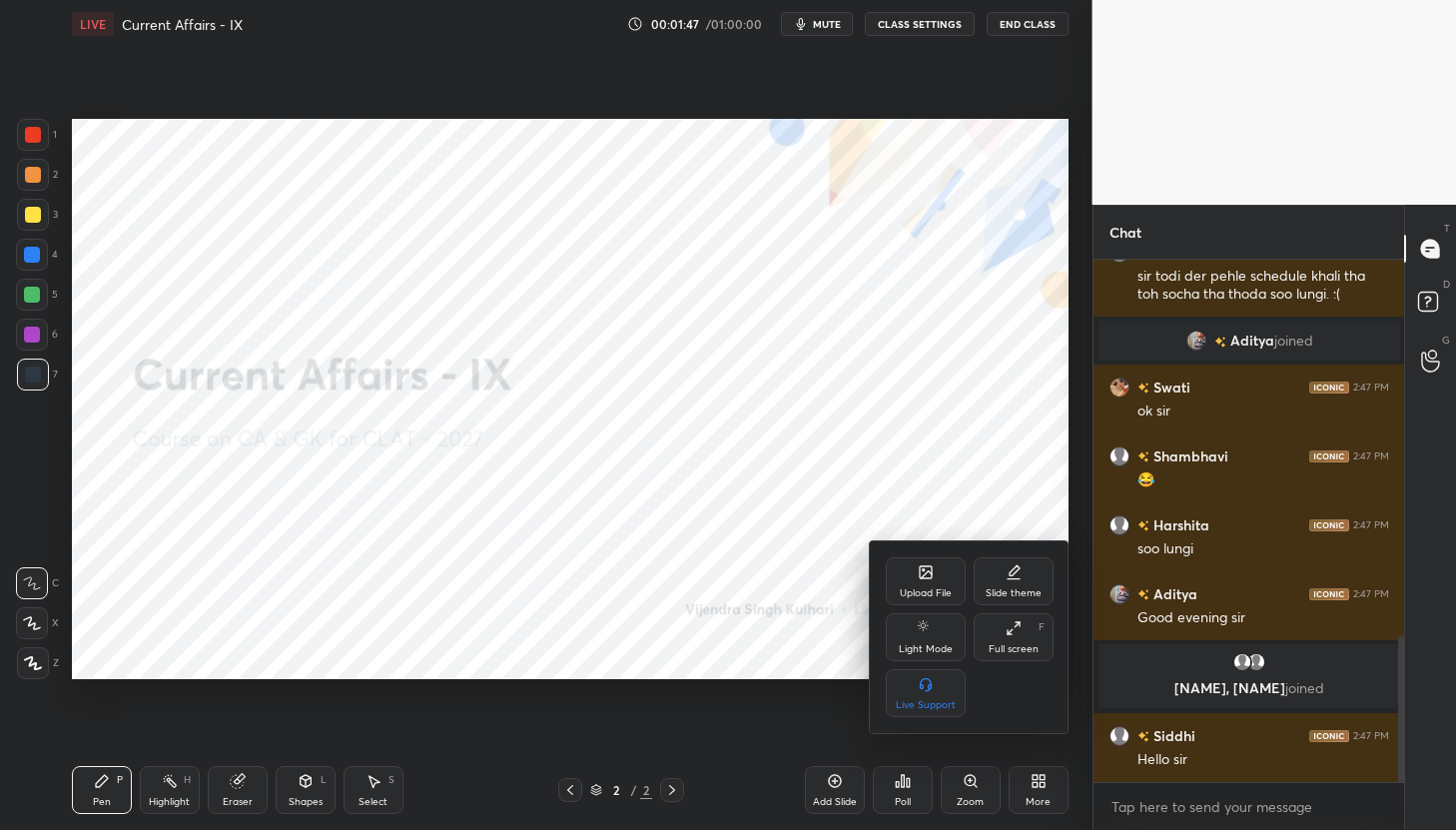 click 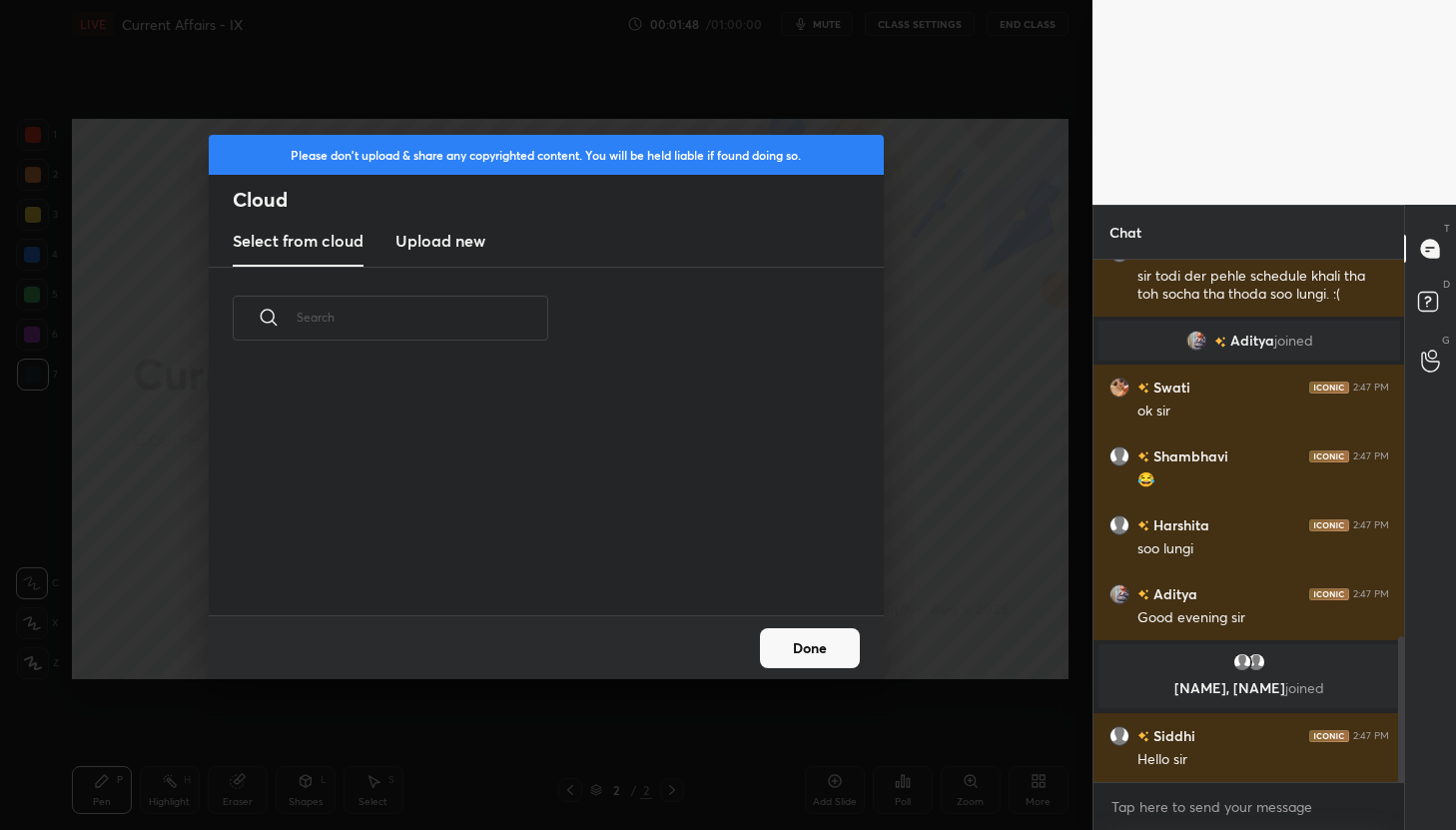 scroll, scrollTop: 7, scrollLeft: 11, axis: both 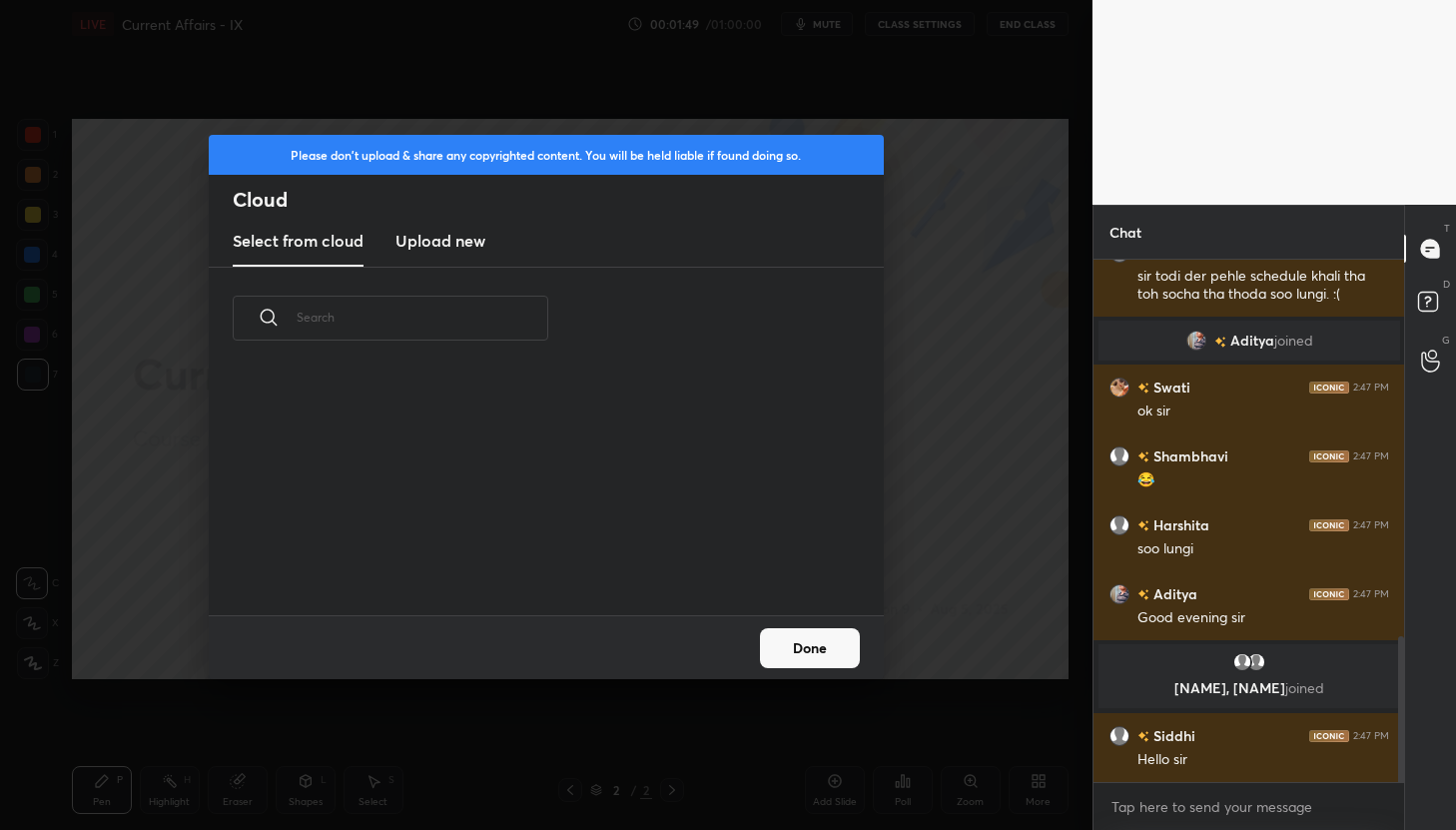 click on "Upload new" at bounding box center (440, 241) 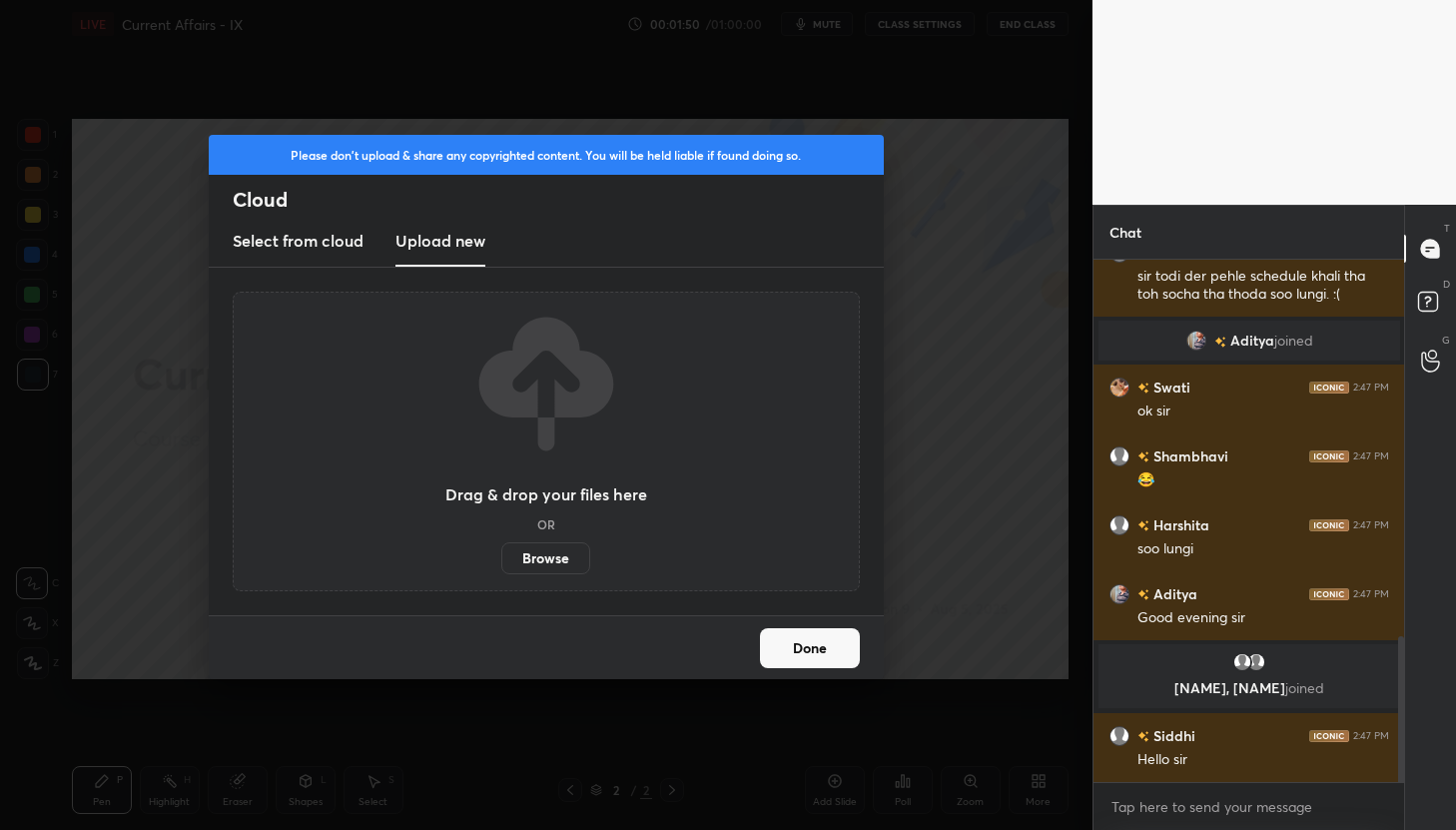 click on "Browse" at bounding box center (545, 558) 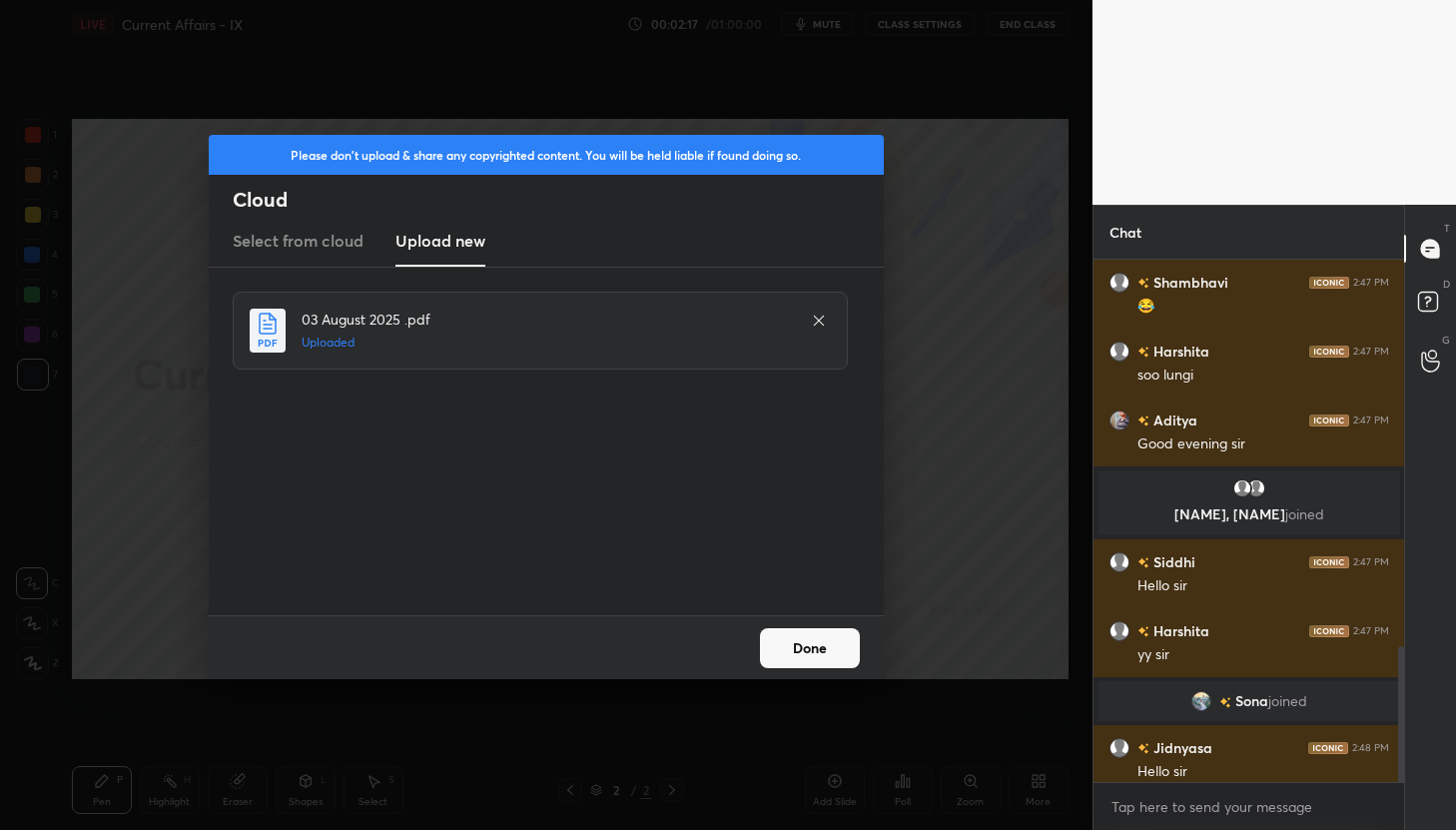 scroll, scrollTop: 1483, scrollLeft: 0, axis: vertical 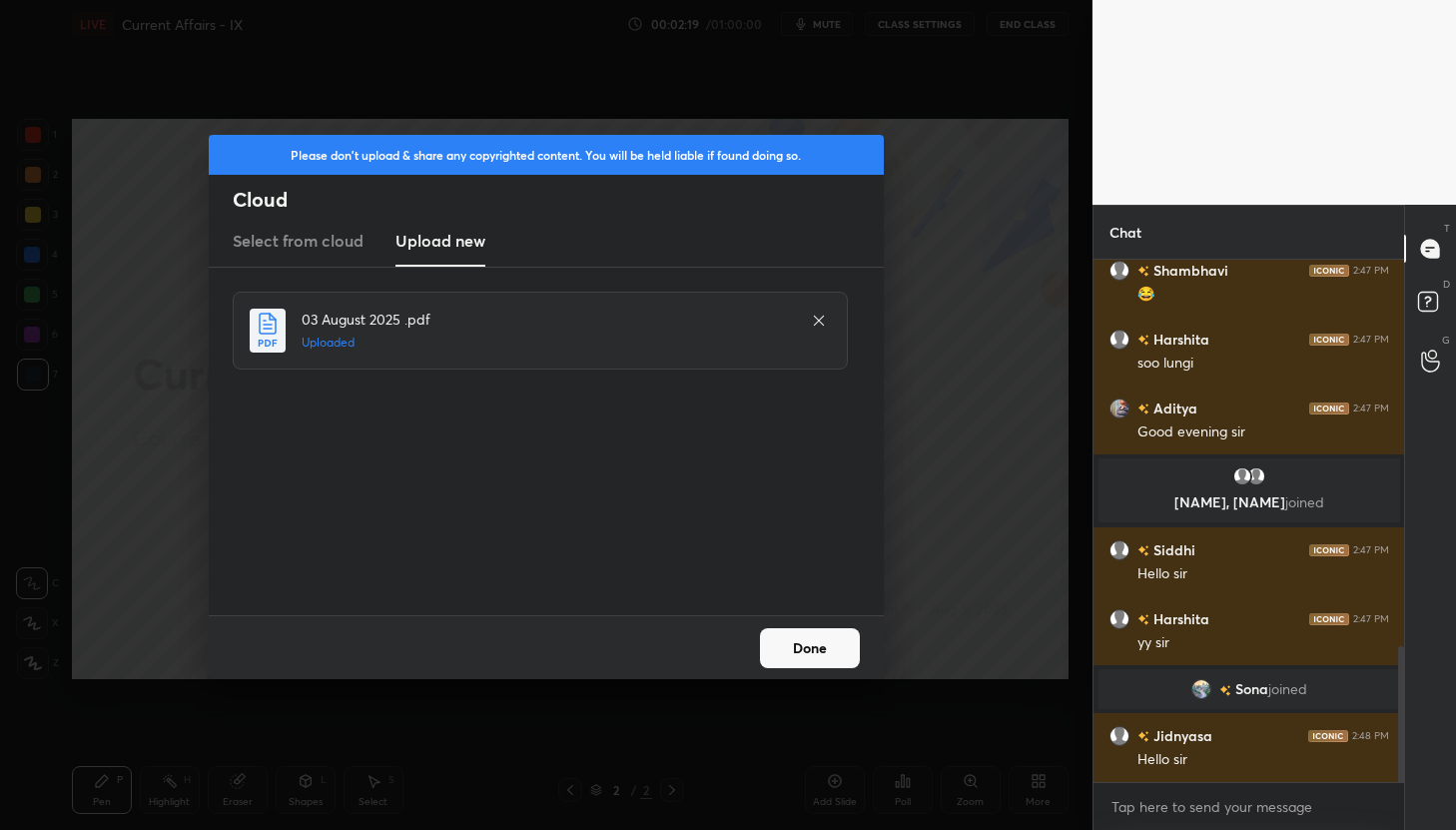 click on "Done" at bounding box center [810, 648] 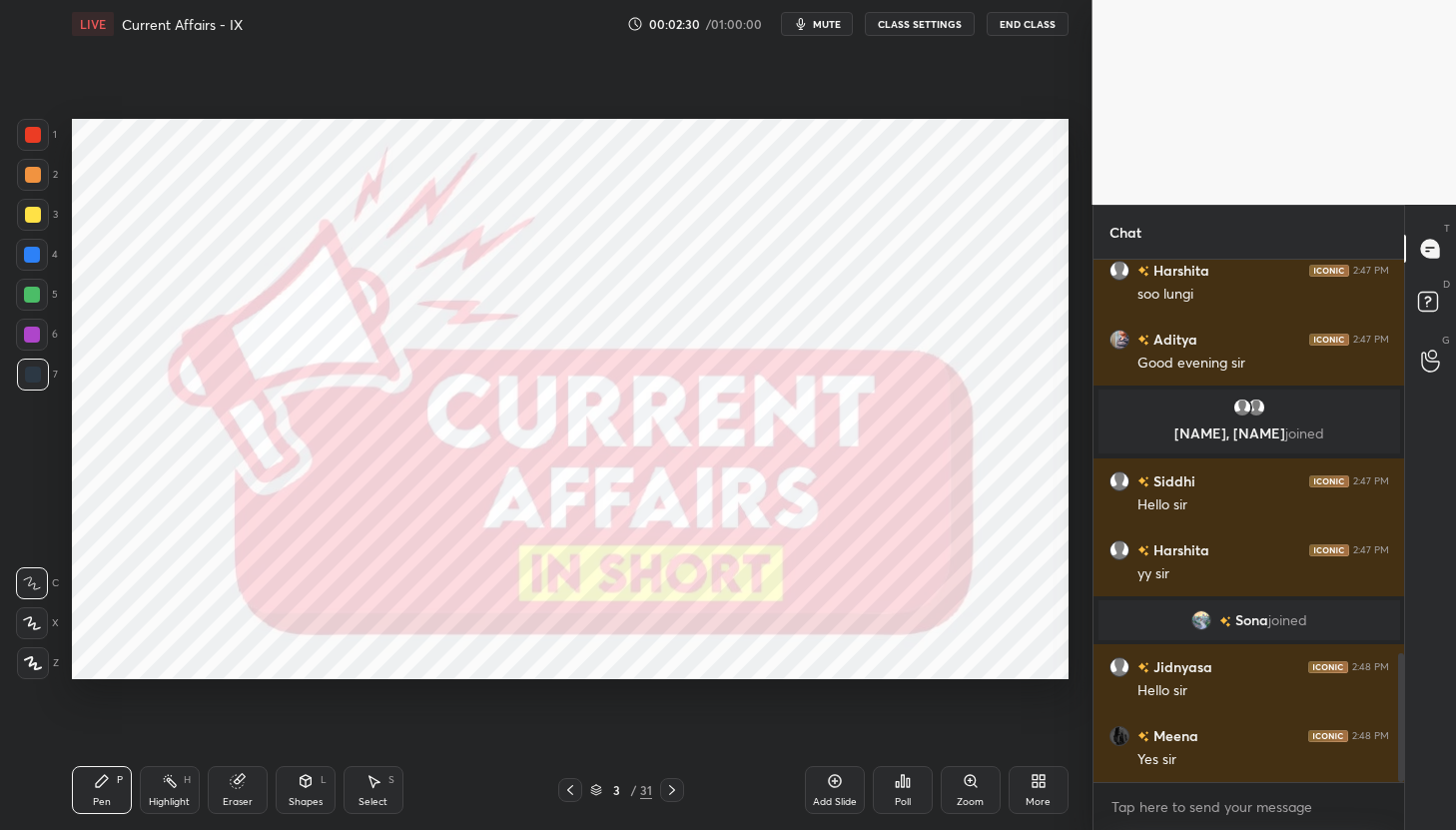 scroll, scrollTop: 1600, scrollLeft: 0, axis: vertical 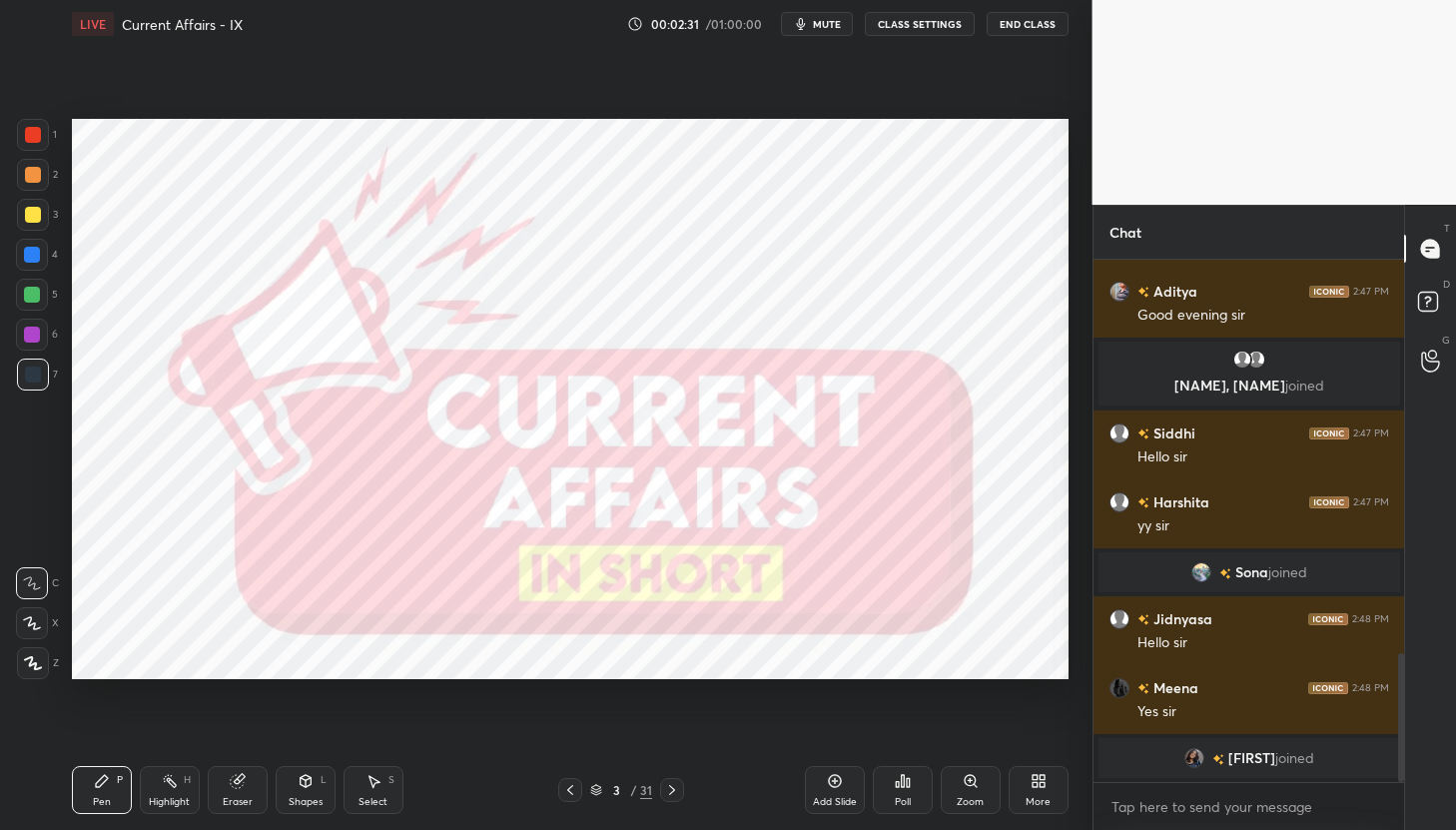click on "mute" at bounding box center [827, 24] 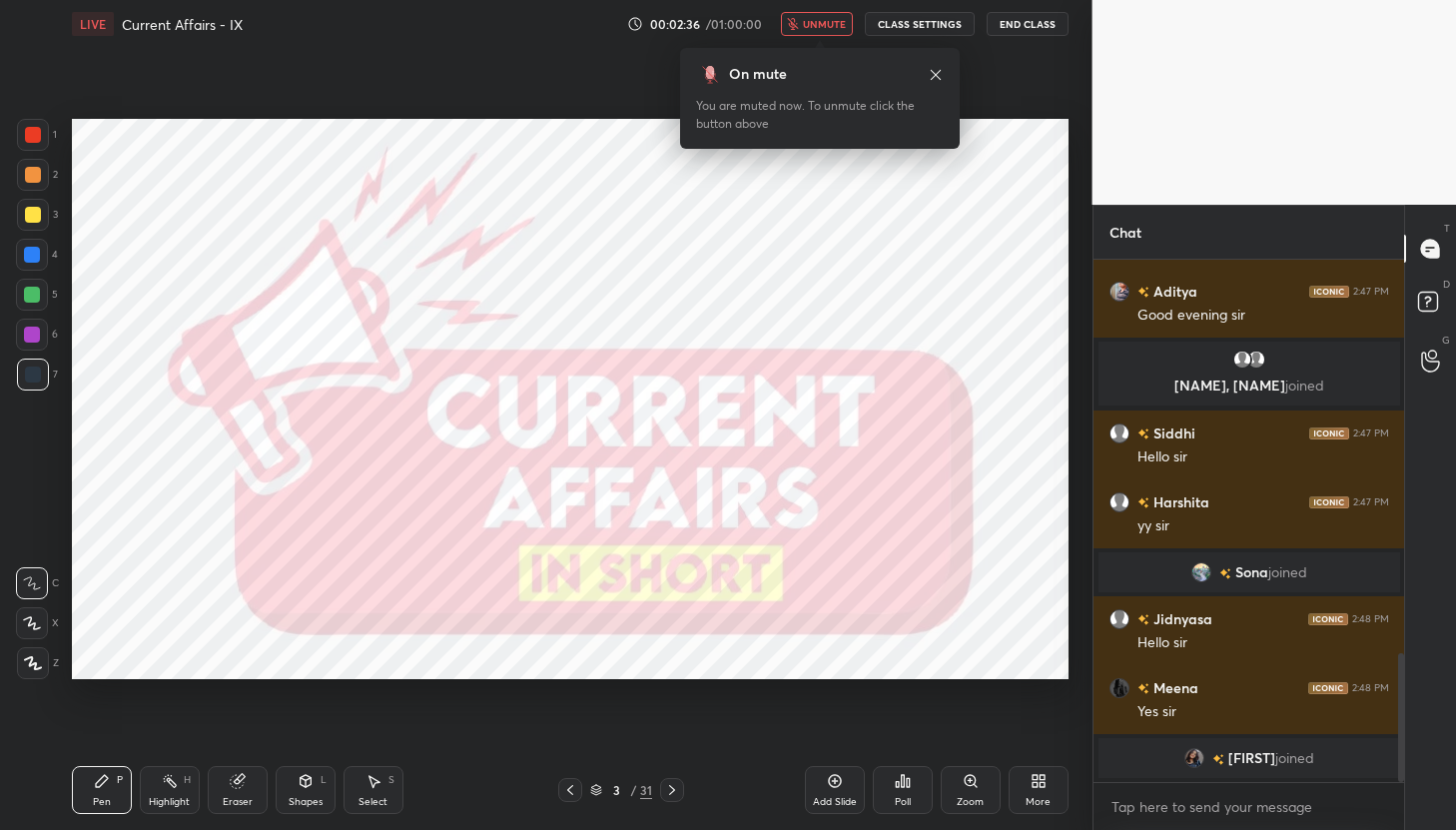 click on "unmute" at bounding box center [817, 24] 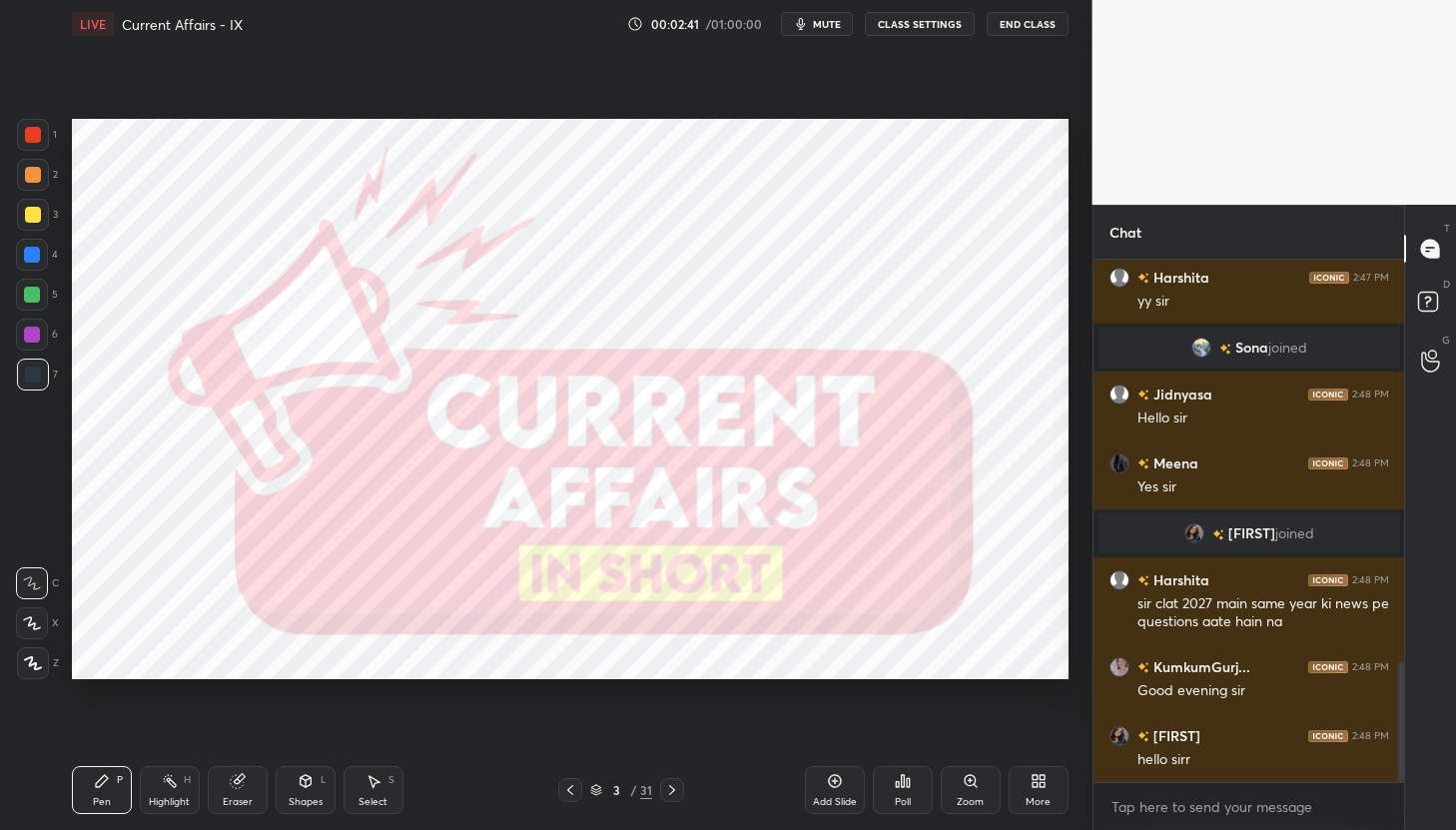 scroll, scrollTop: 1818, scrollLeft: 0, axis: vertical 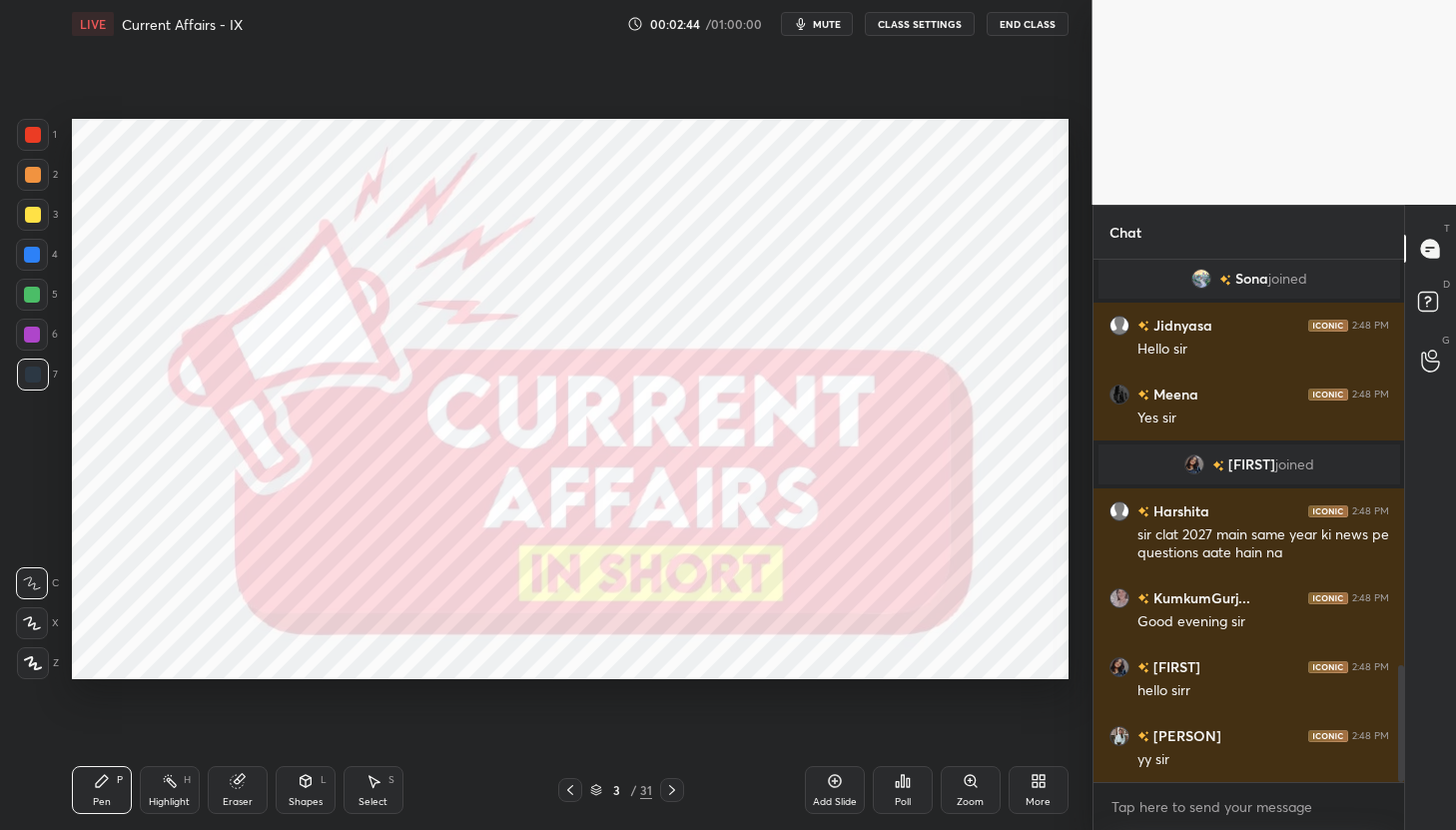 type 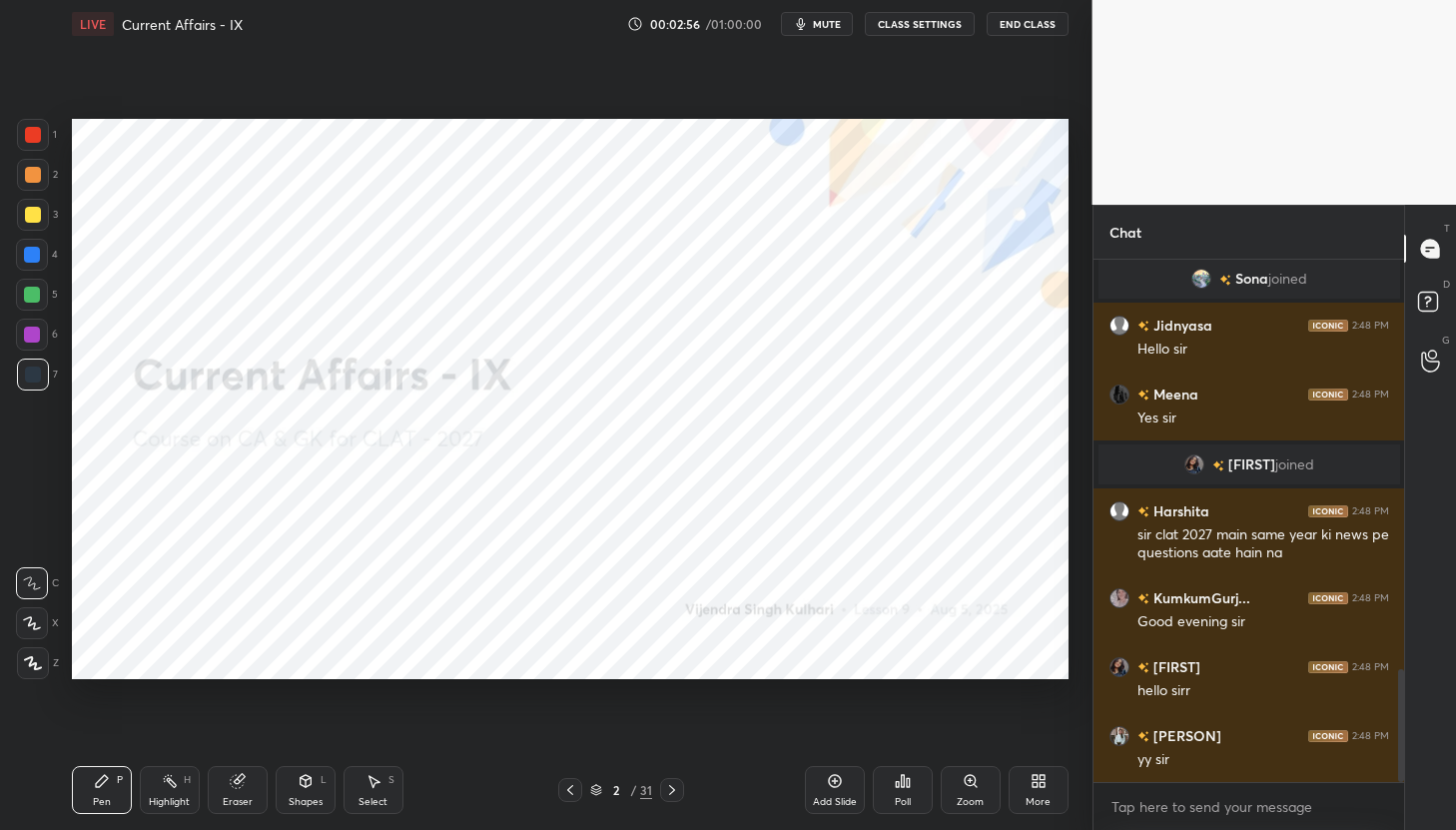 scroll, scrollTop: 1905, scrollLeft: 0, axis: vertical 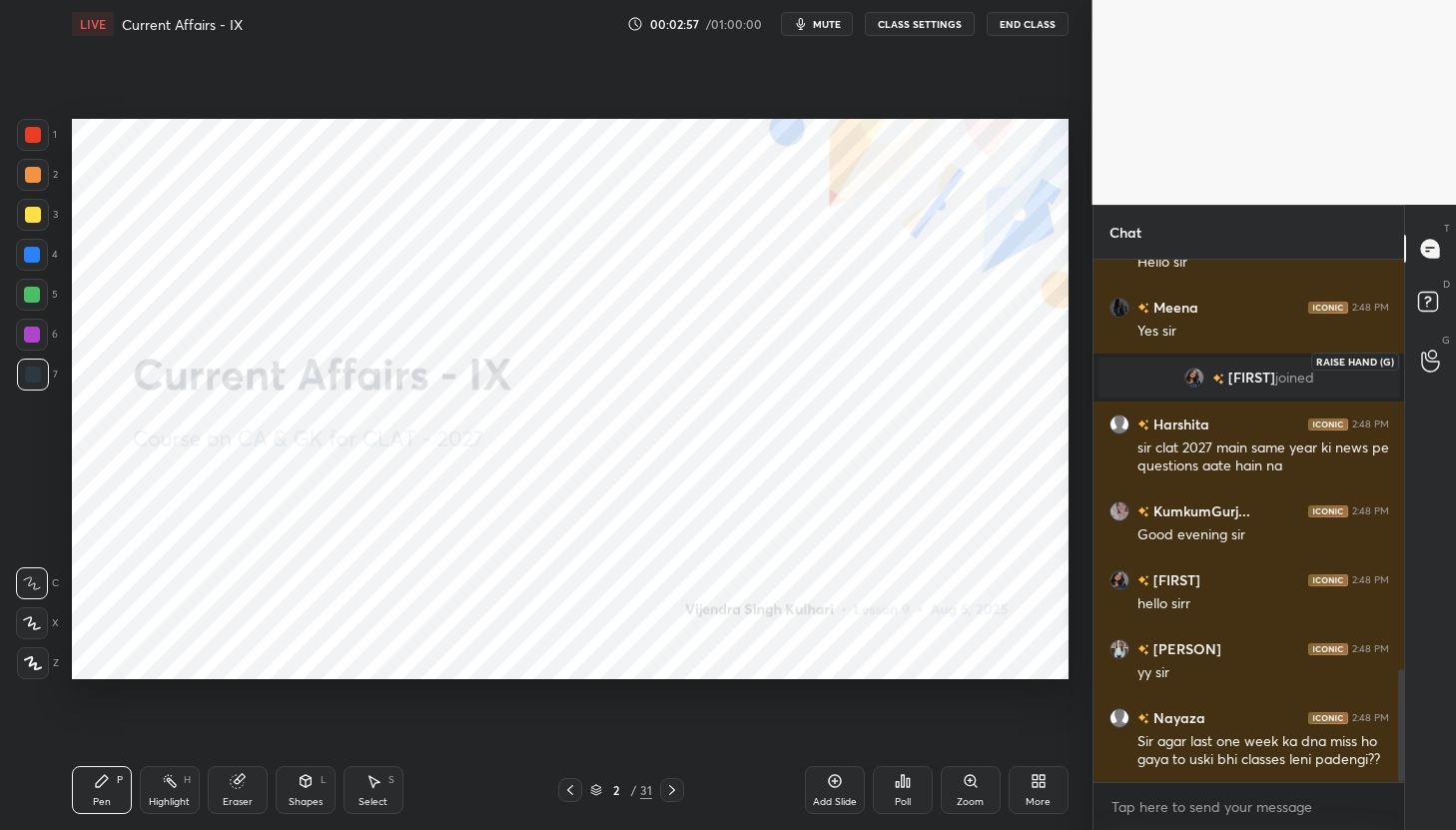 click 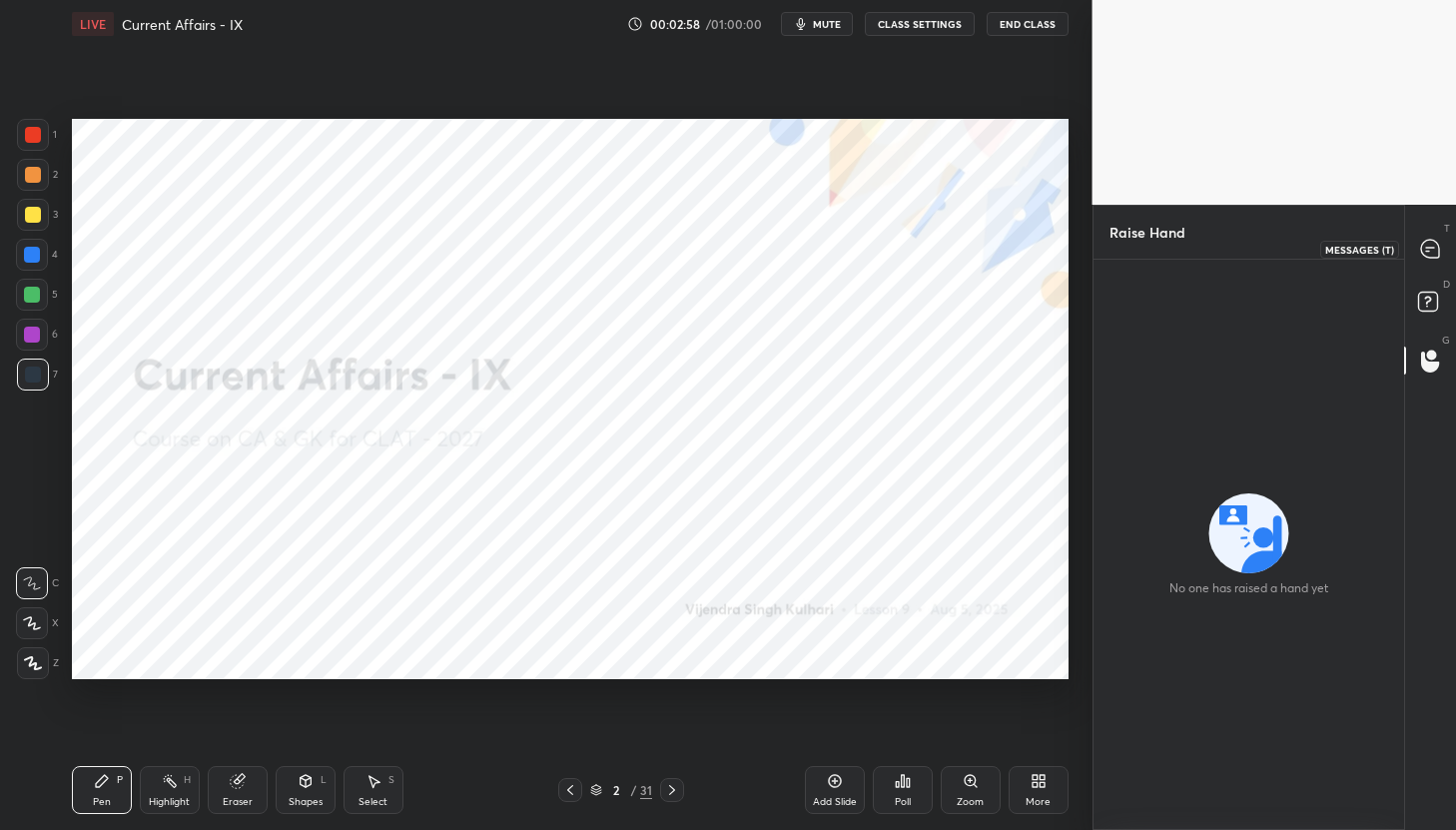 click 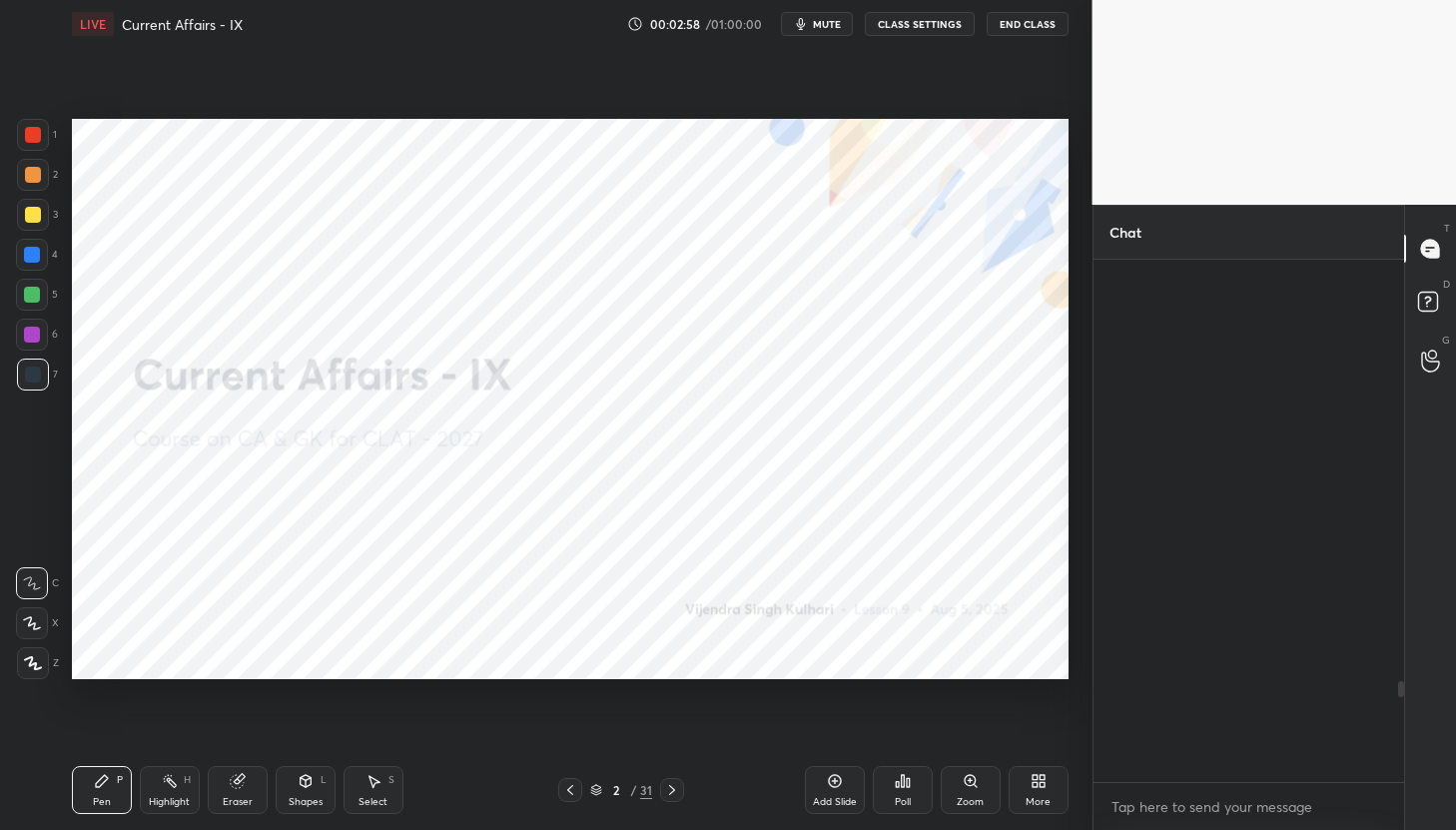 scroll, scrollTop: 2181, scrollLeft: 0, axis: vertical 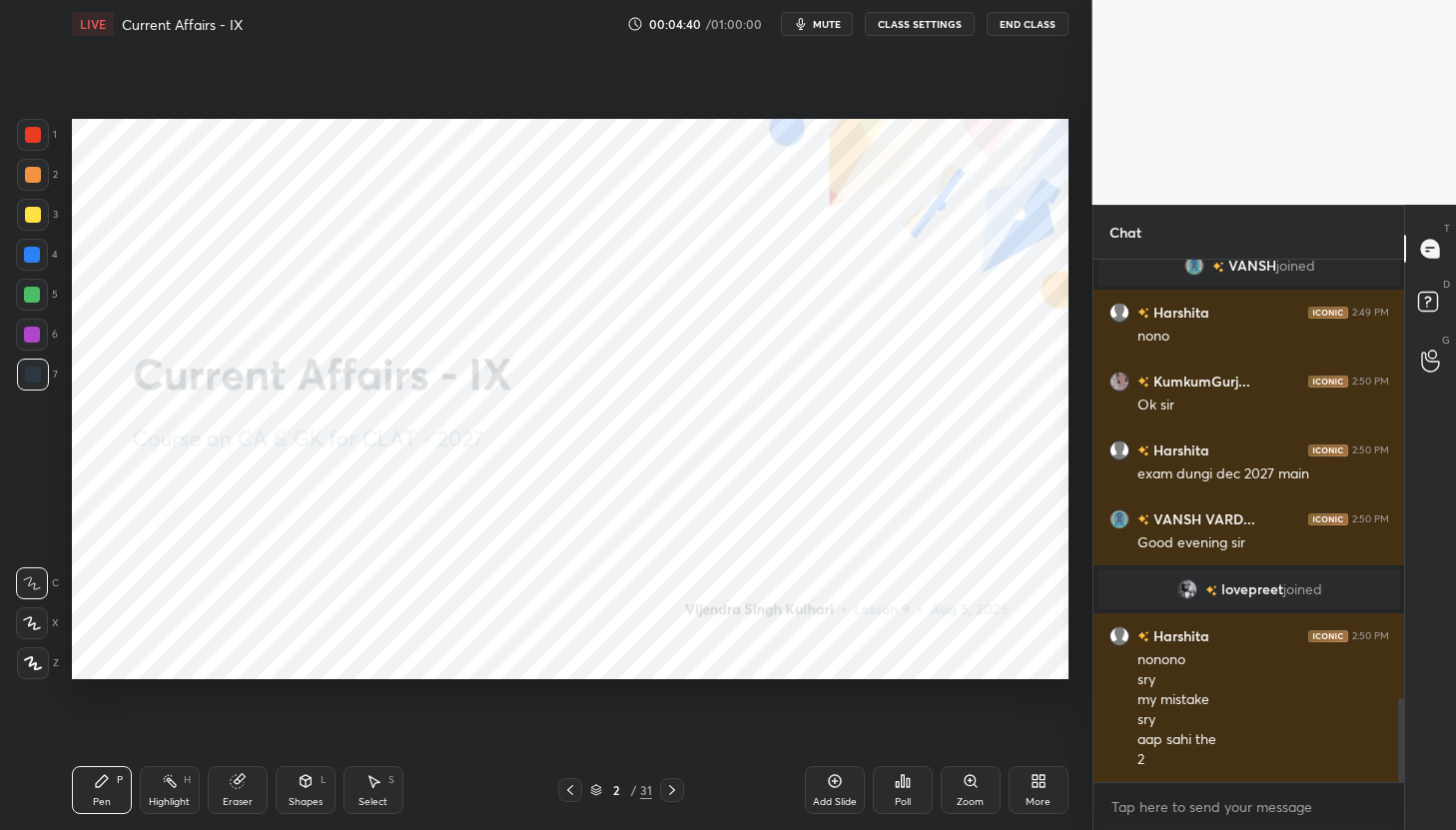 click on "More" at bounding box center (1039, 790) 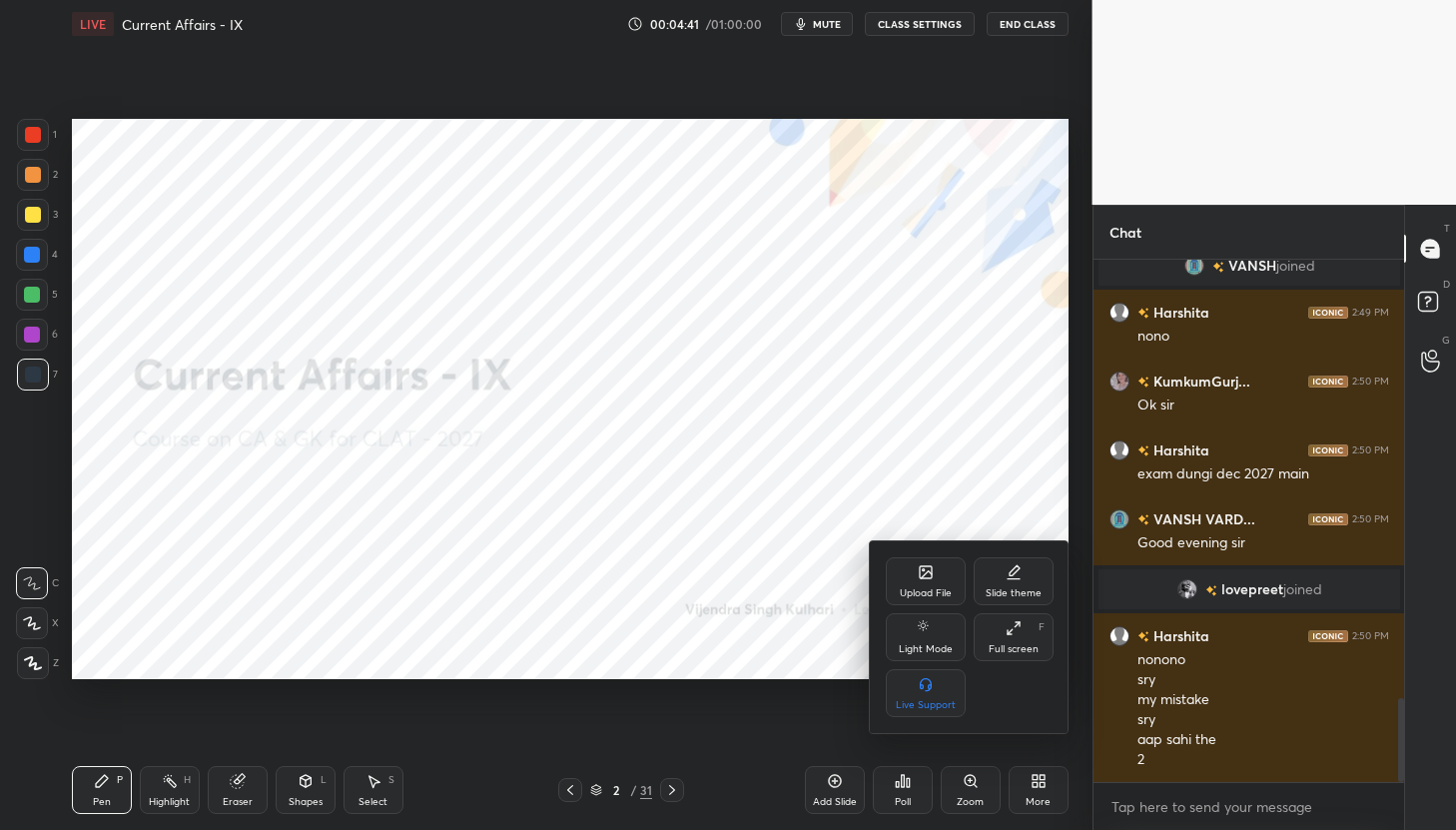 click on "Upload File" at bounding box center (926, 593) 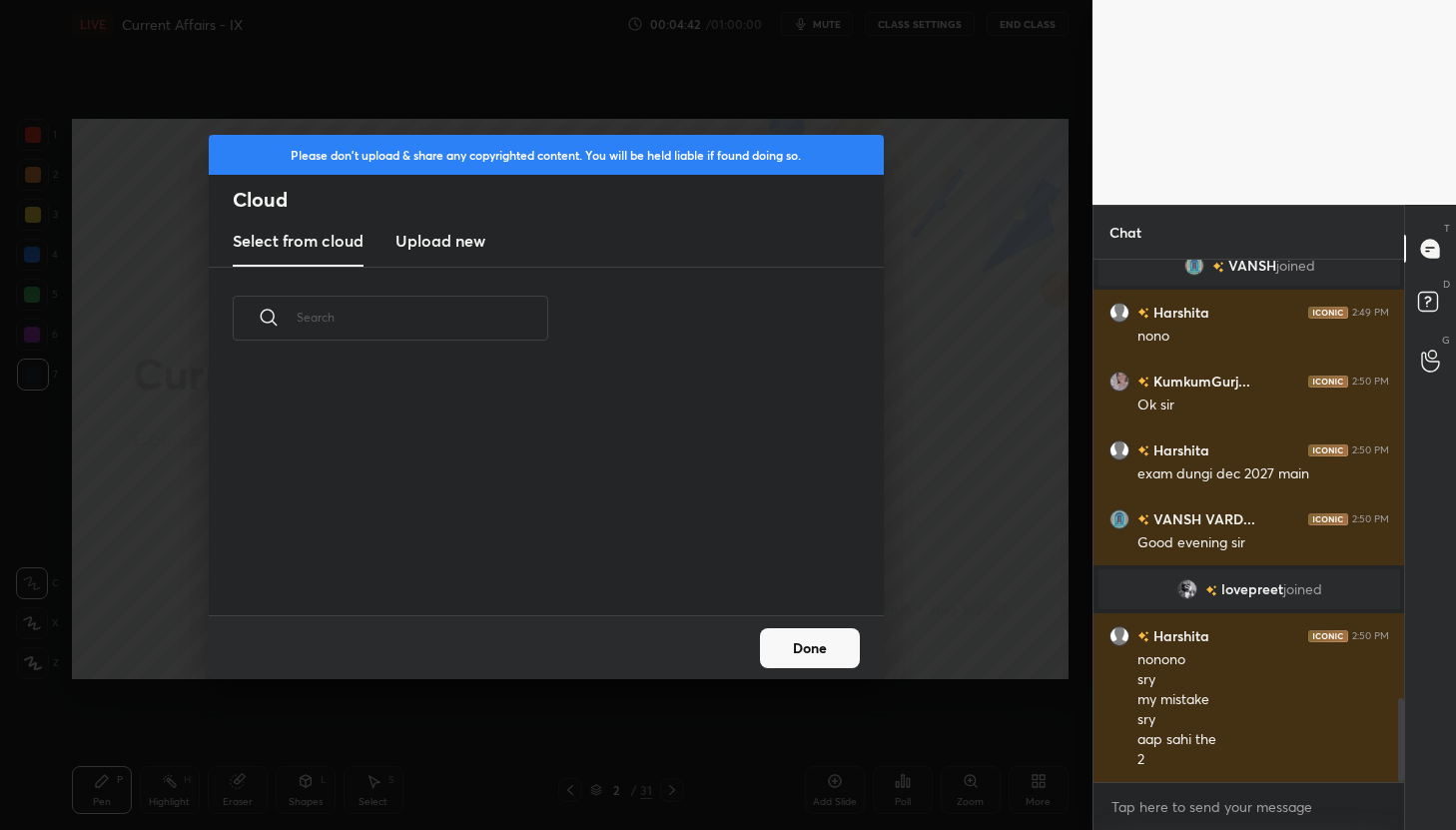 scroll, scrollTop: 7, scrollLeft: 11, axis: both 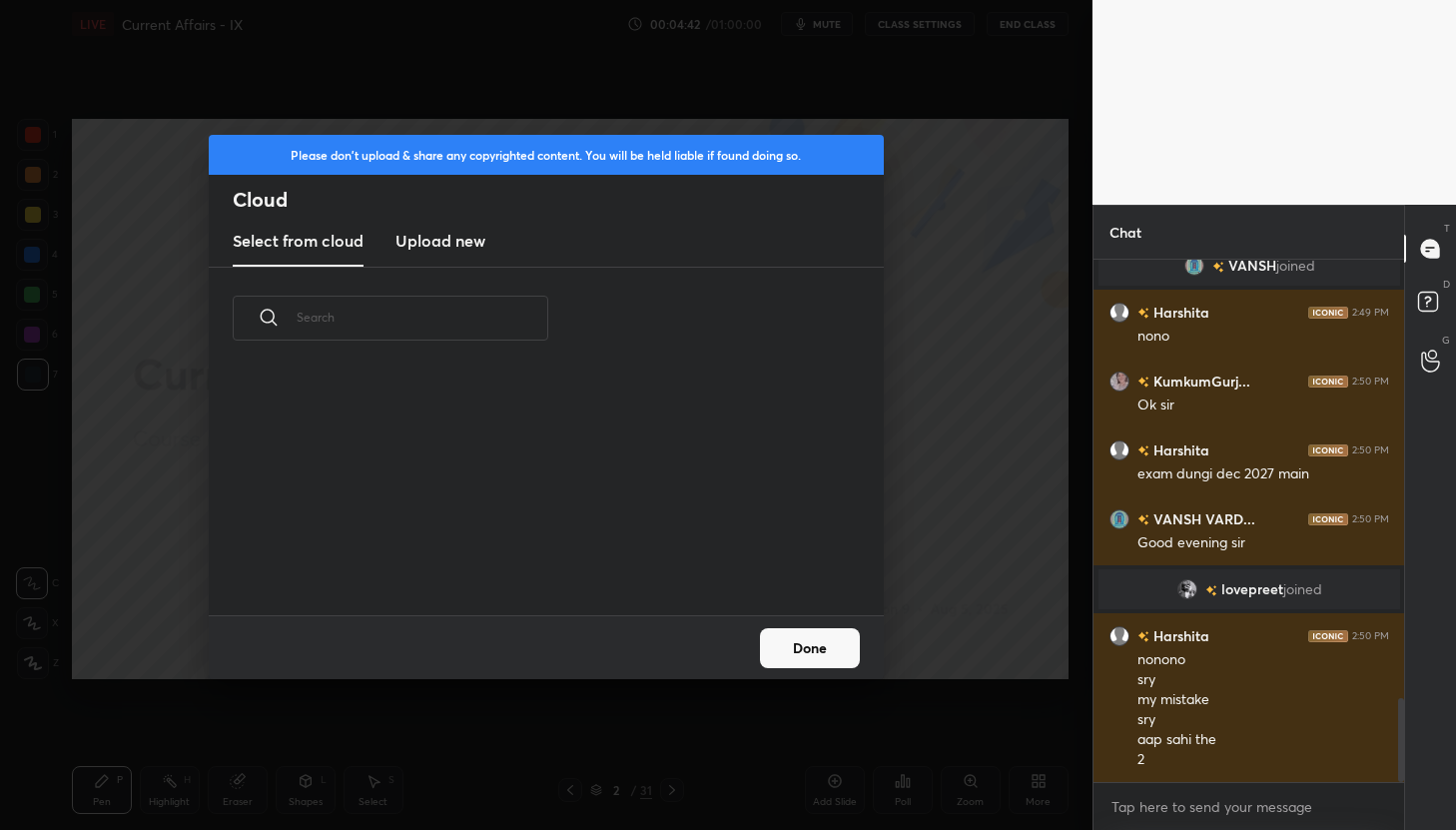 click on "Upload new" at bounding box center (440, 241) 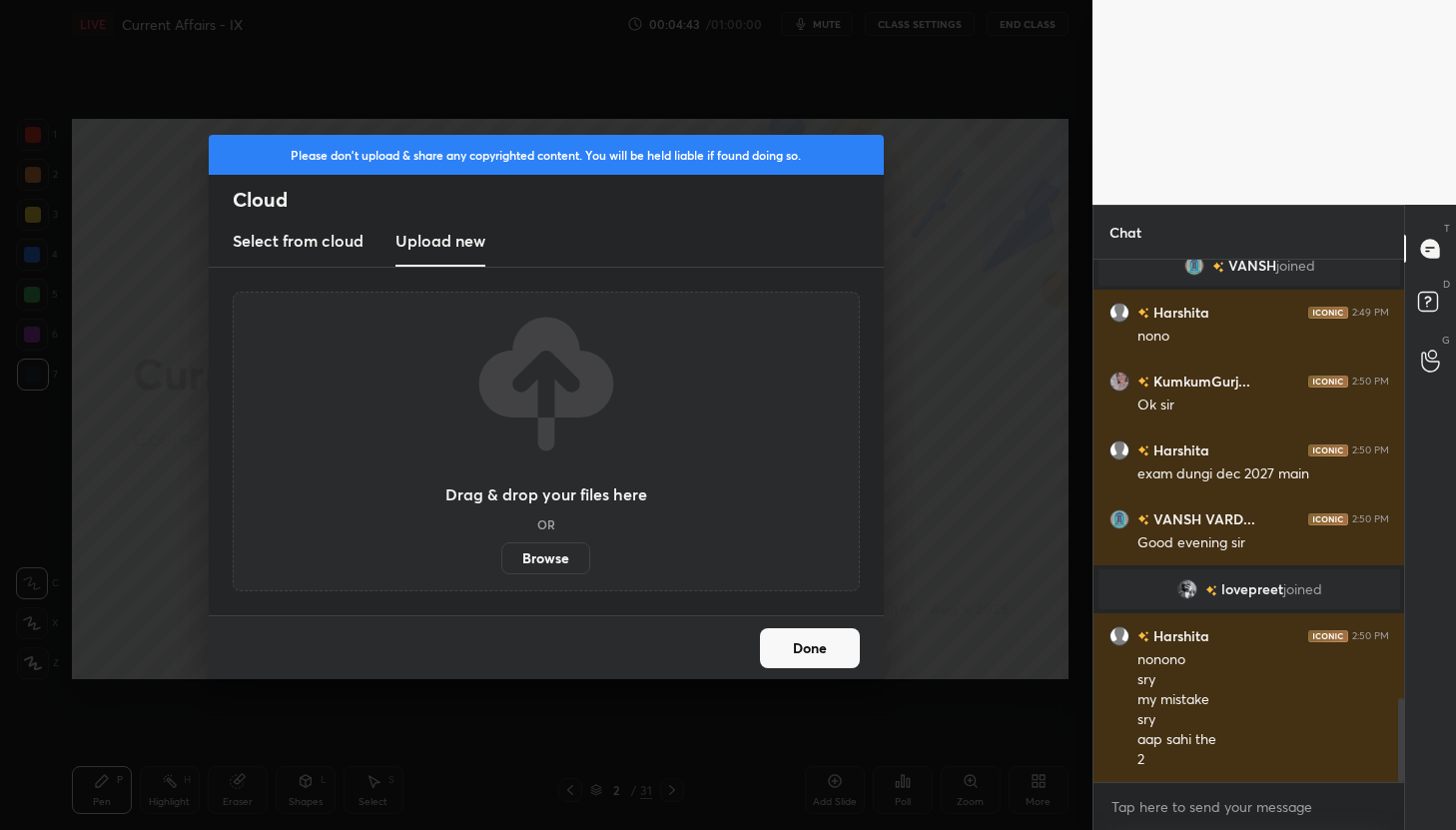click on "Browse" at bounding box center (545, 558) 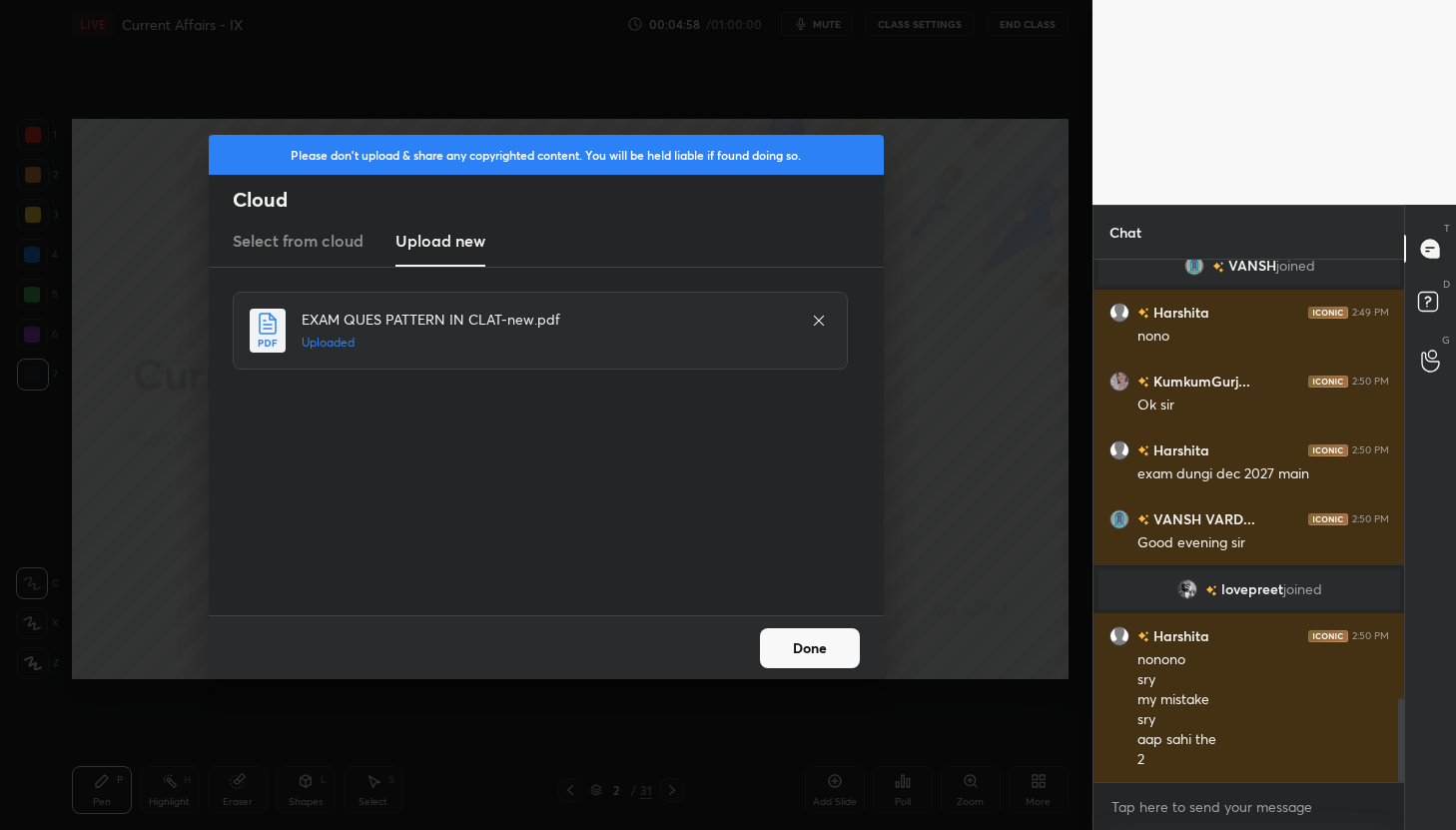 click on "Done" at bounding box center (810, 648) 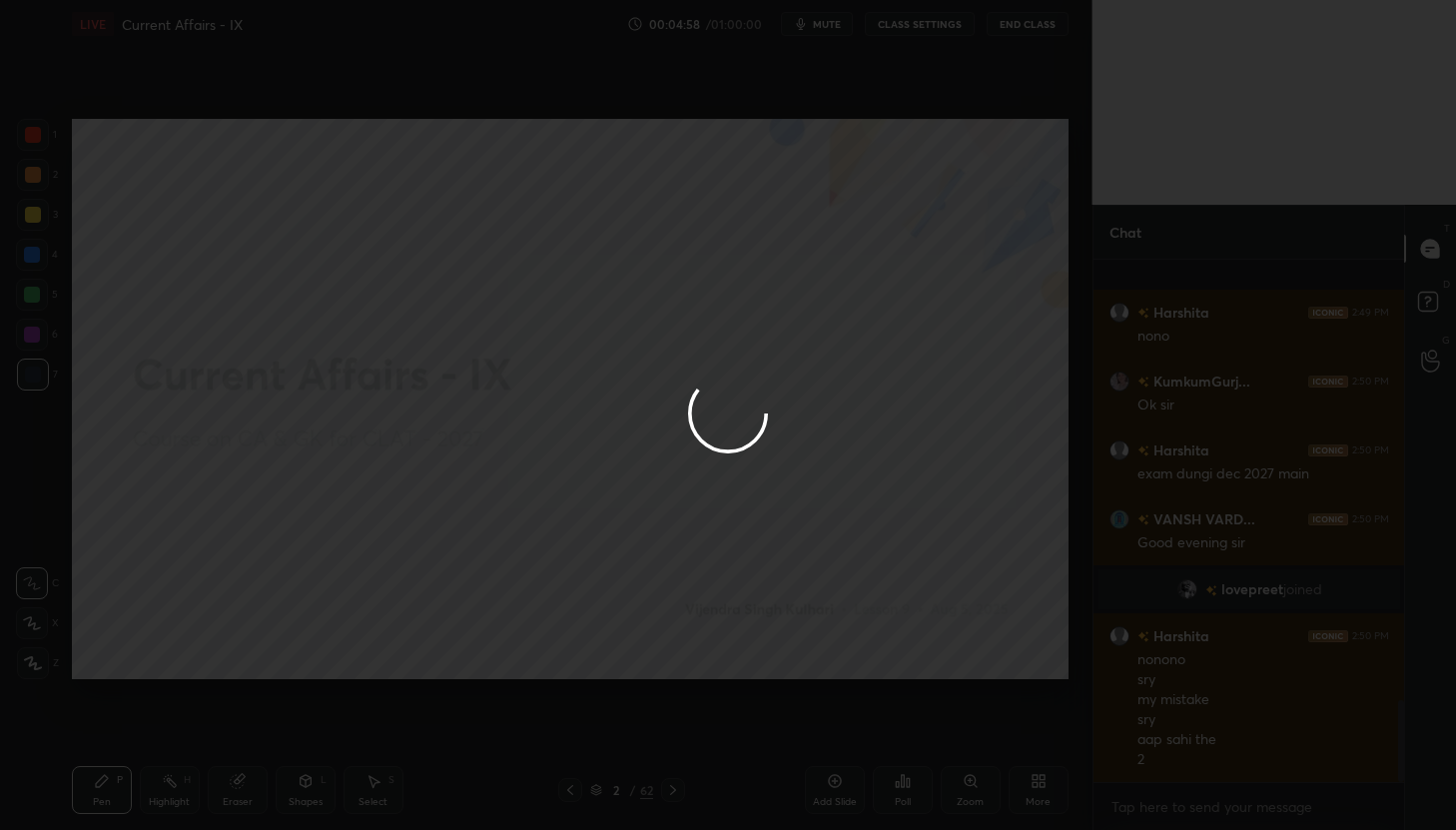 scroll, scrollTop: 2820, scrollLeft: 0, axis: vertical 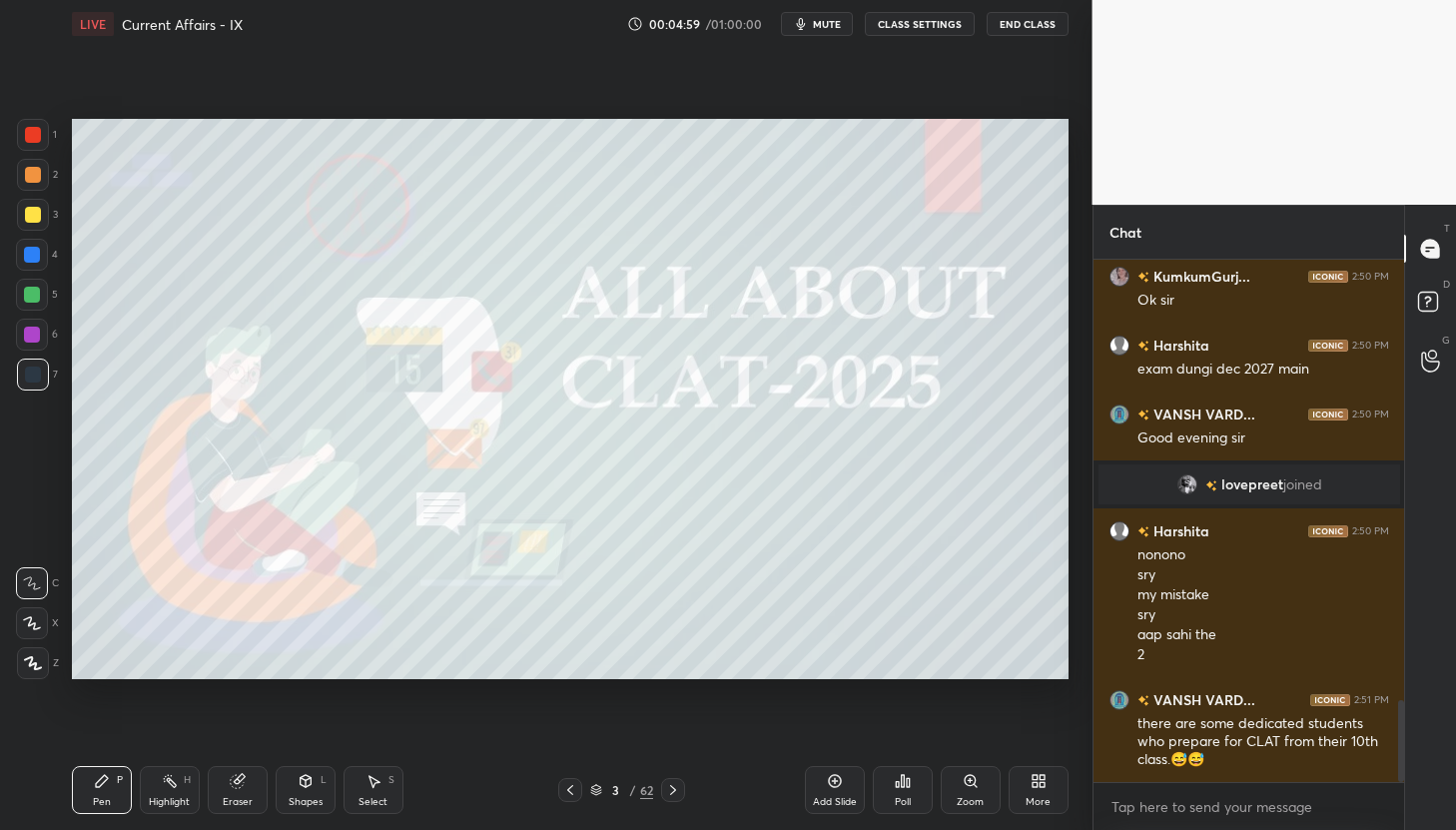 click on "mute" at bounding box center [817, 24] 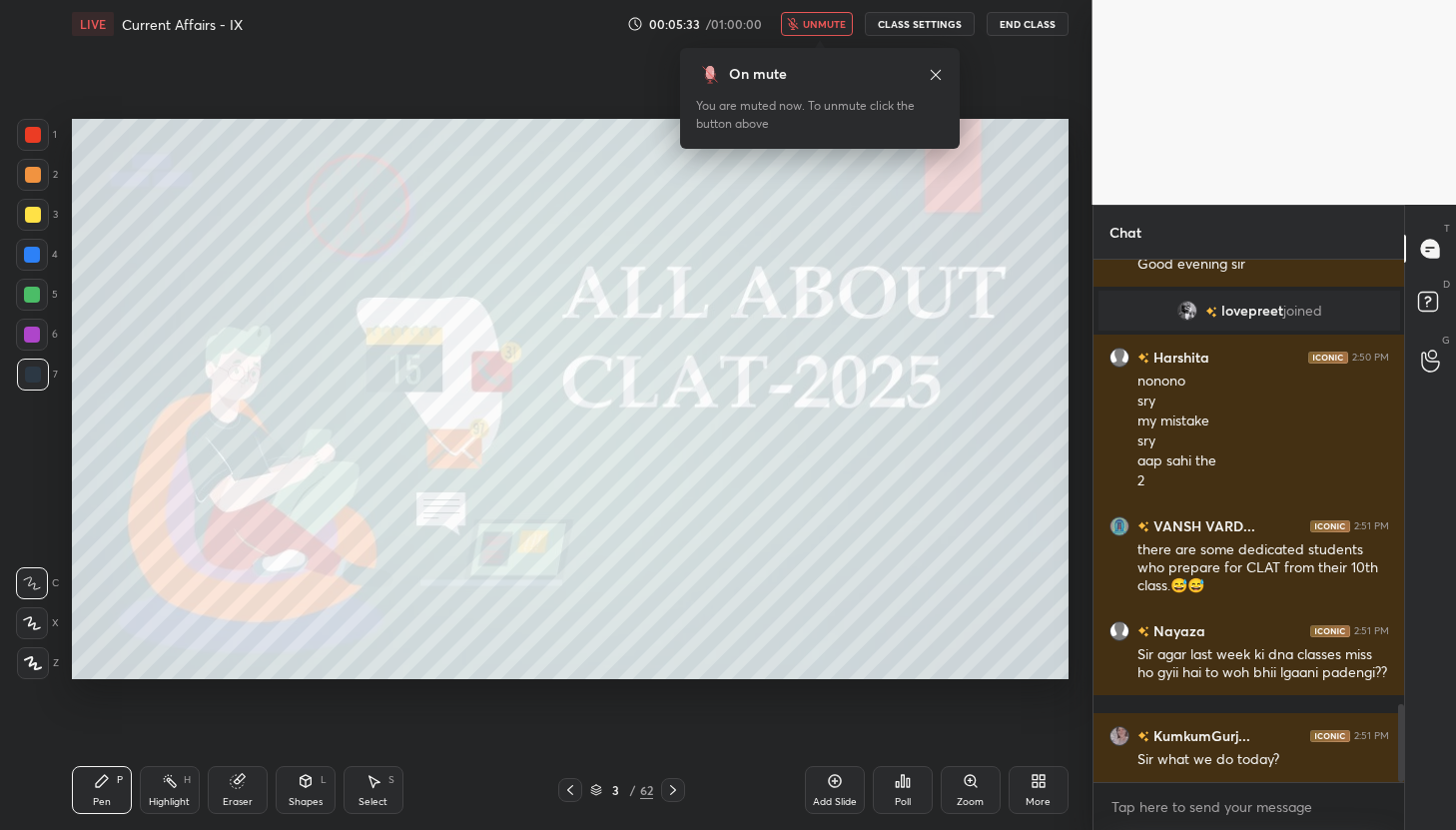 scroll, scrollTop: 3062, scrollLeft: 0, axis: vertical 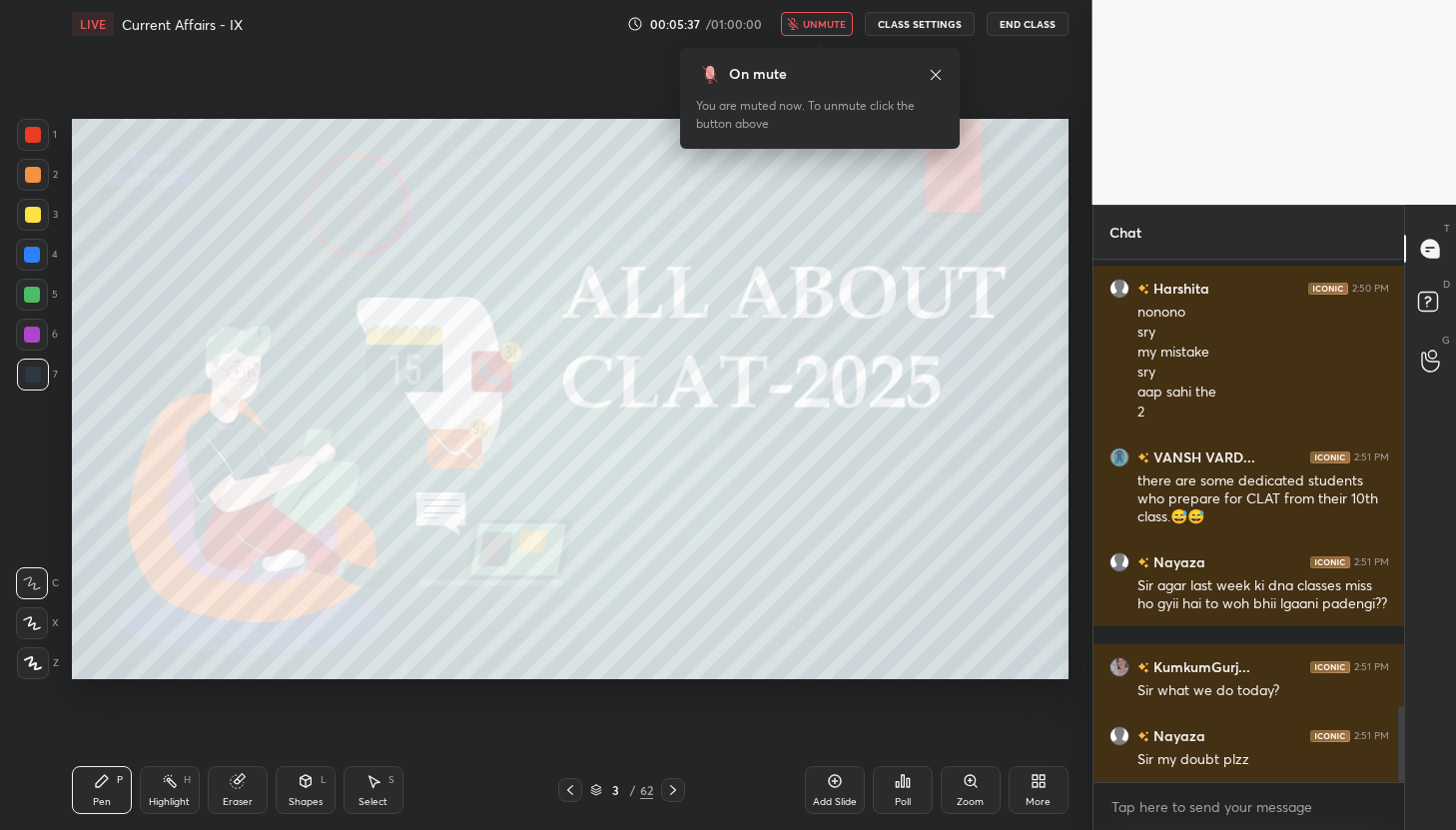 click on "unmute" at bounding box center [824, 24] 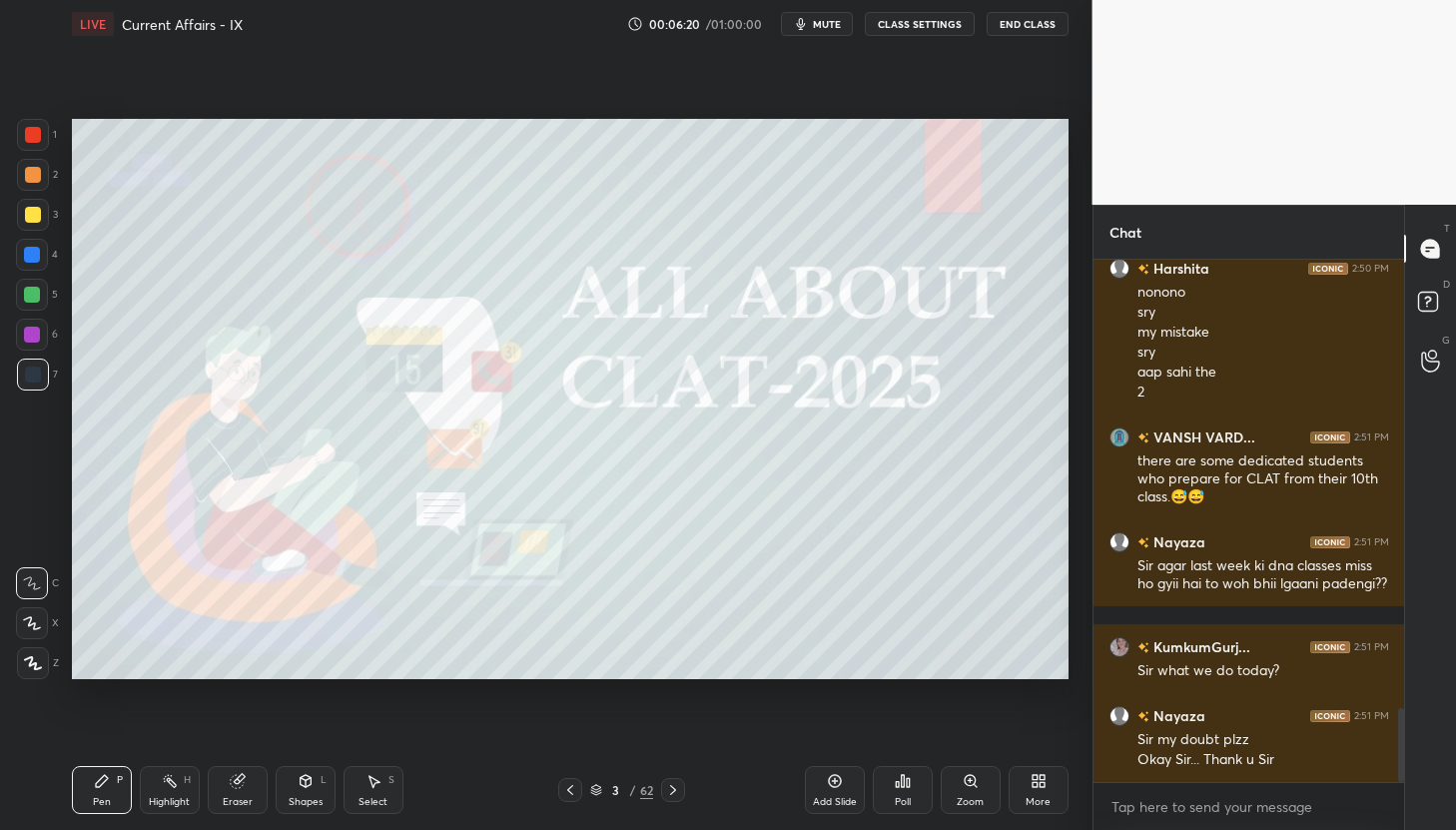 scroll, scrollTop: 3169, scrollLeft: 0, axis: vertical 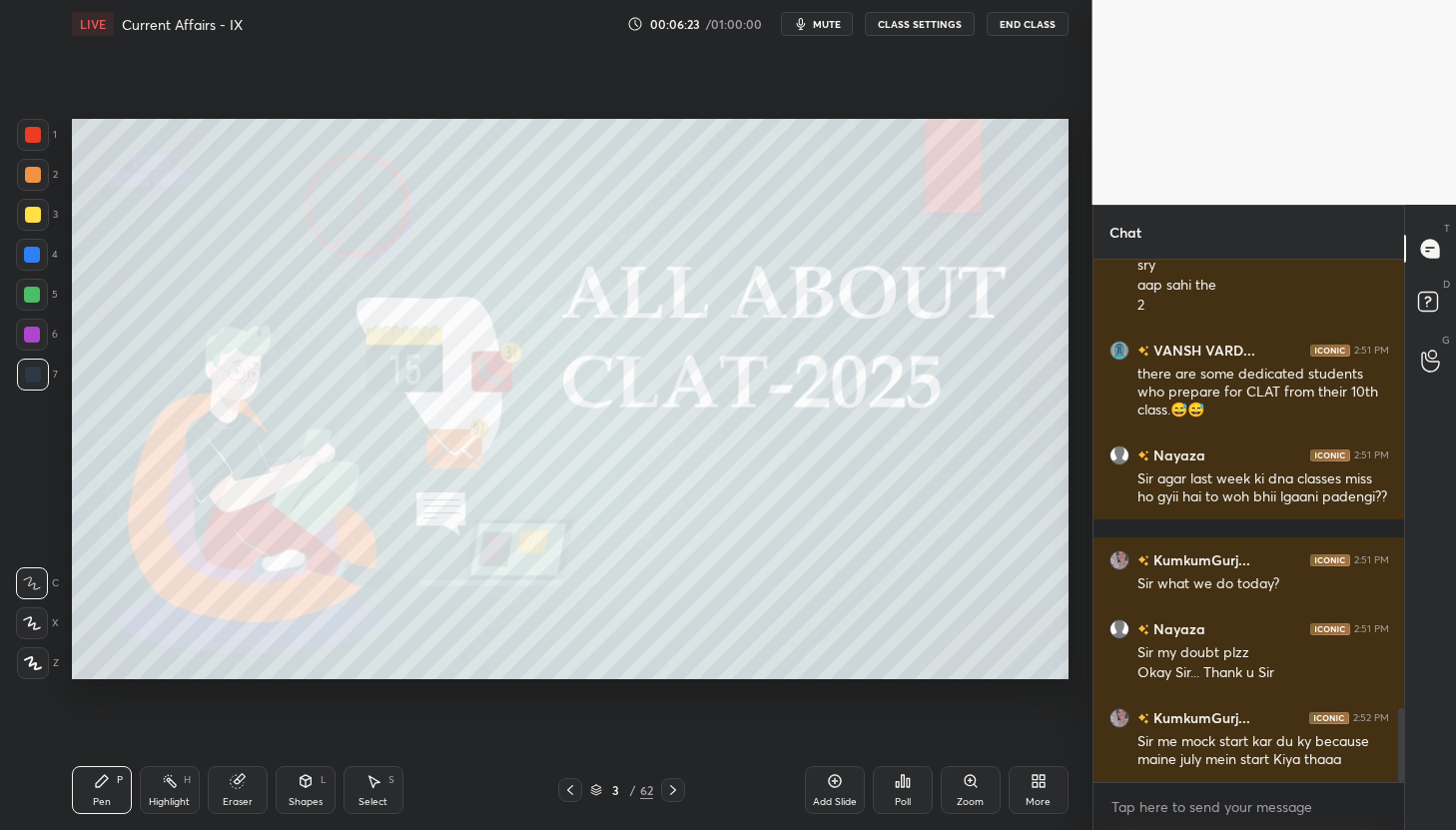 drag, startPoint x: 596, startPoint y: 792, endPoint x: 604, endPoint y: 762, distance: 31.04835 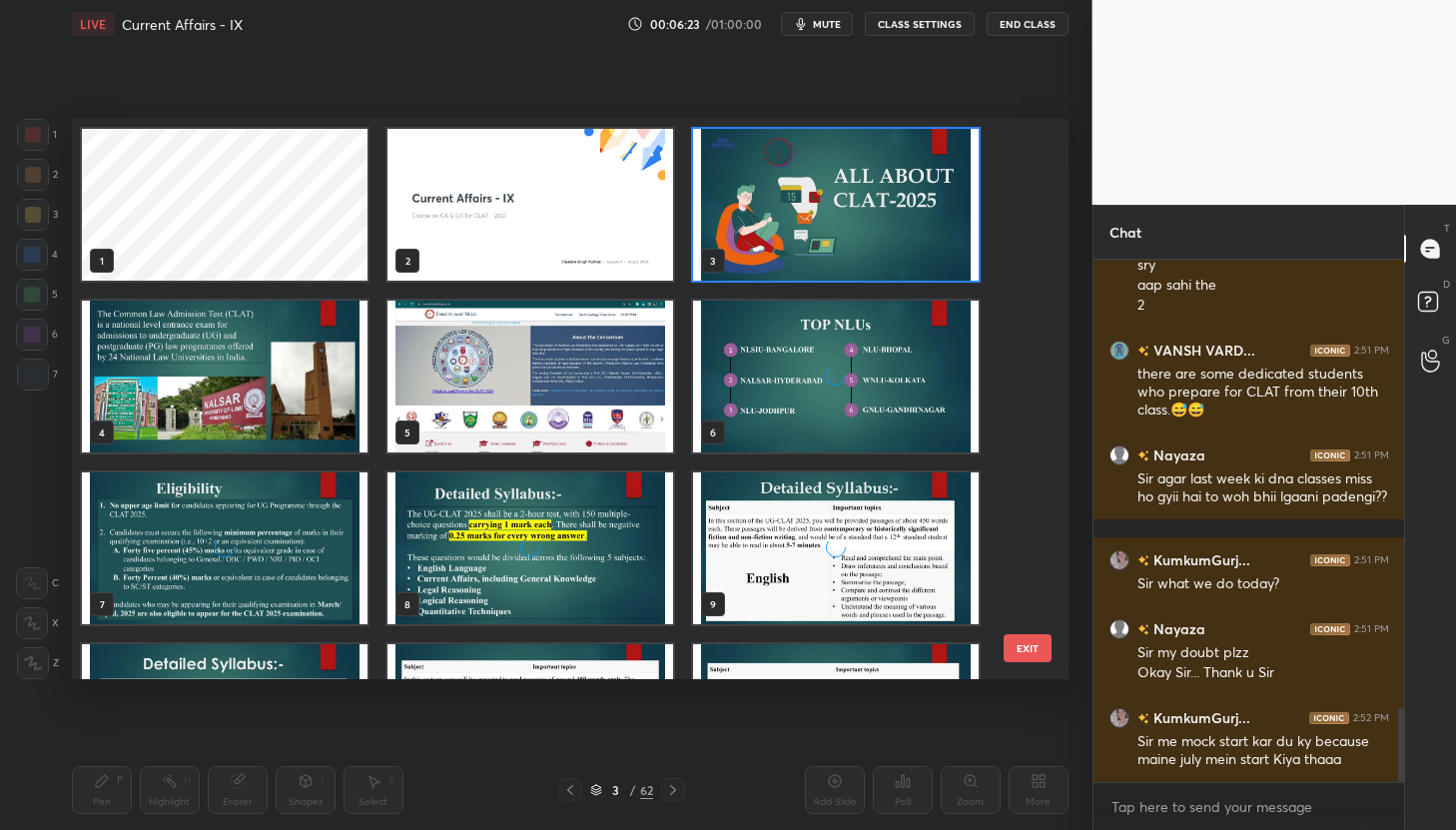 scroll, scrollTop: 6, scrollLeft: 11, axis: both 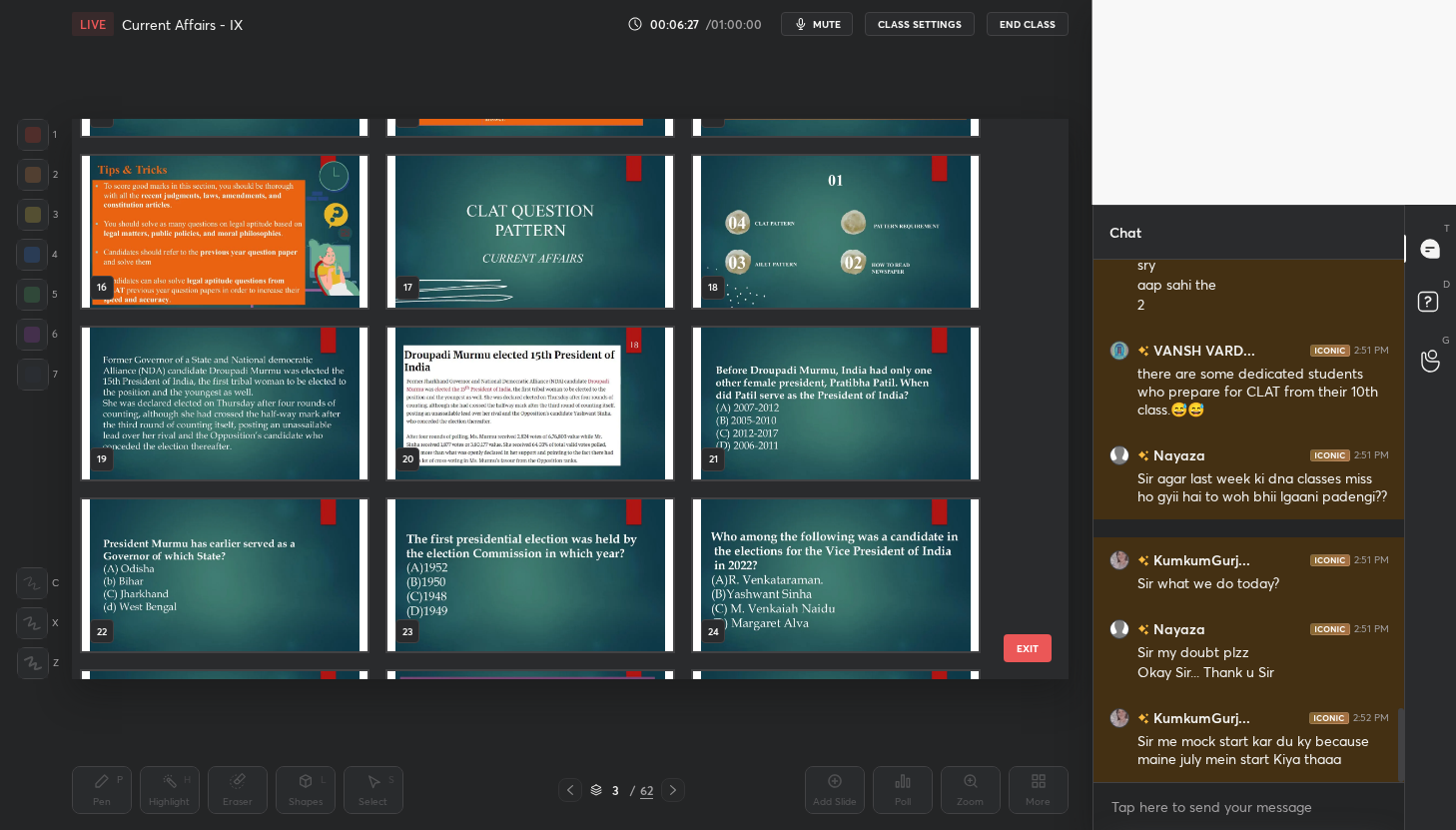 click at bounding box center (225, 404) 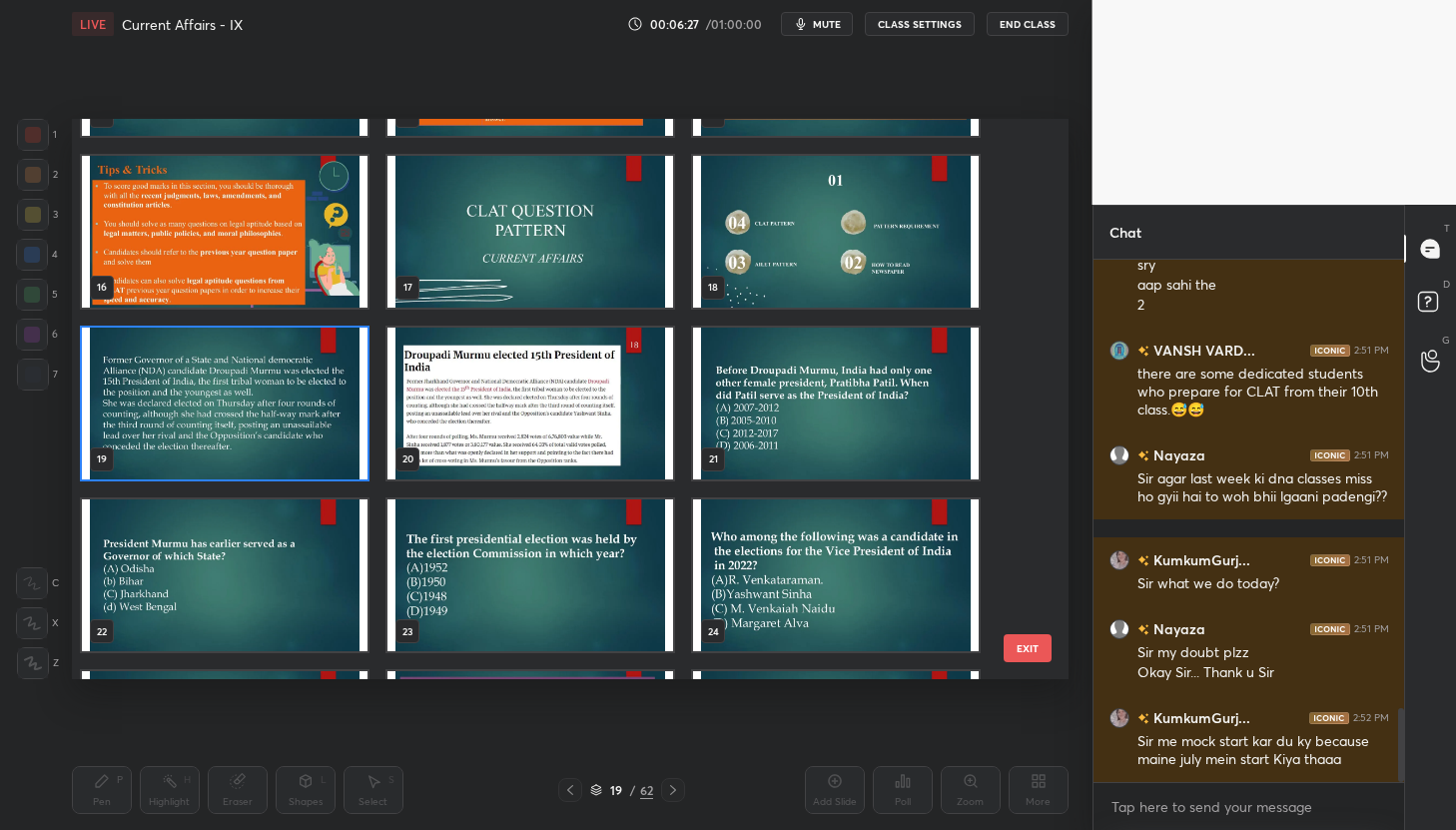 click at bounding box center (225, 404) 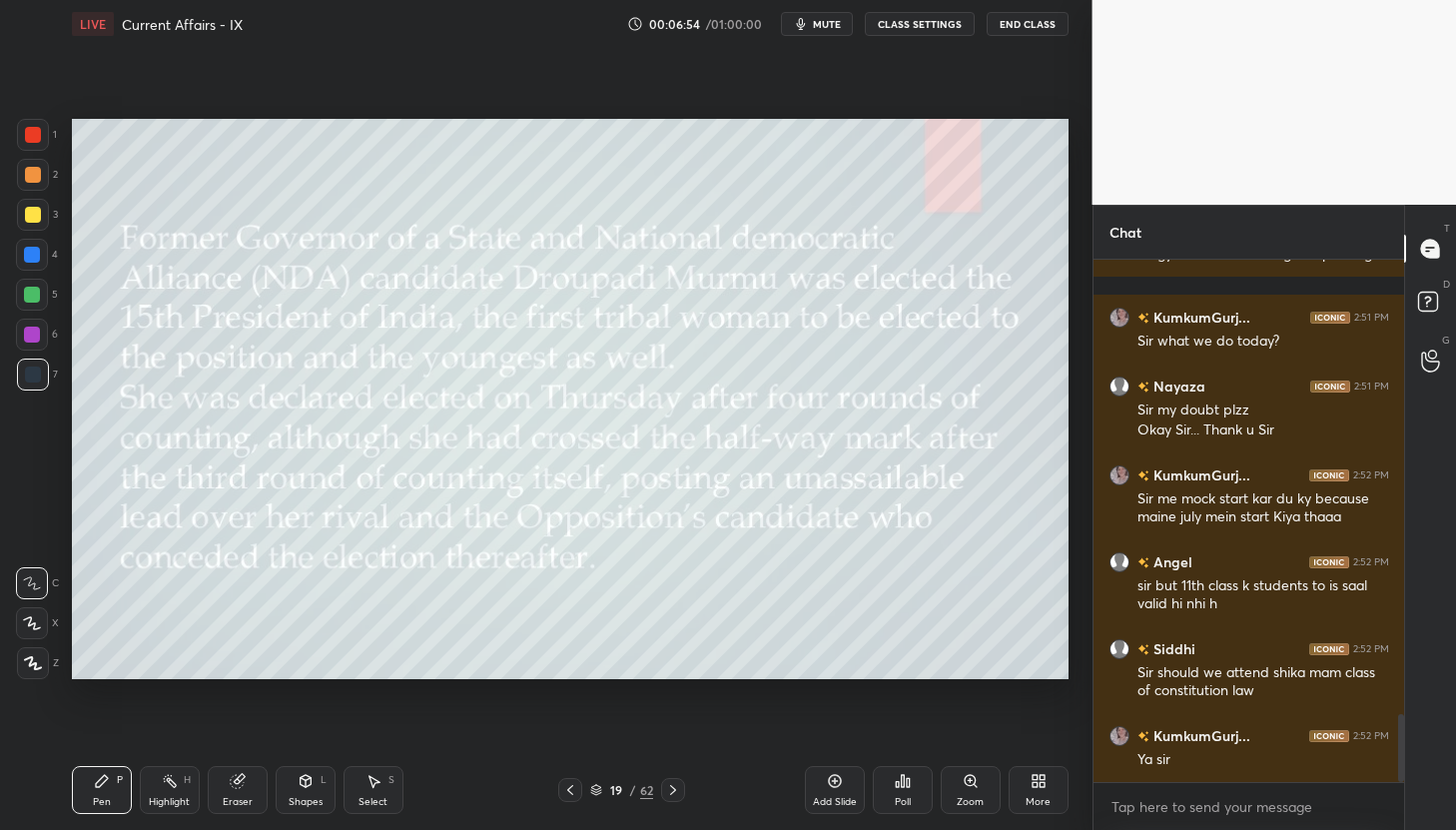scroll, scrollTop: 3481, scrollLeft: 0, axis: vertical 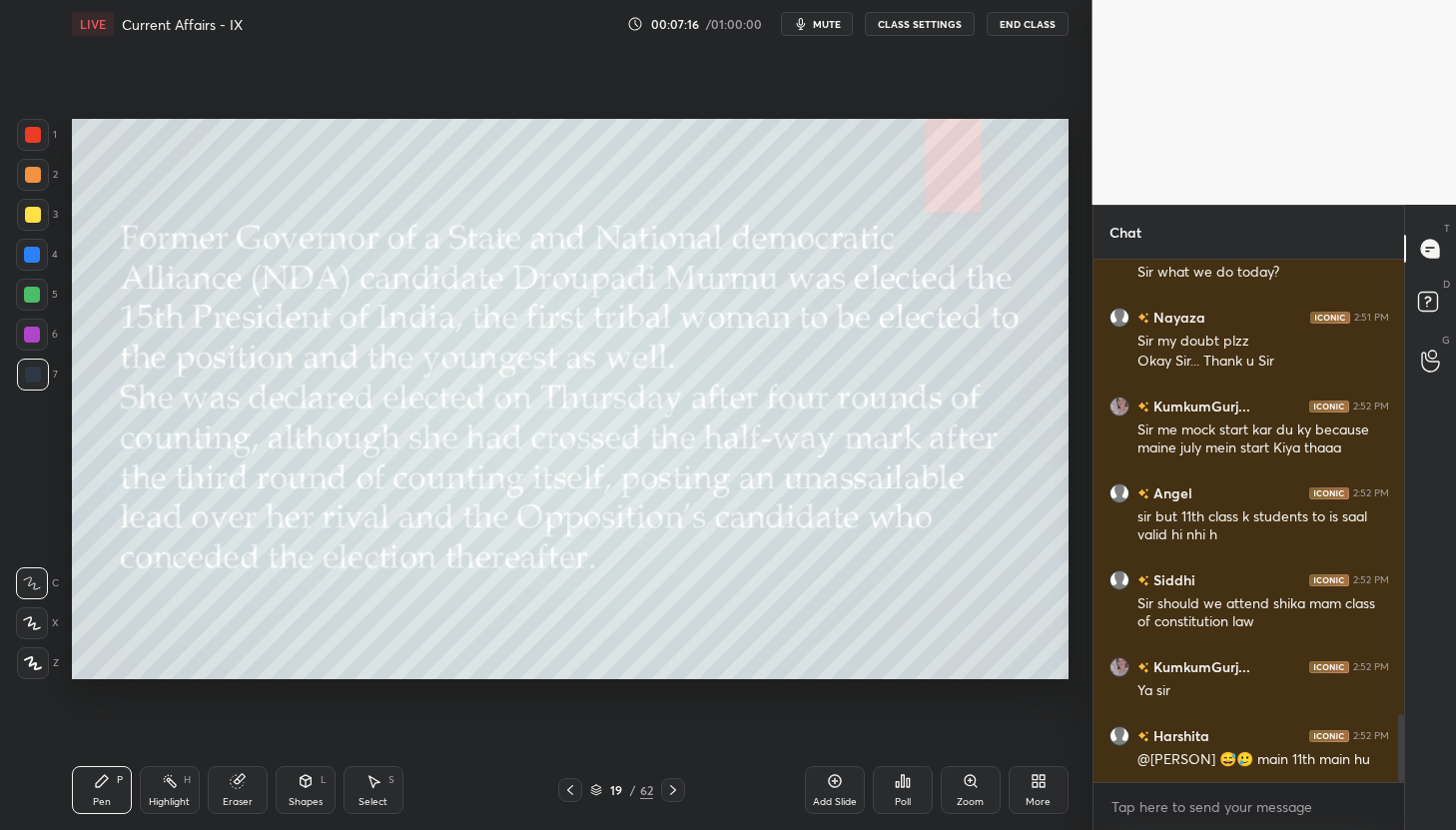 click at bounding box center [33, 215] 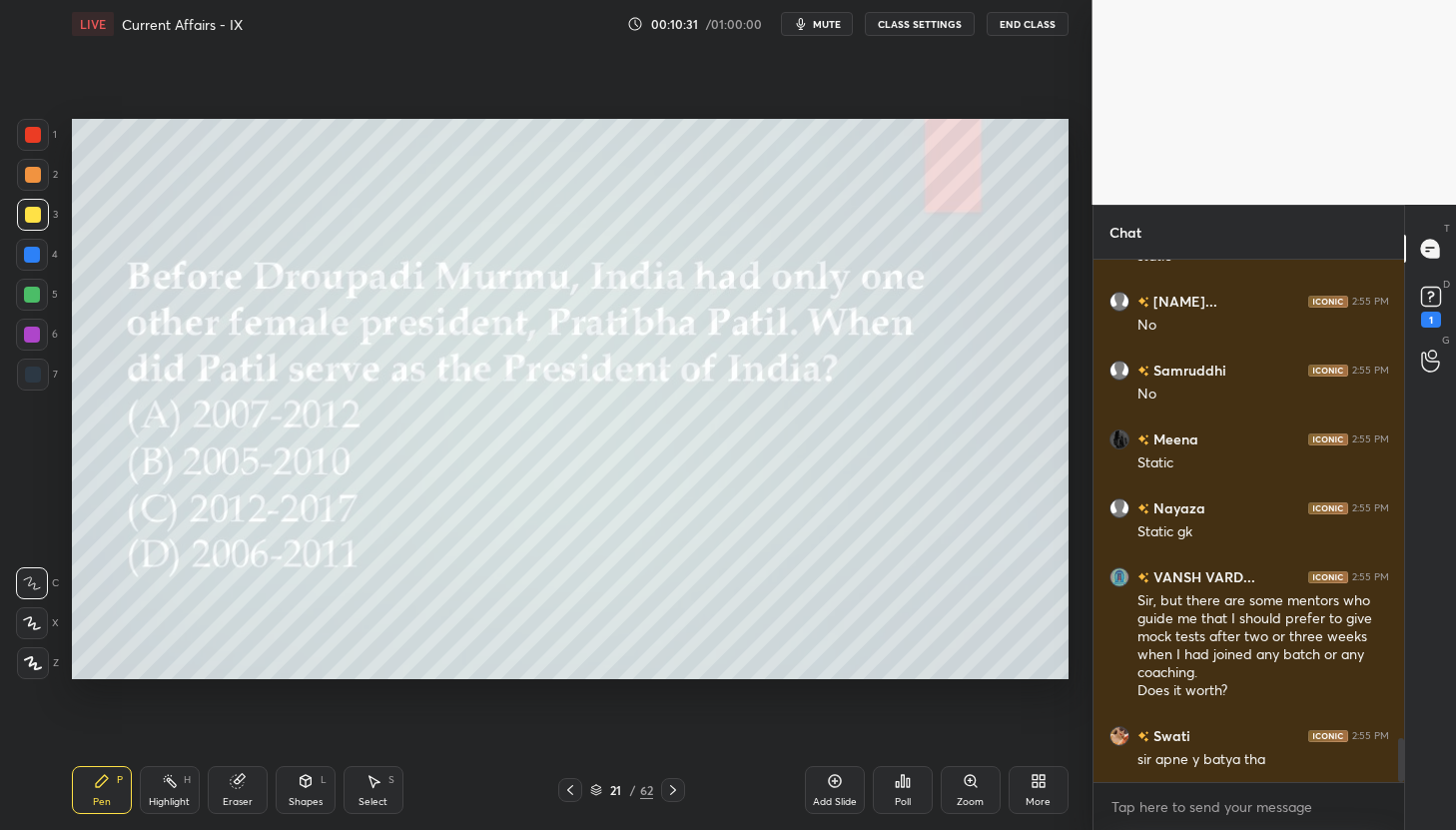 scroll, scrollTop: 5741, scrollLeft: 0, axis: vertical 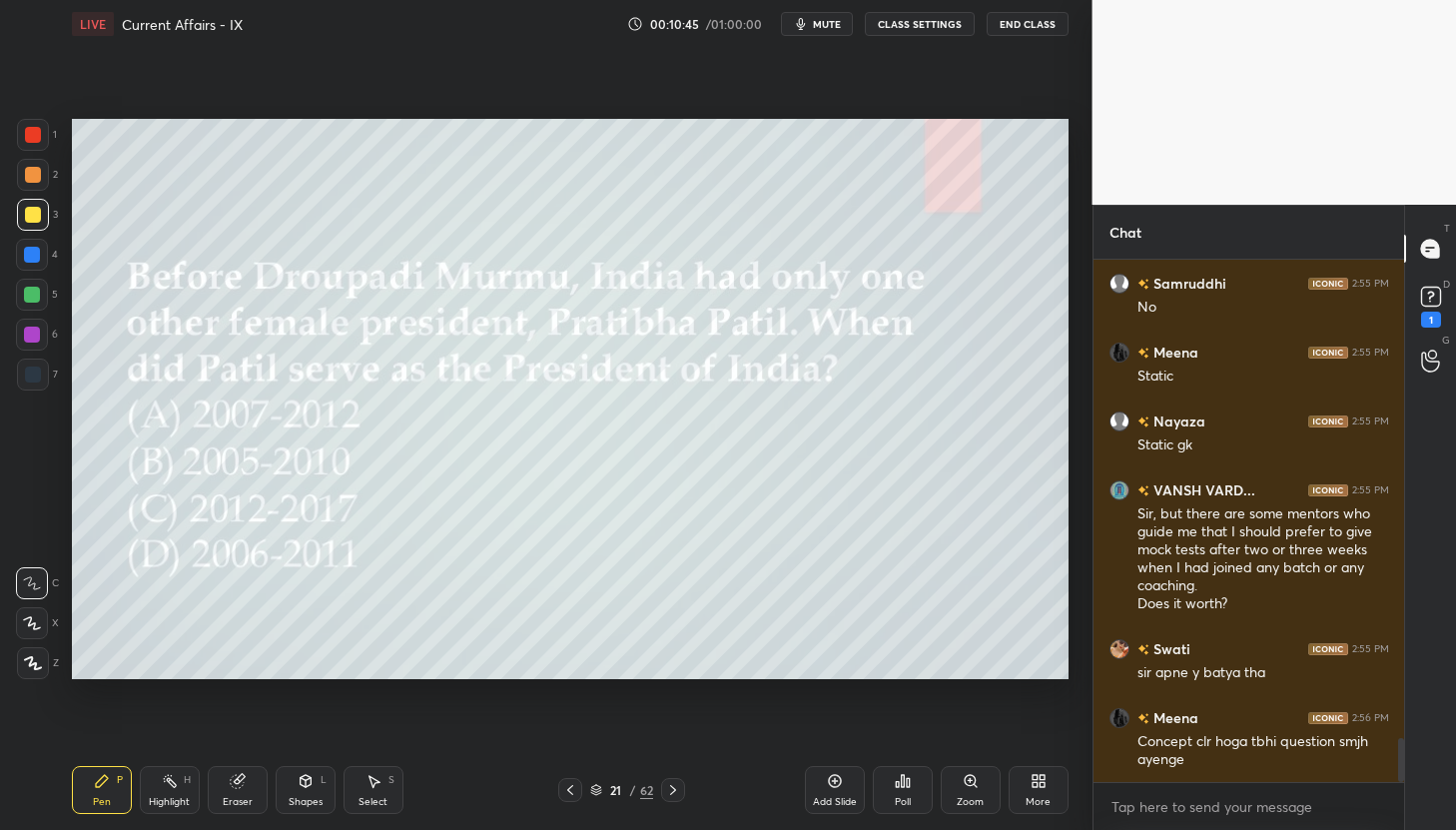click on "Eraser" at bounding box center (238, 802) 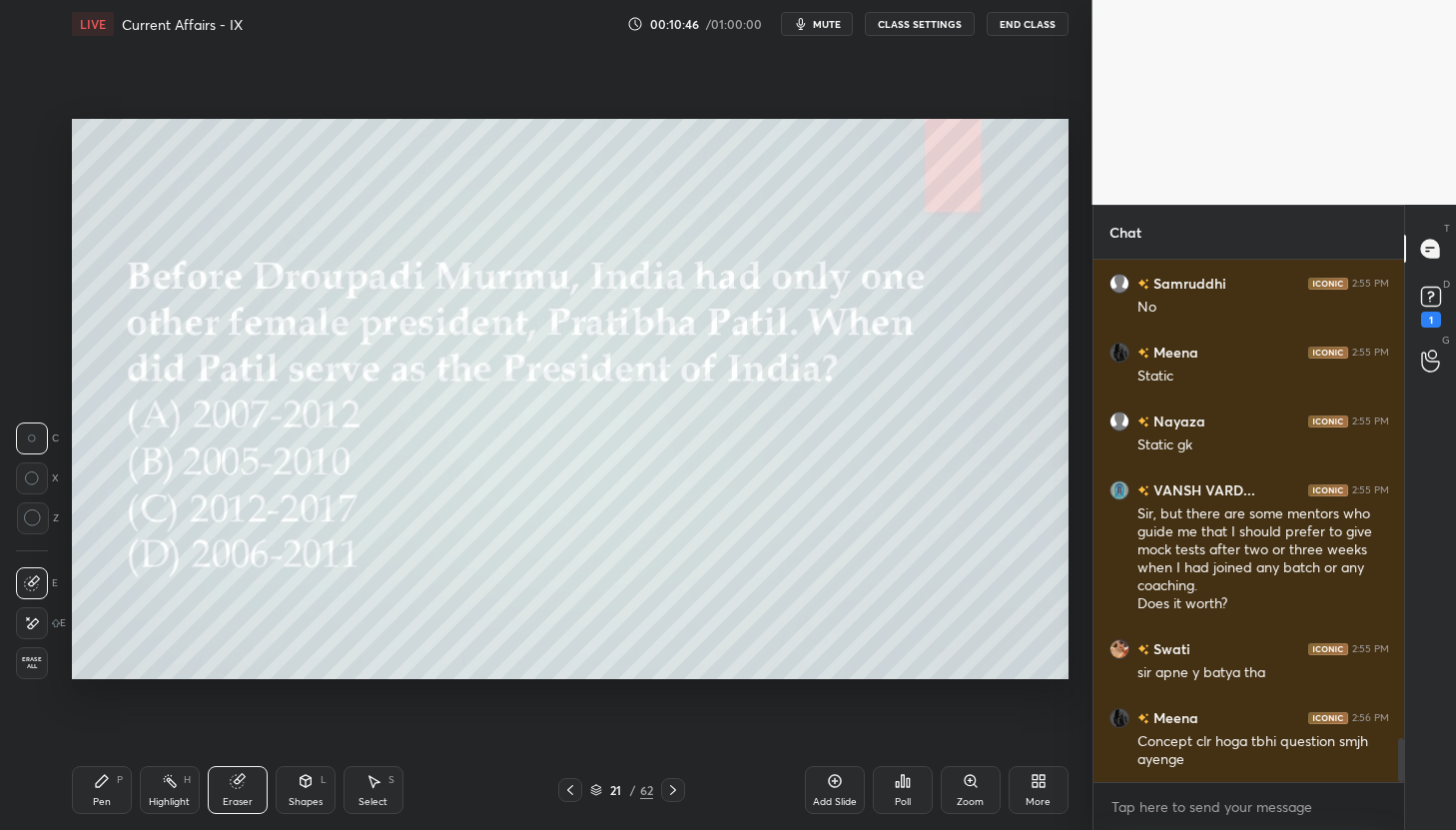 click on "Erase all" at bounding box center [32, 663] 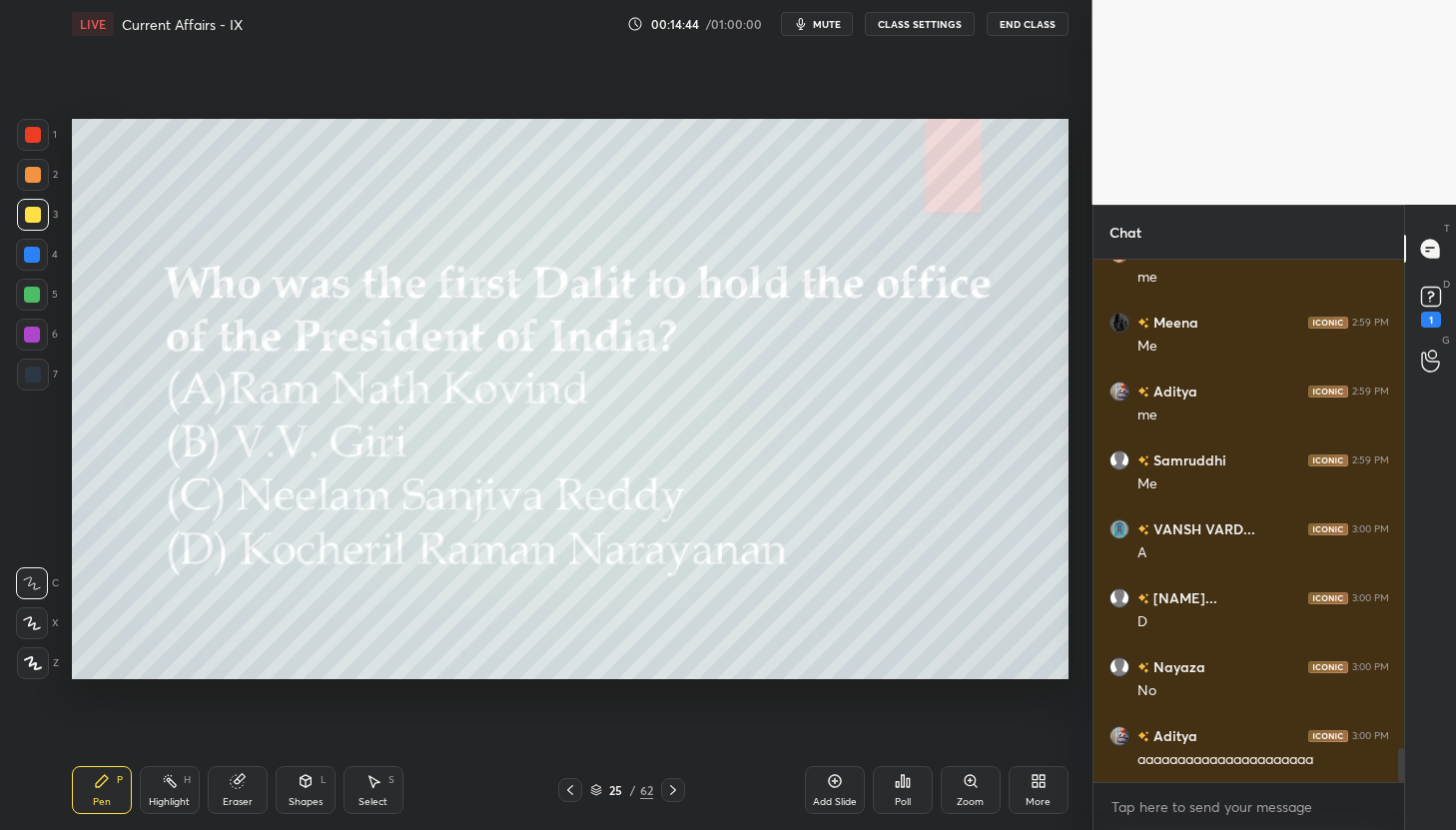 scroll, scrollTop: 7665, scrollLeft: 0, axis: vertical 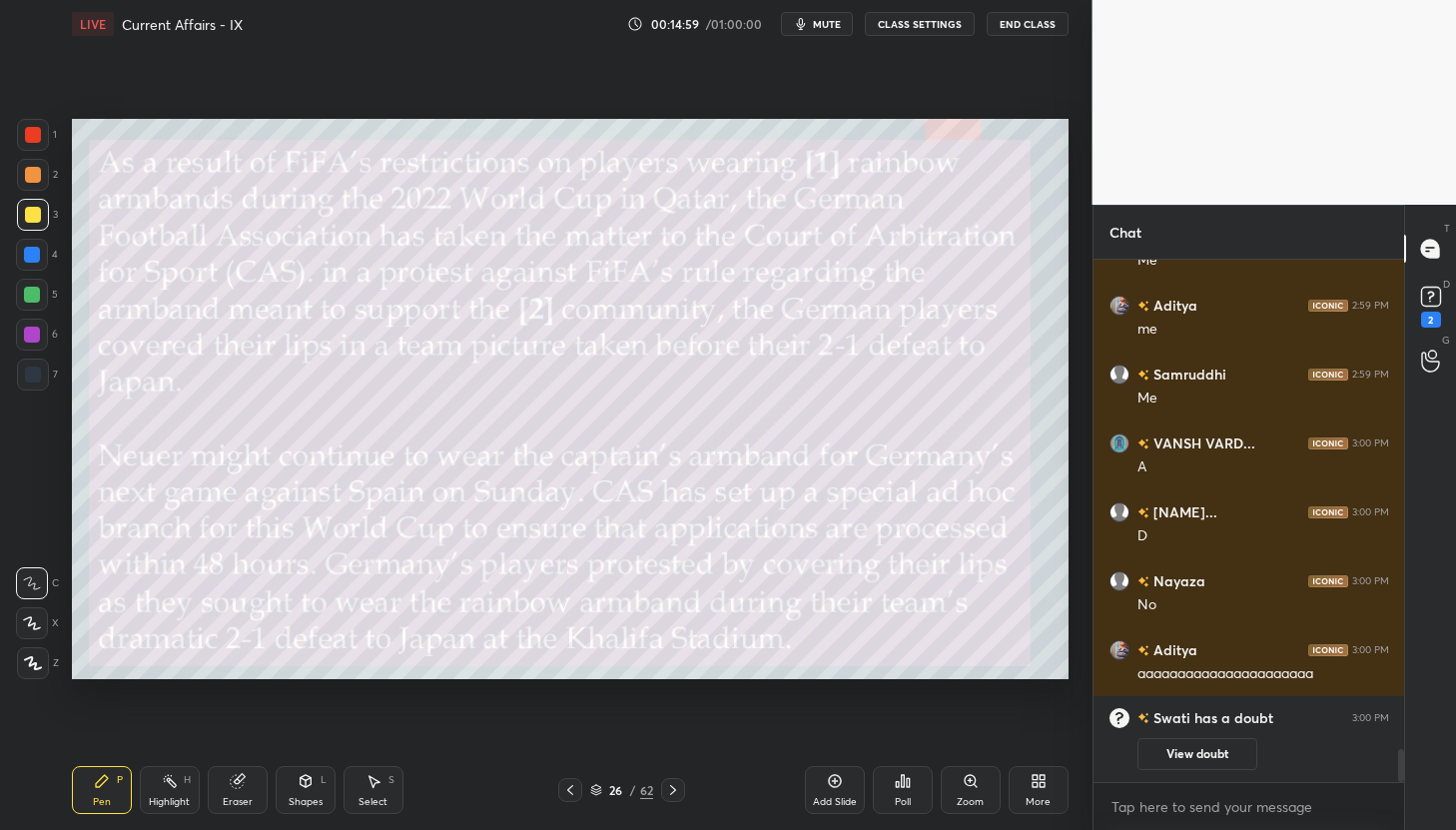 click on "26 / 62" at bounding box center (621, 790) 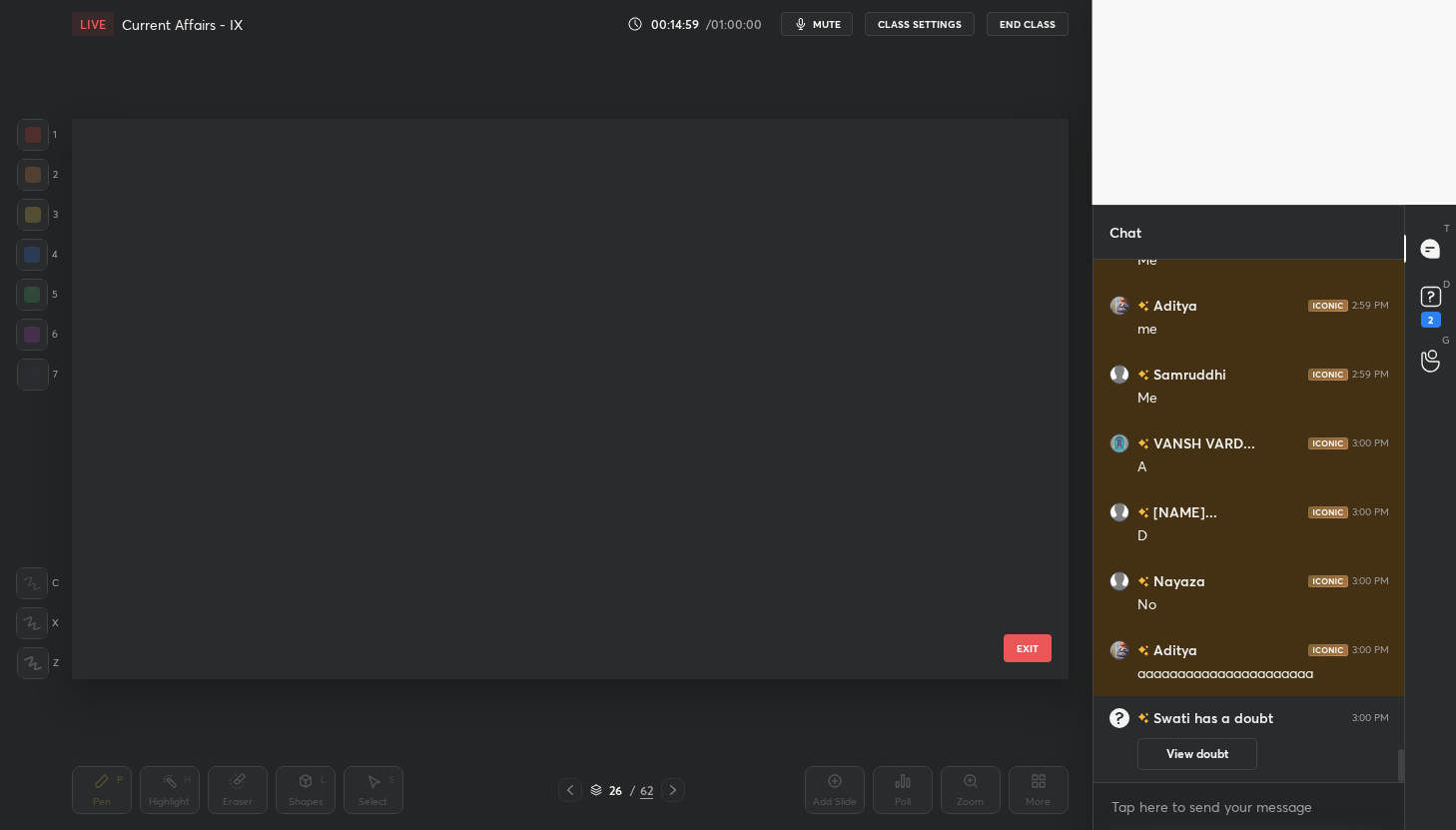 scroll, scrollTop: 987, scrollLeft: 0, axis: vertical 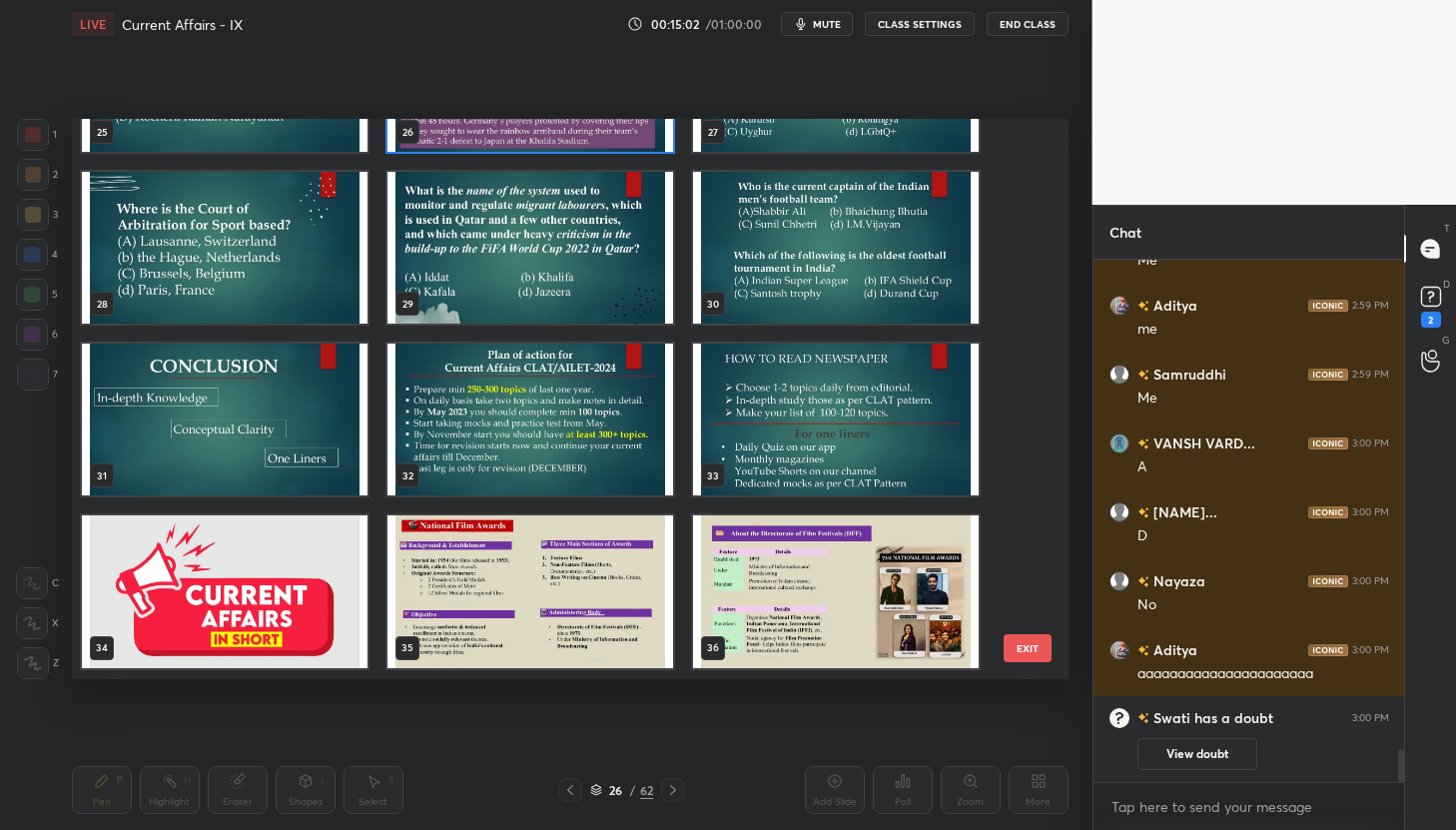 click at bounding box center (225, 591) 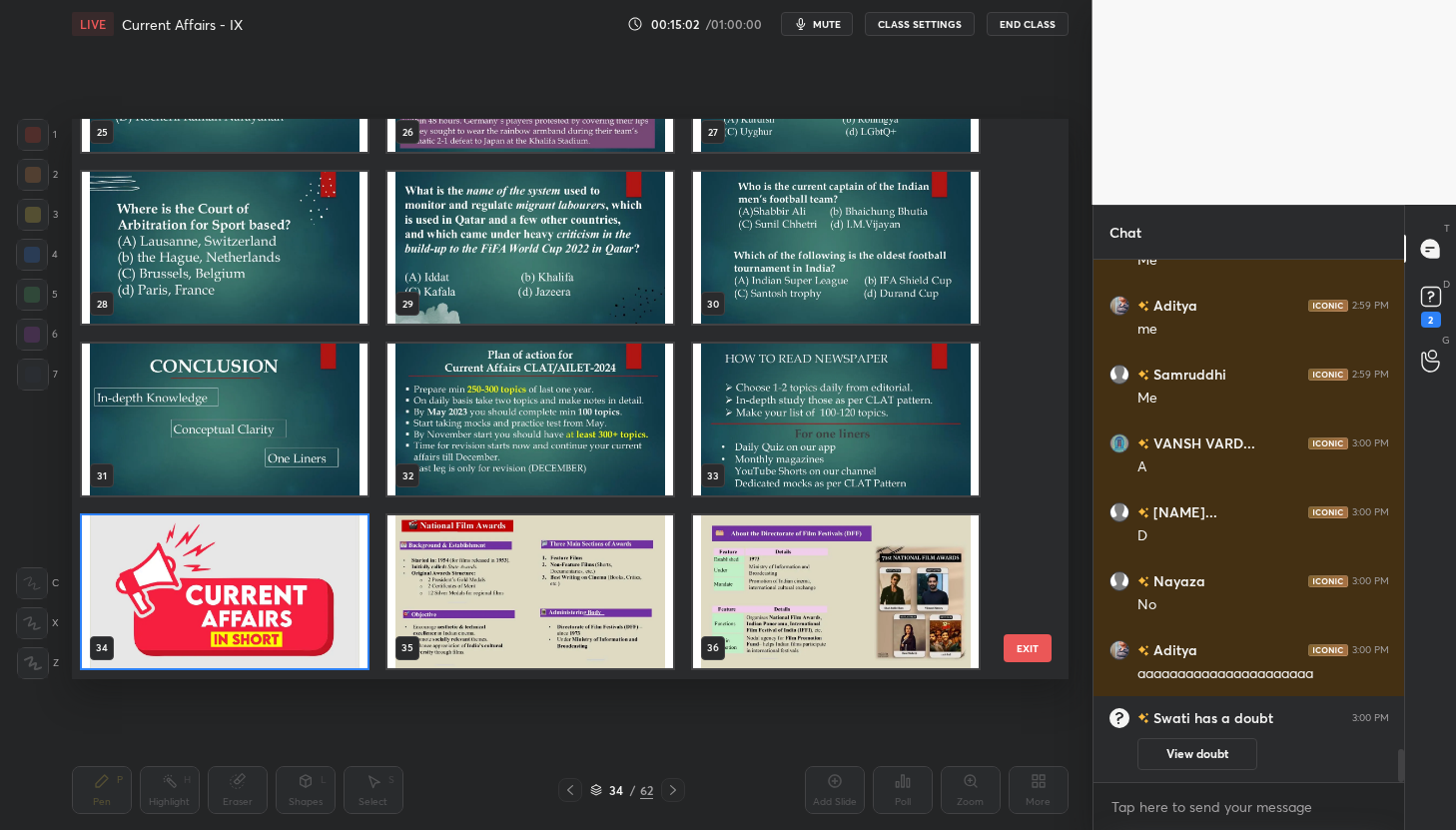 click at bounding box center [225, 591] 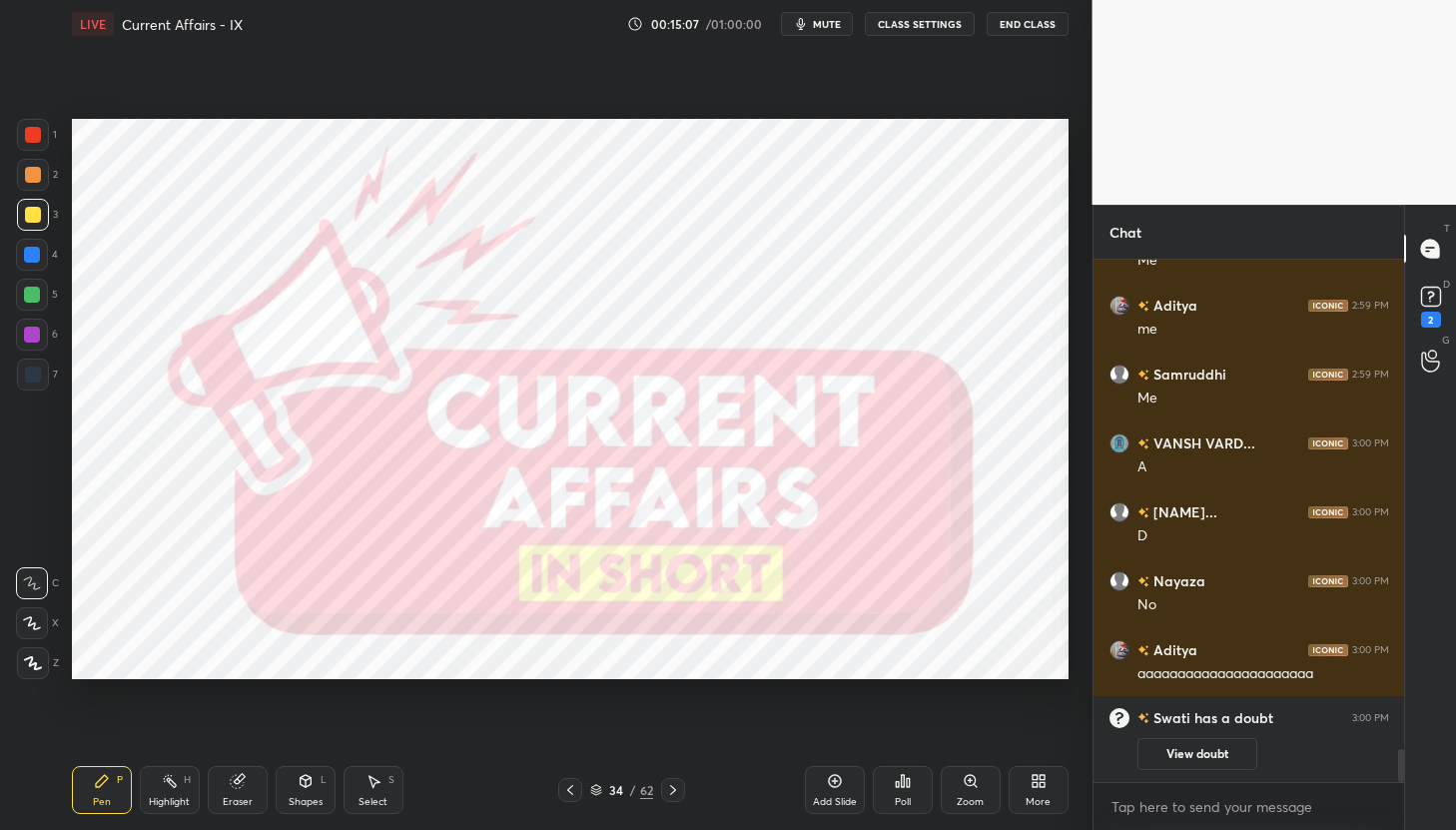 scroll, scrollTop: 7544, scrollLeft: 0, axis: vertical 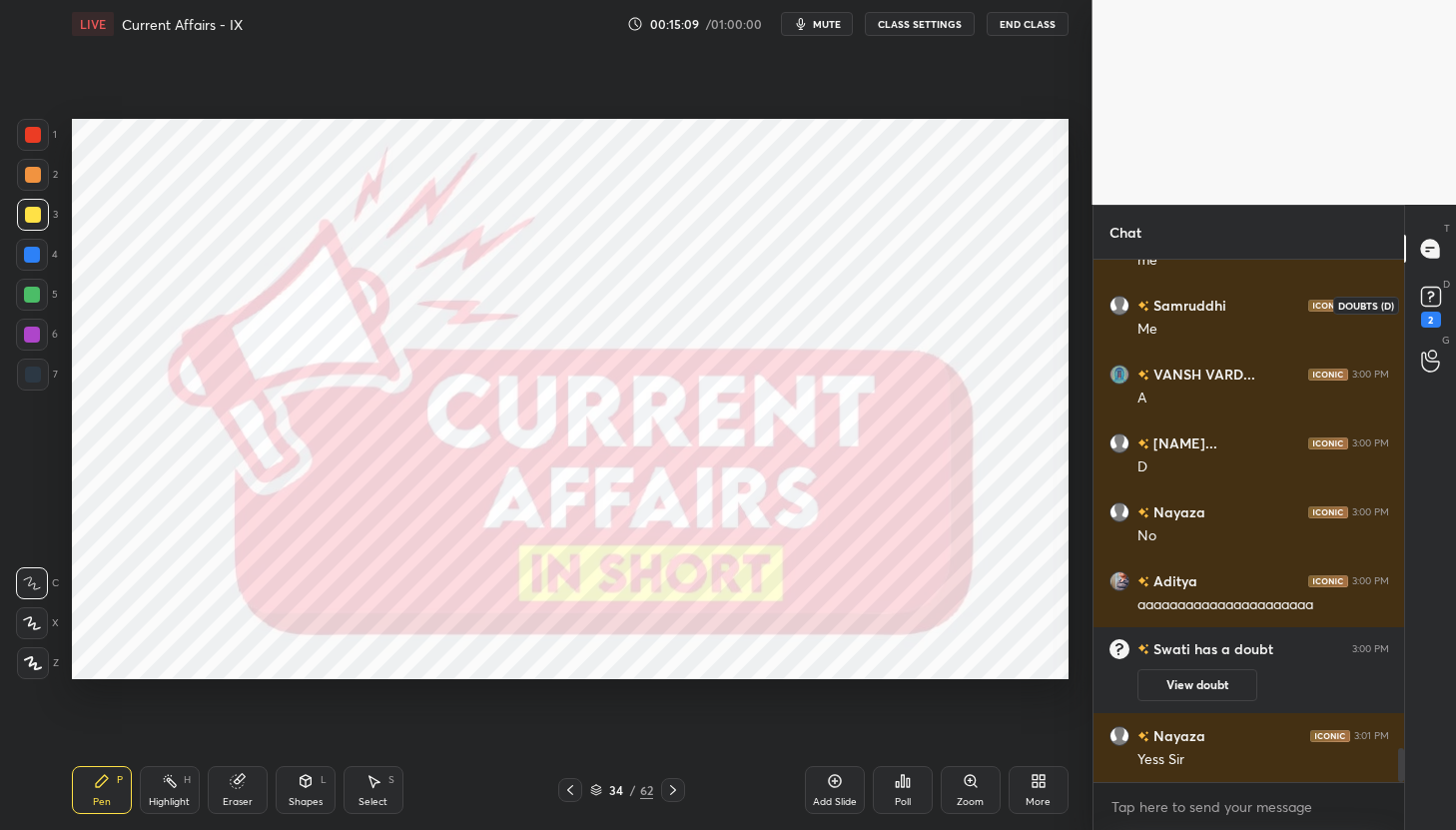 click 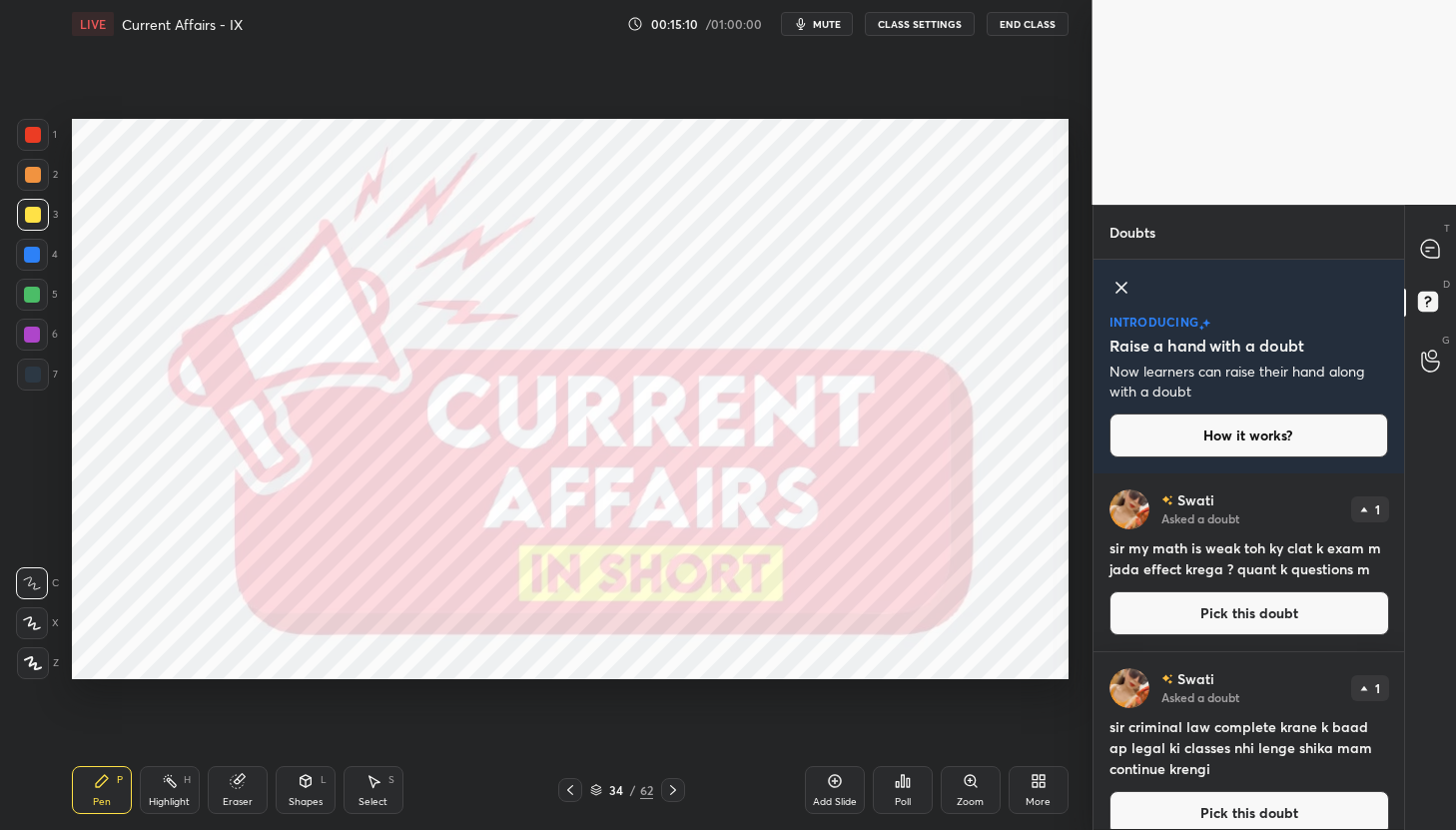 click 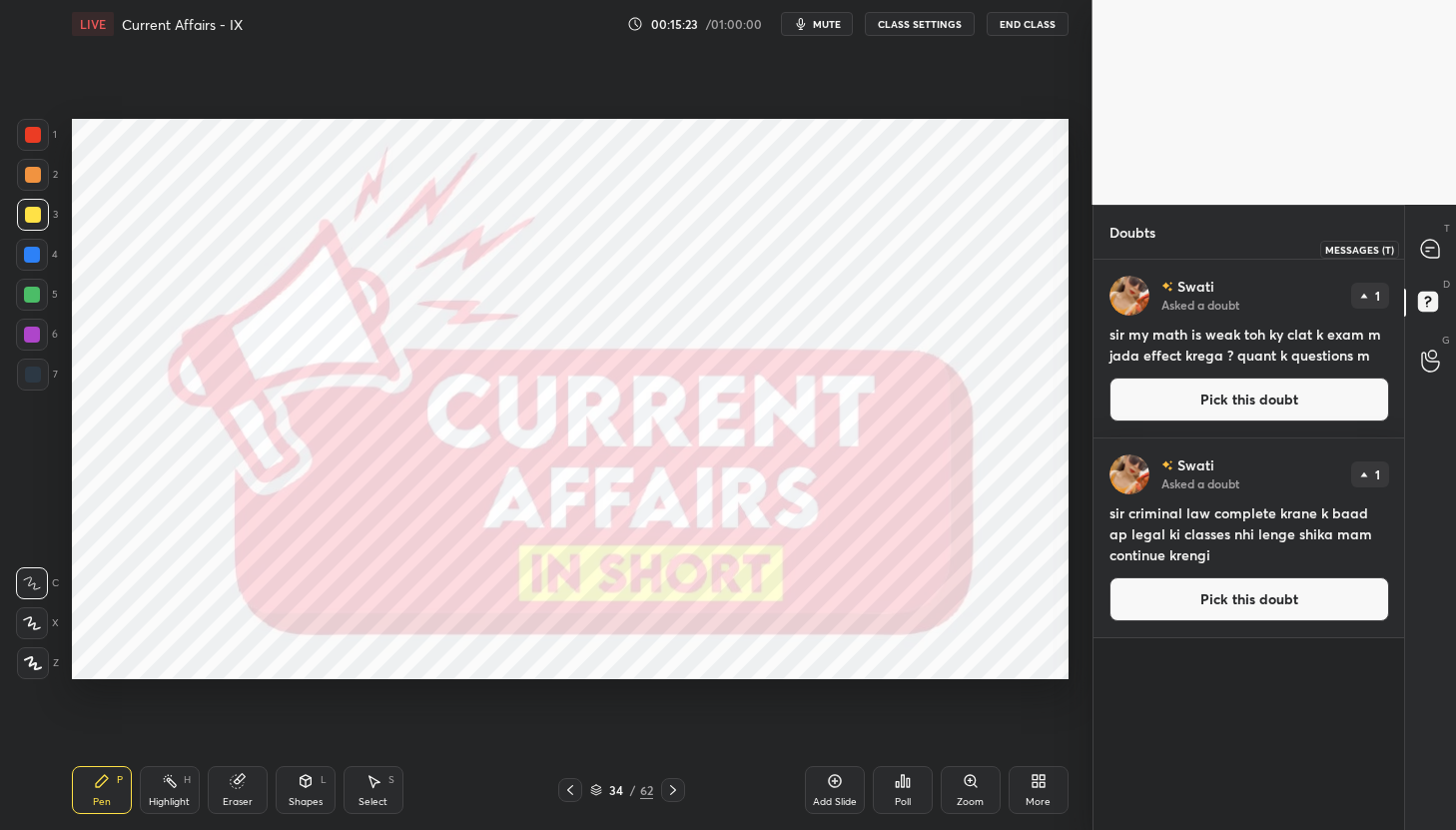 click 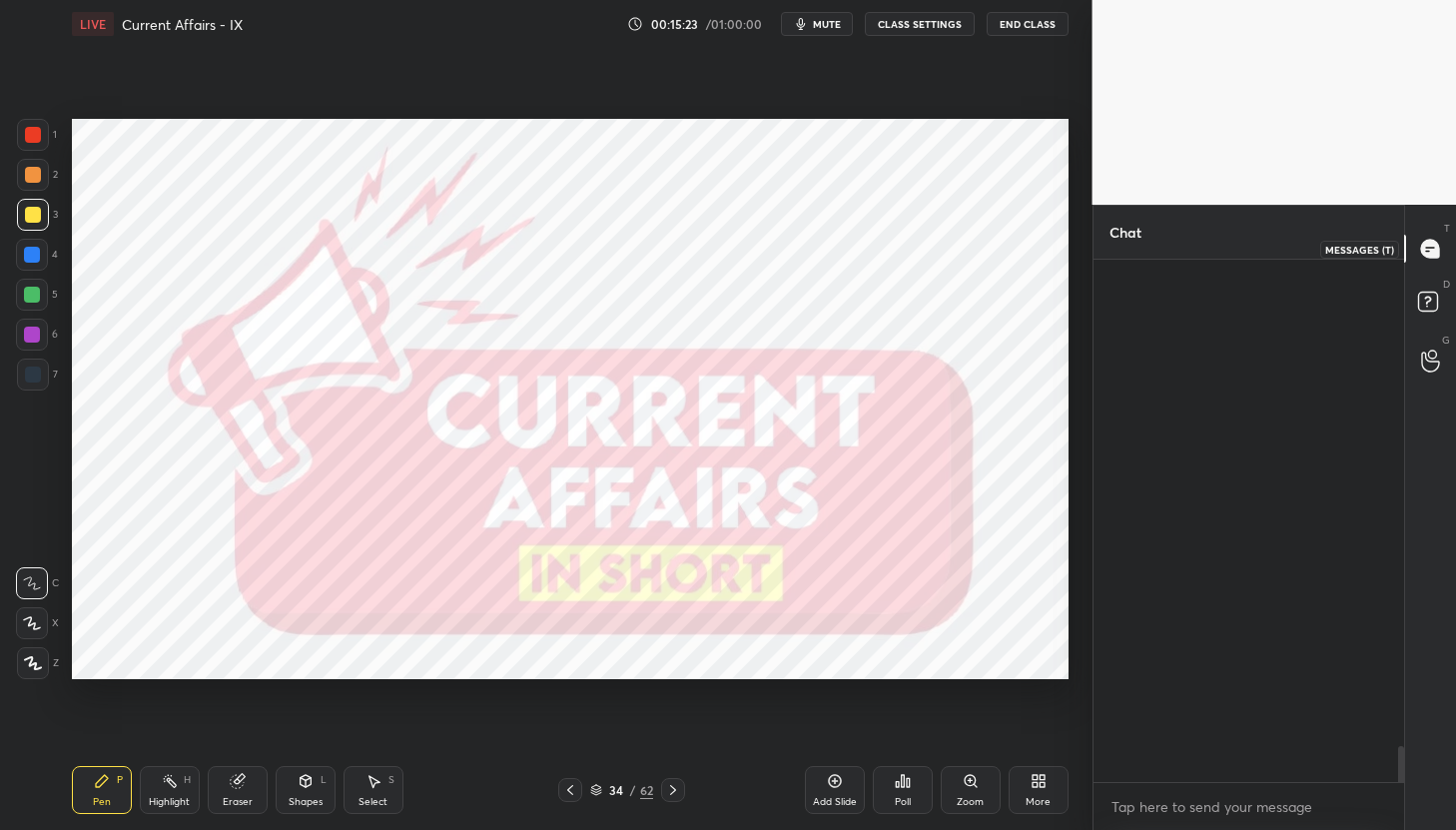 scroll, scrollTop: 8094, scrollLeft: 0, axis: vertical 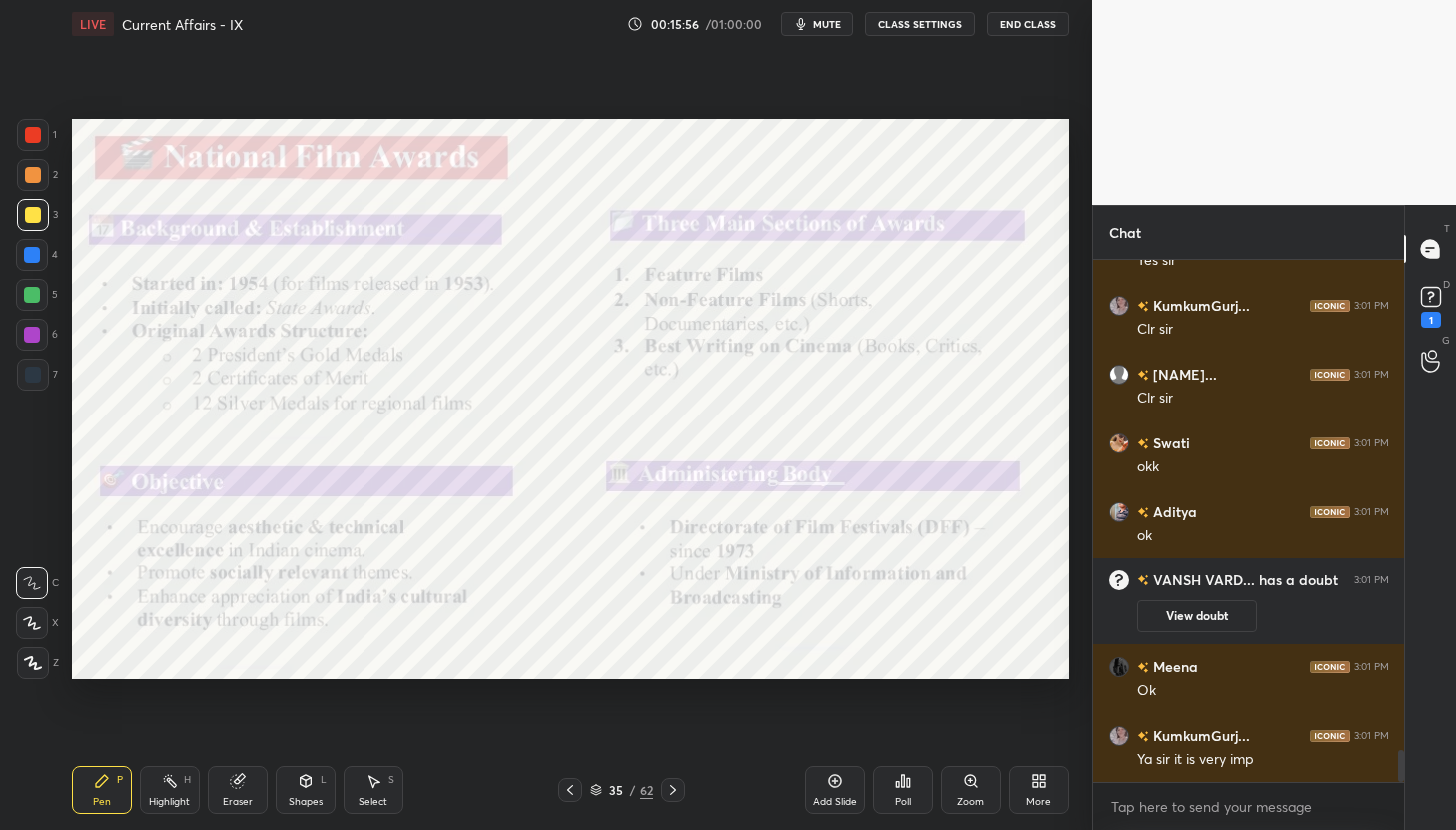 click at bounding box center [33, 135] 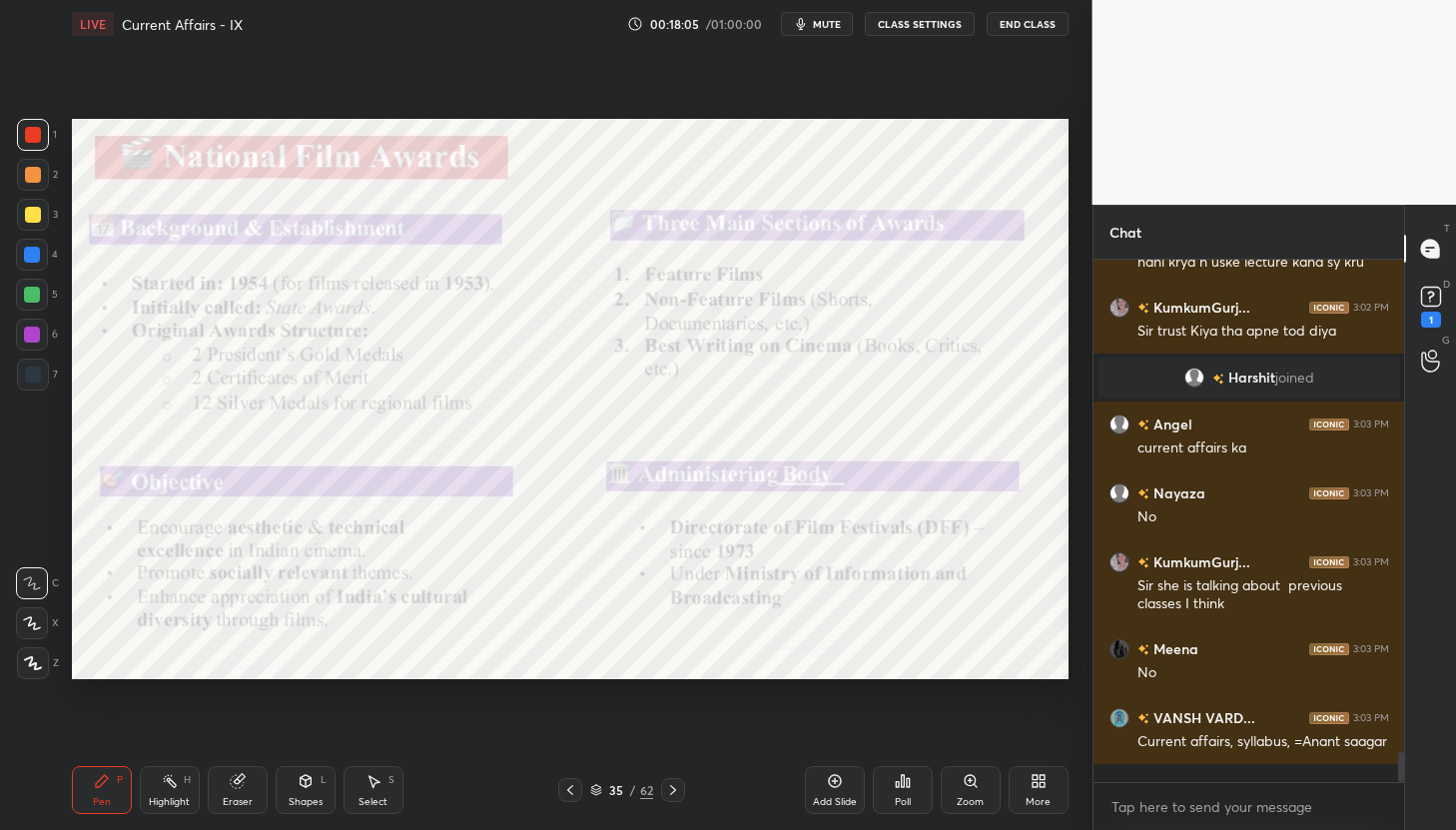 scroll, scrollTop: 8645, scrollLeft: 0, axis: vertical 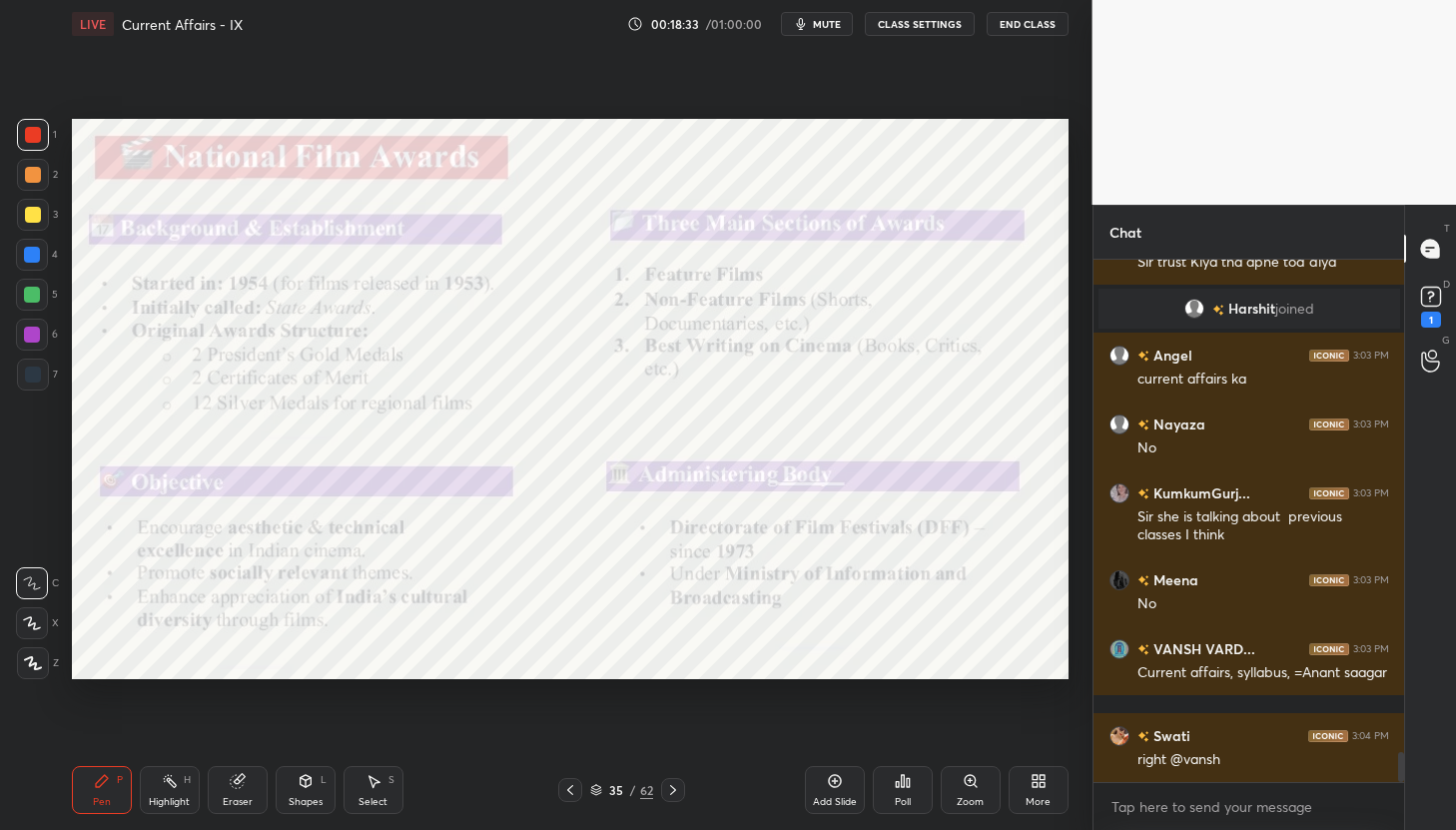 click on "mute" at bounding box center (827, 24) 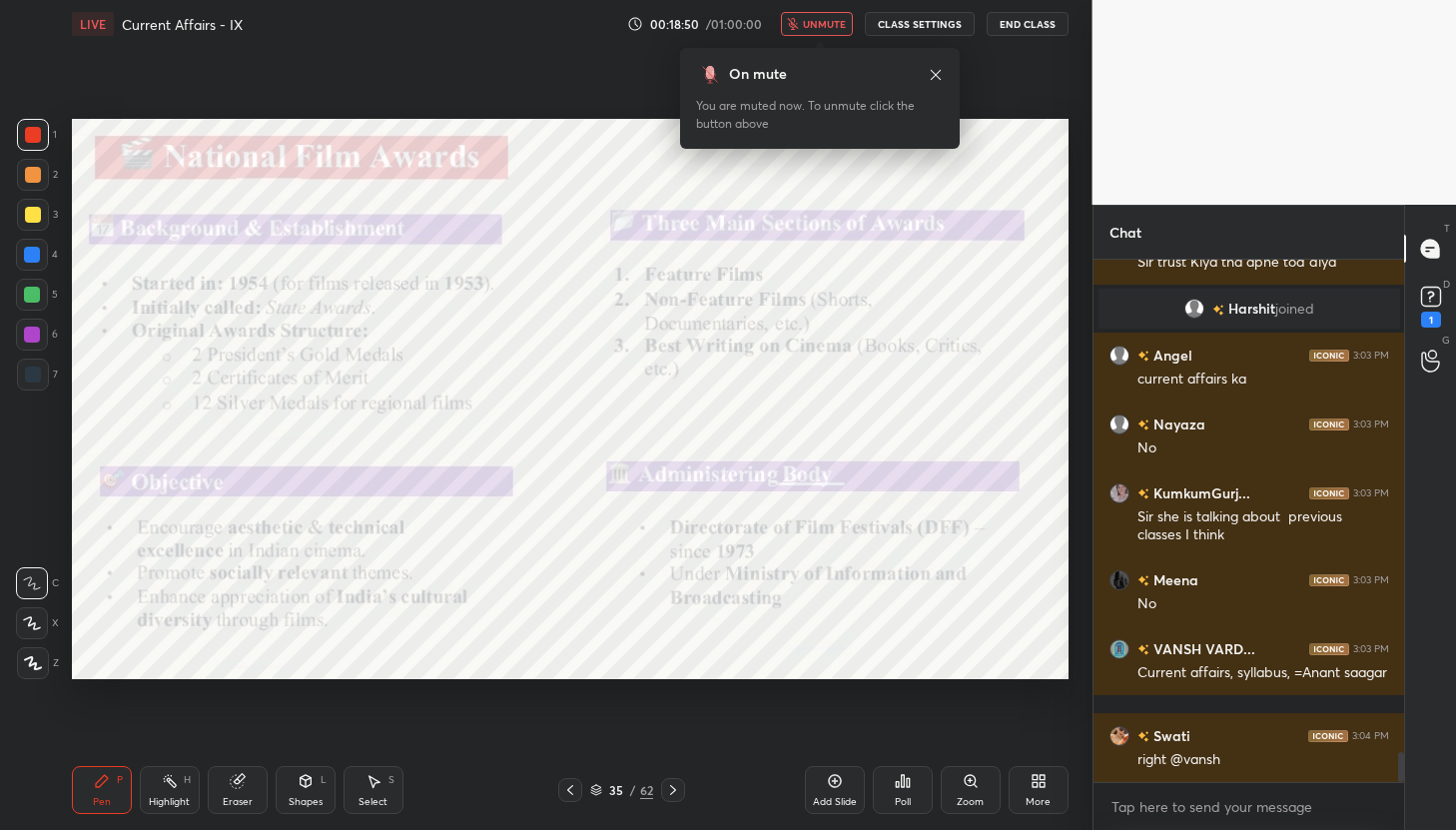 scroll, scrollTop: 8693, scrollLeft: 0, axis: vertical 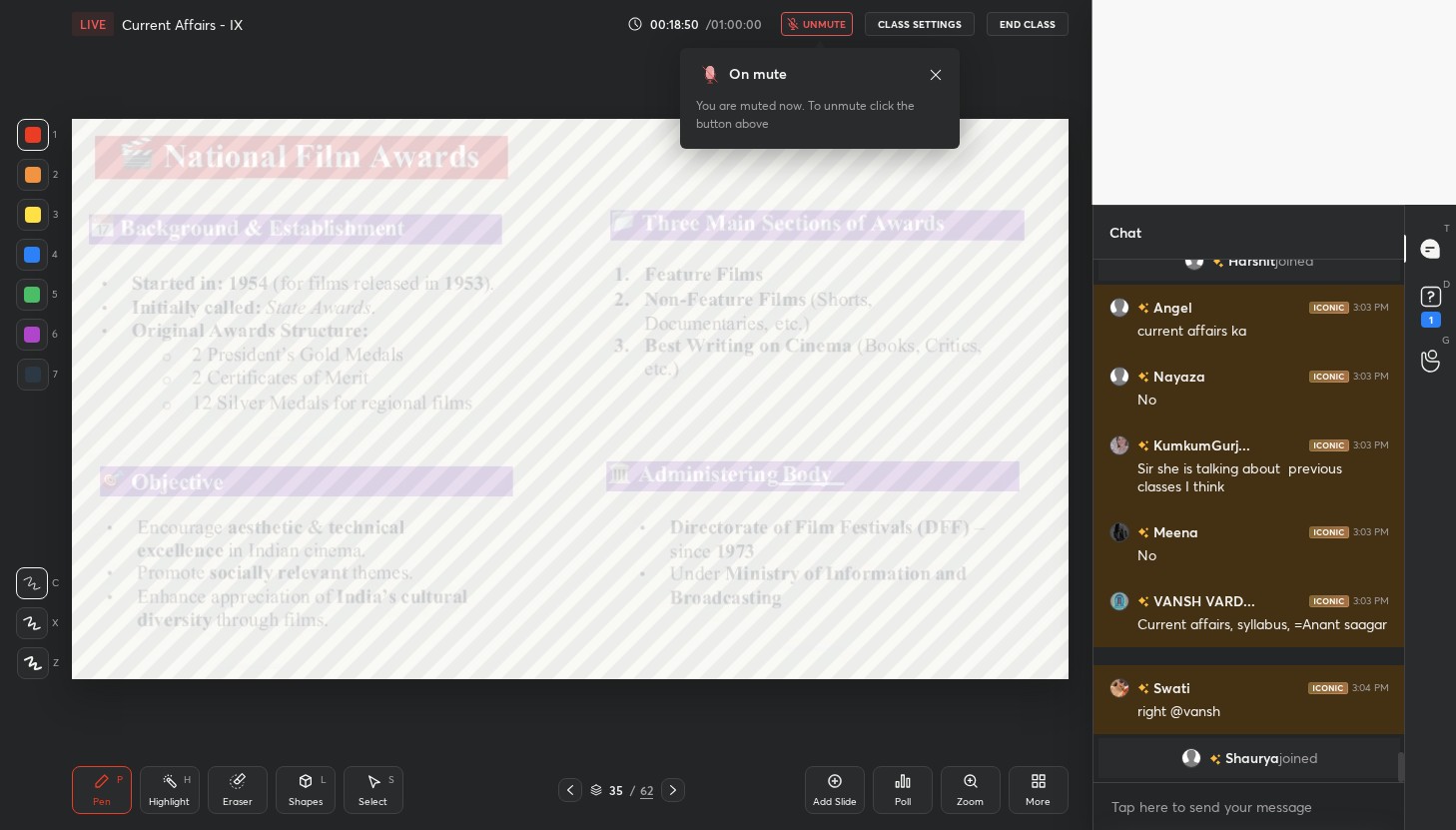 click on "unmute" at bounding box center [824, 24] 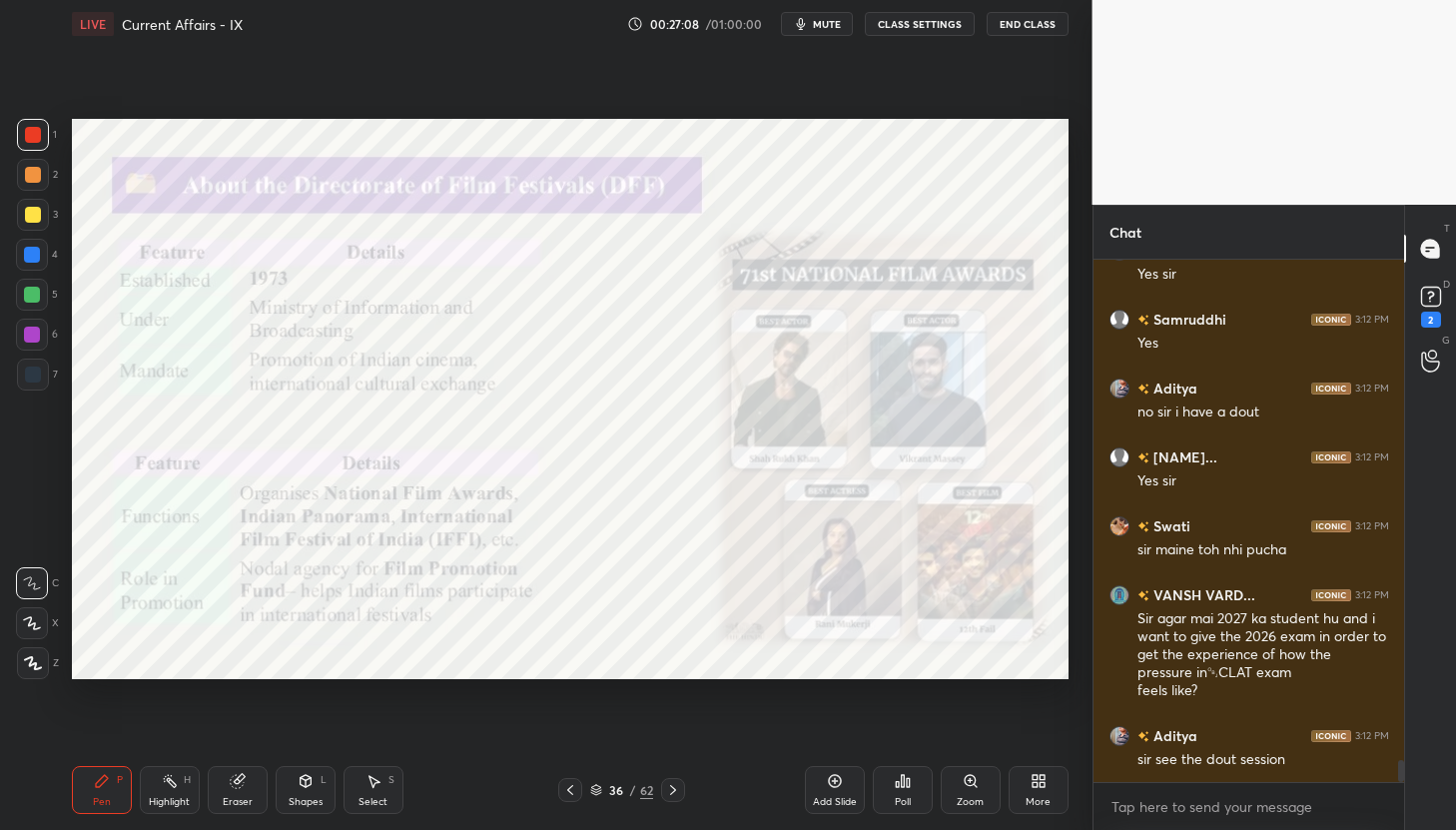 scroll, scrollTop: 12041, scrollLeft: 0, axis: vertical 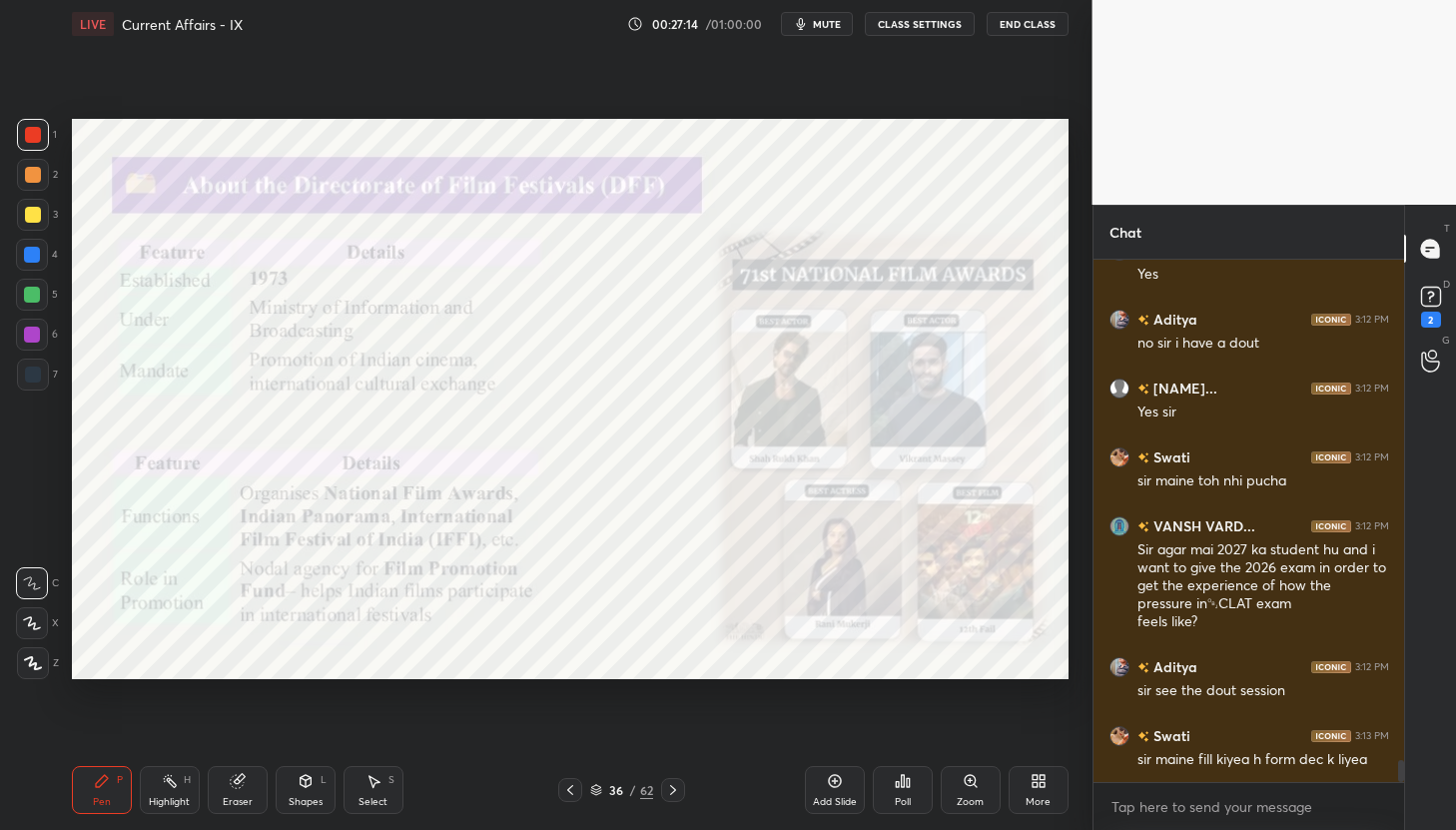 click at bounding box center (570, 790) 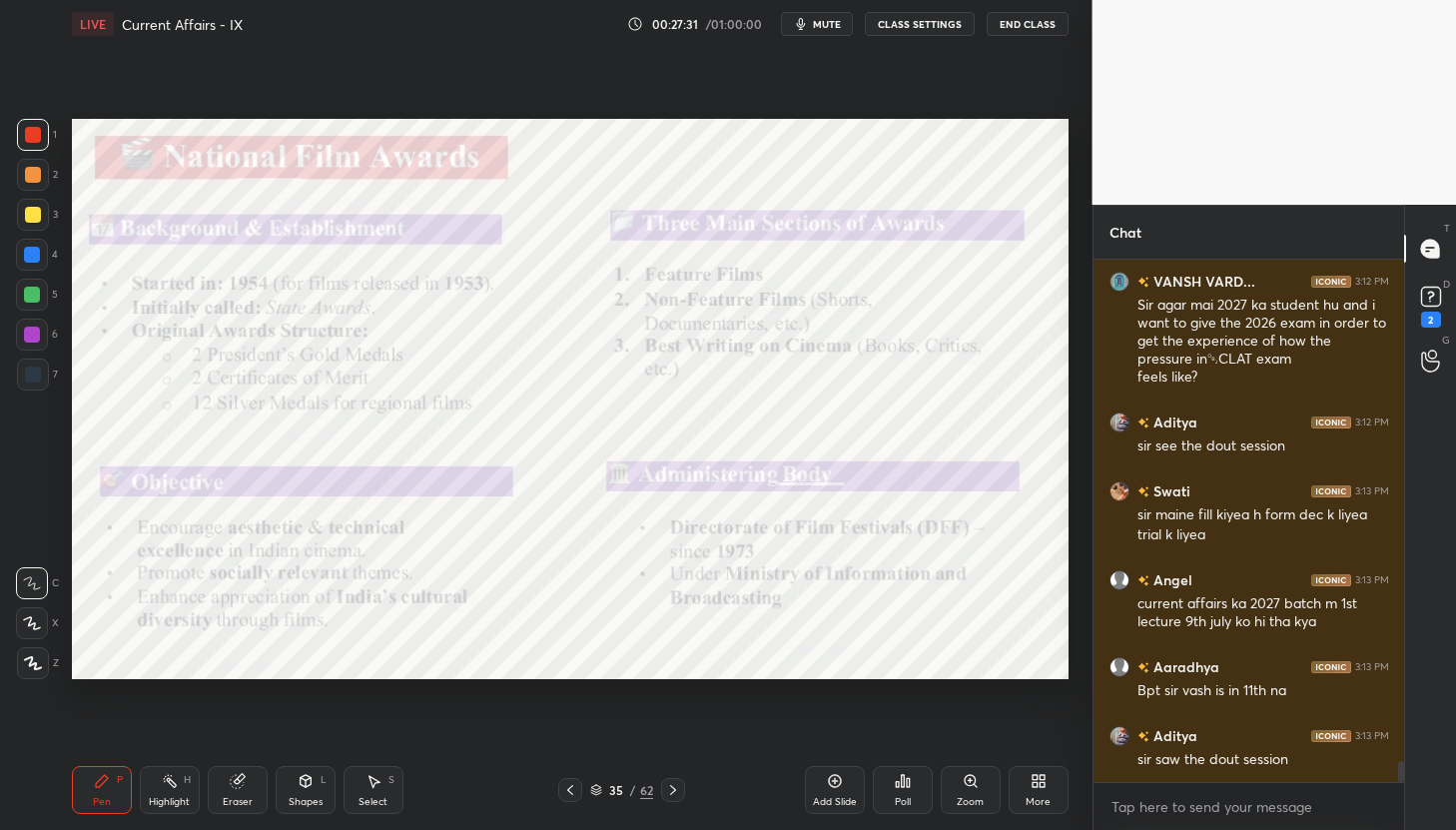 scroll, scrollTop: 12355, scrollLeft: 0, axis: vertical 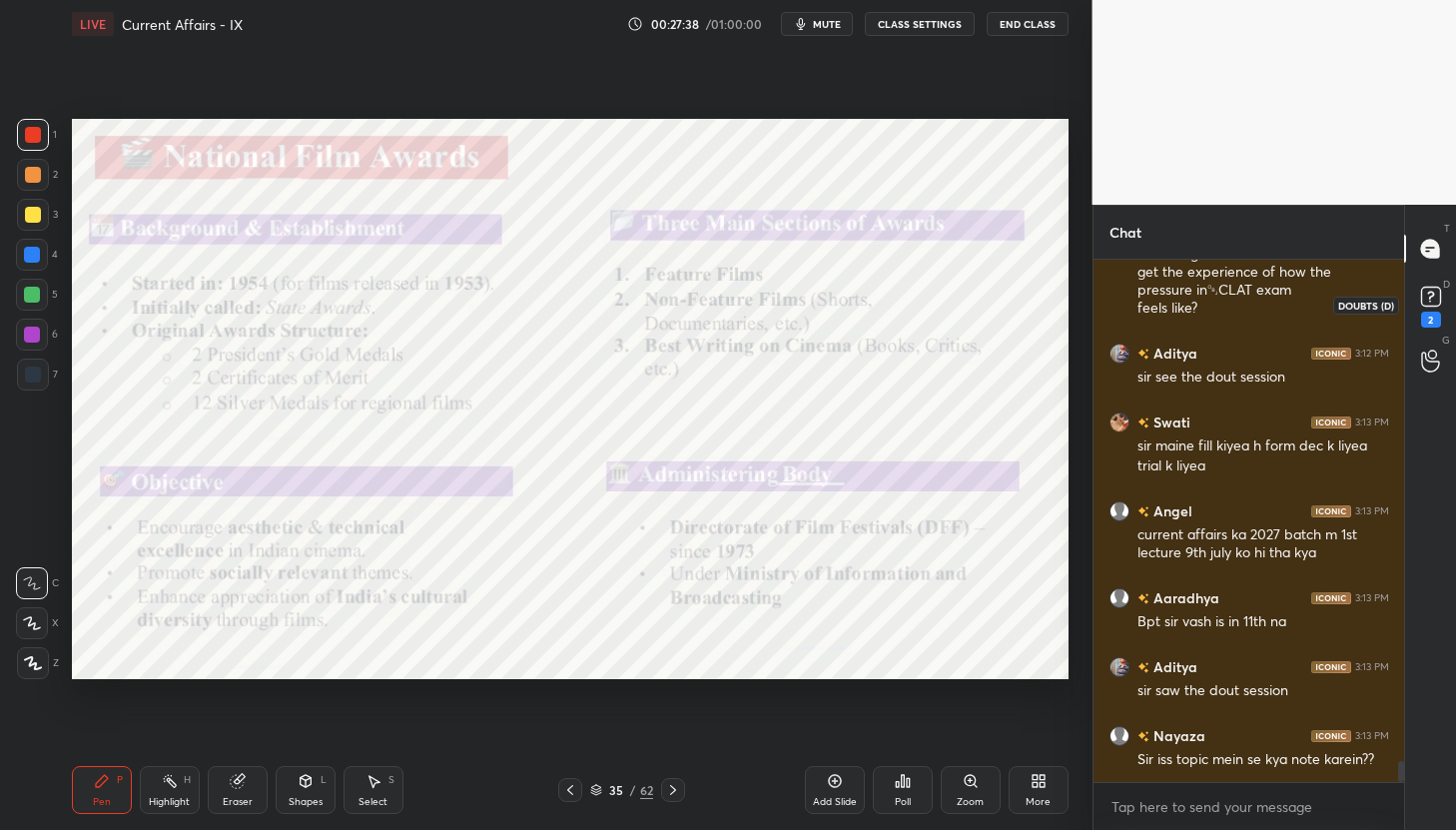 click 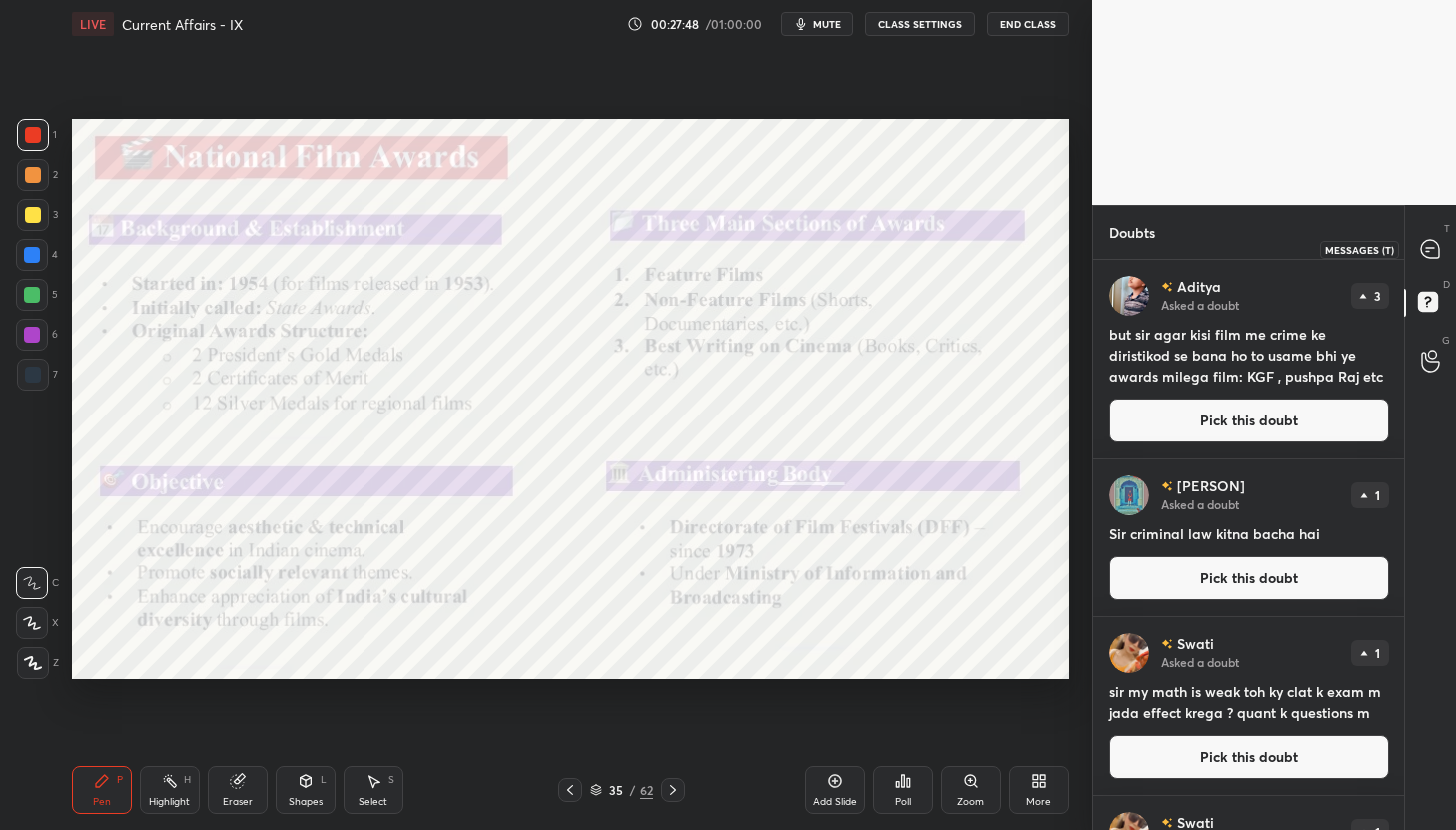 click 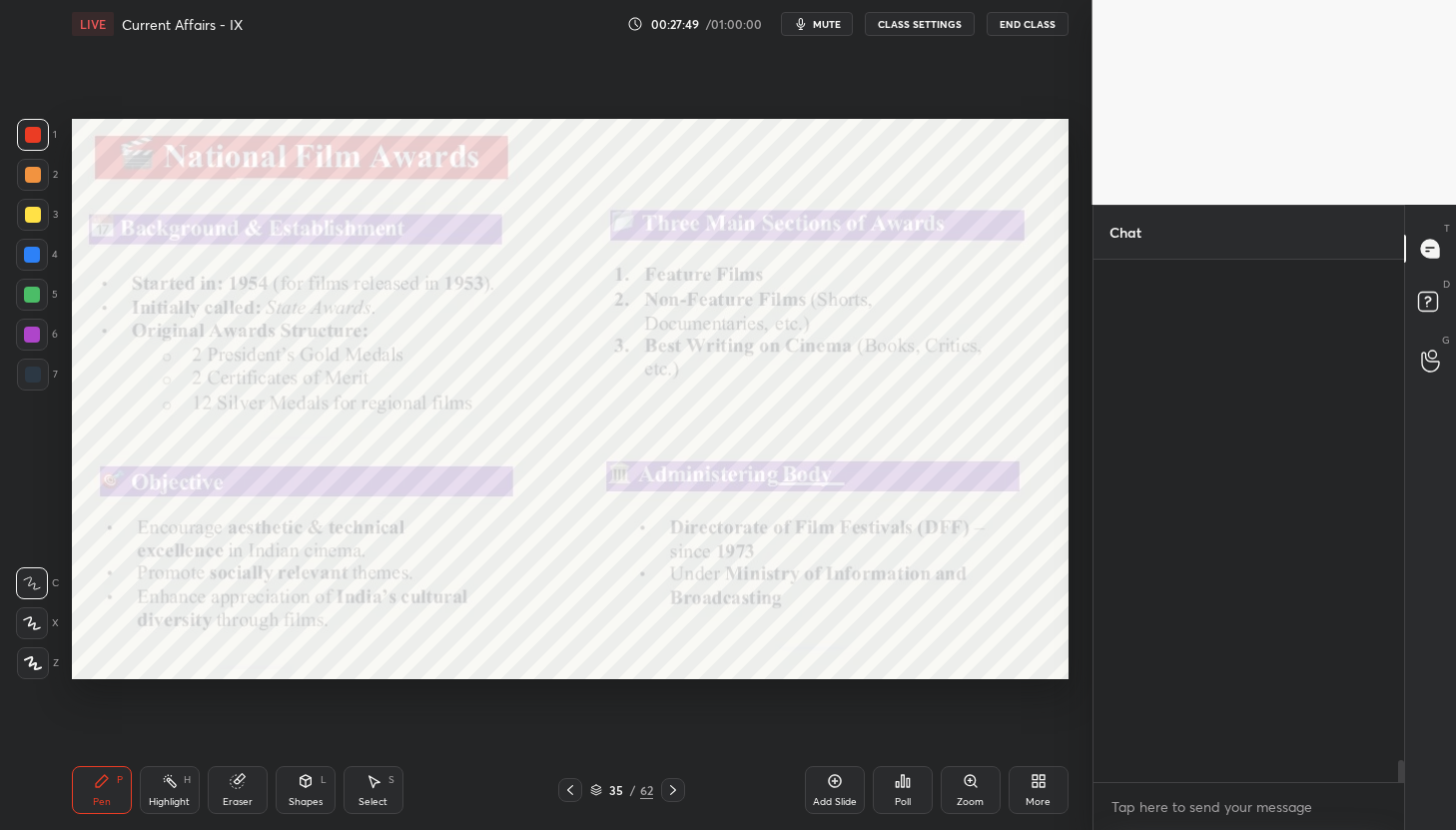scroll, scrollTop: 12806, scrollLeft: 0, axis: vertical 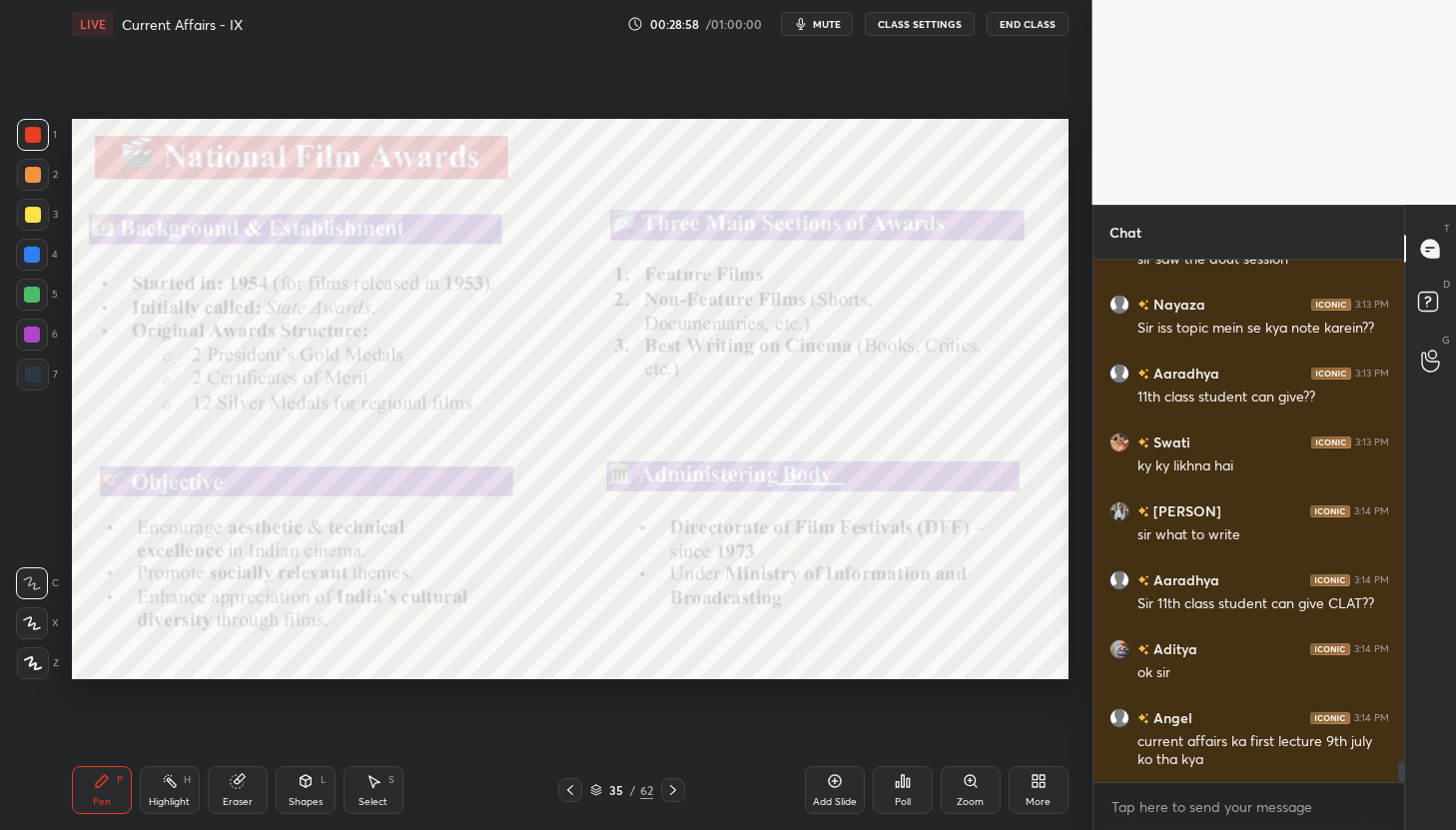 click on "mute" at bounding box center (827, 24) 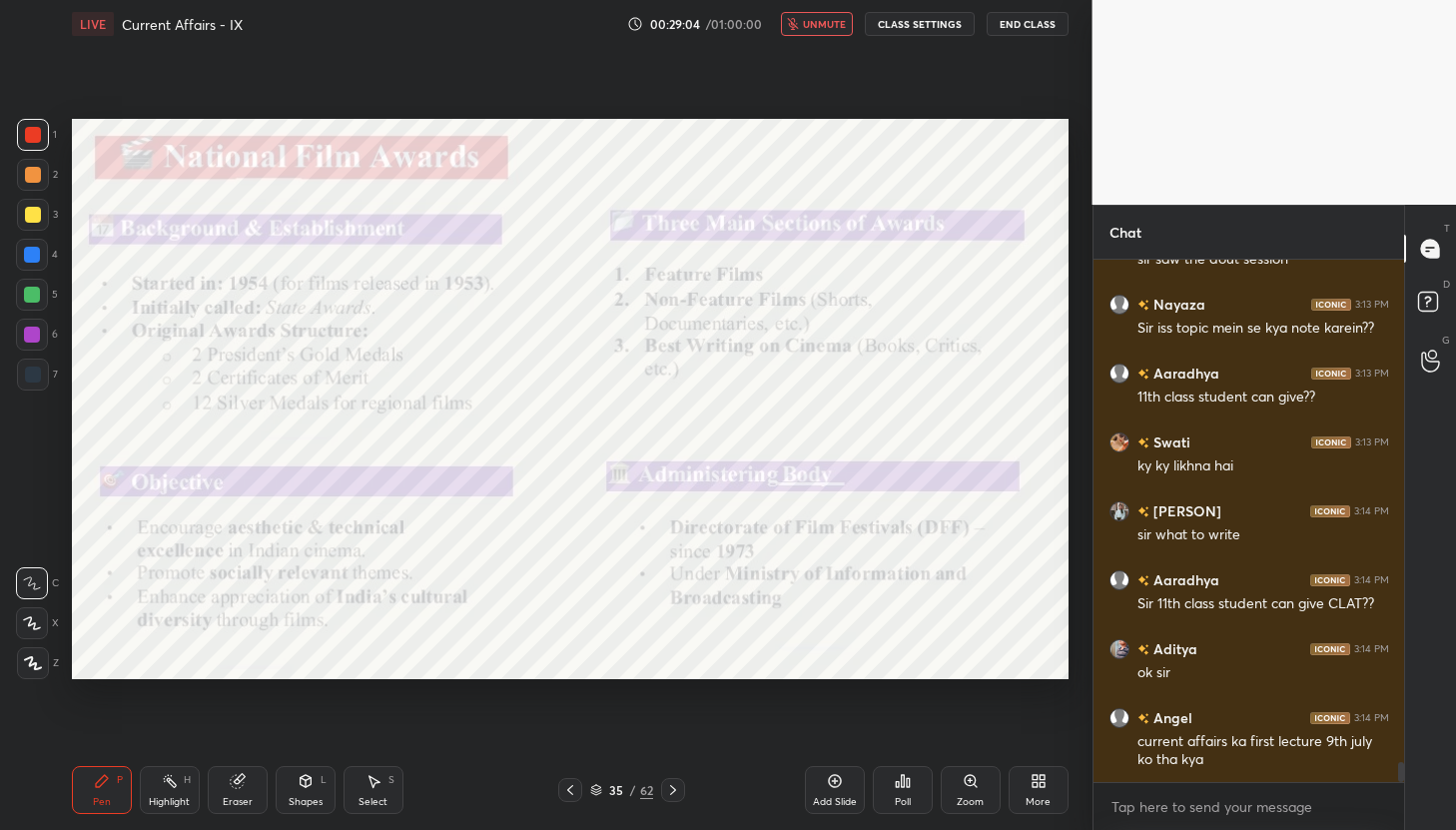 scroll, scrollTop: 13206, scrollLeft: 0, axis: vertical 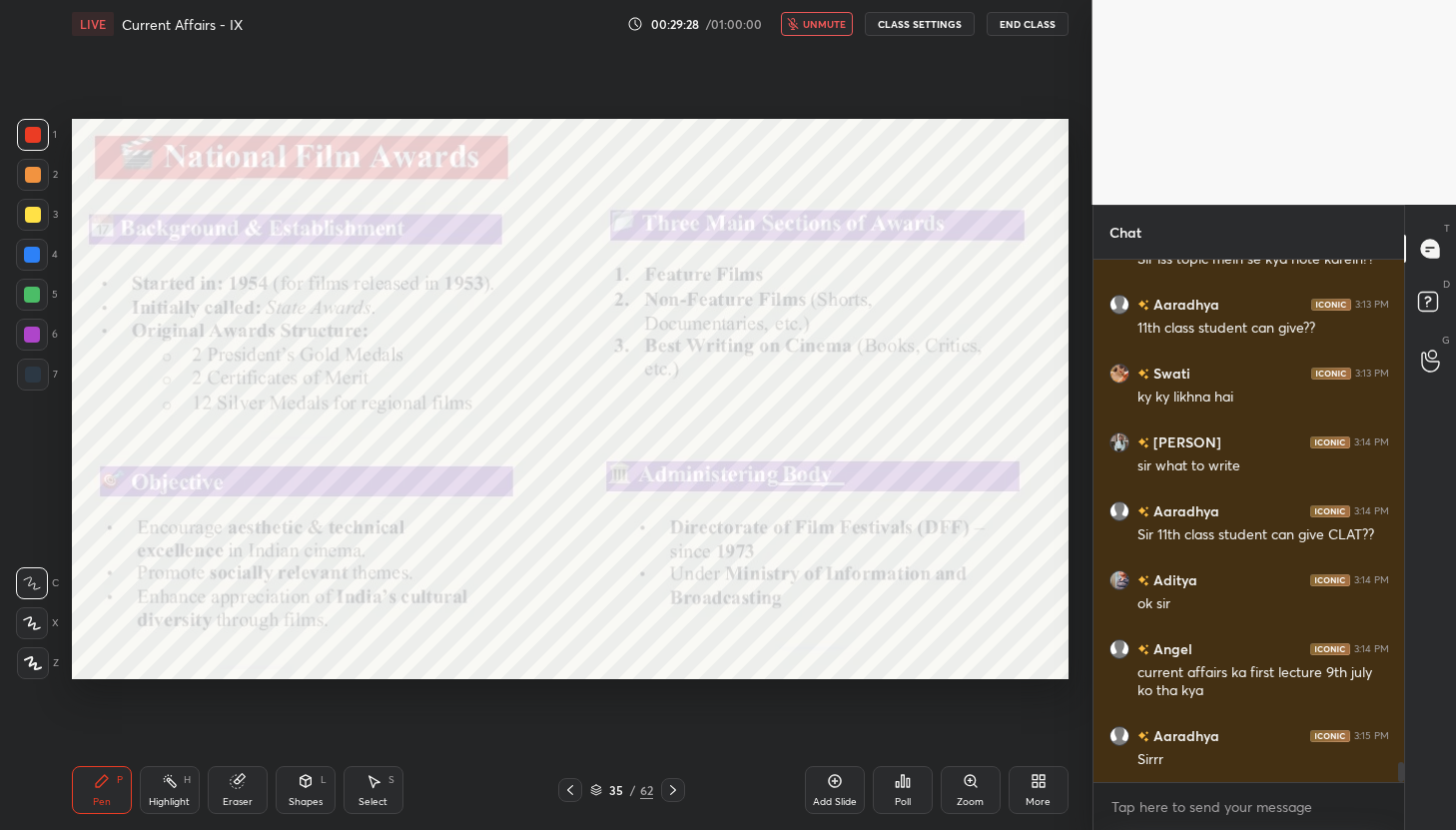 click on "unmute" at bounding box center (824, 24) 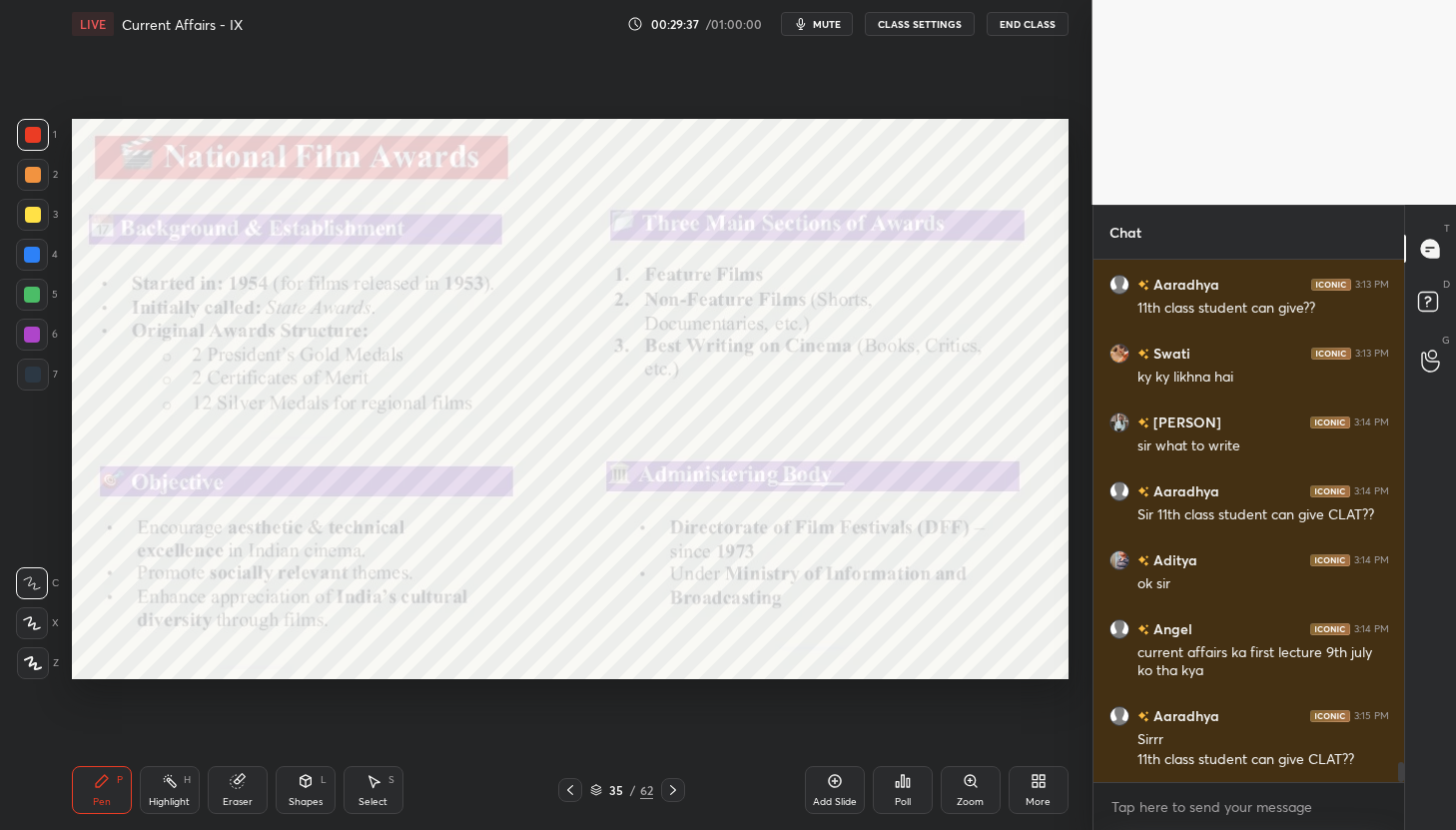 scroll, scrollTop: 13295, scrollLeft: 0, axis: vertical 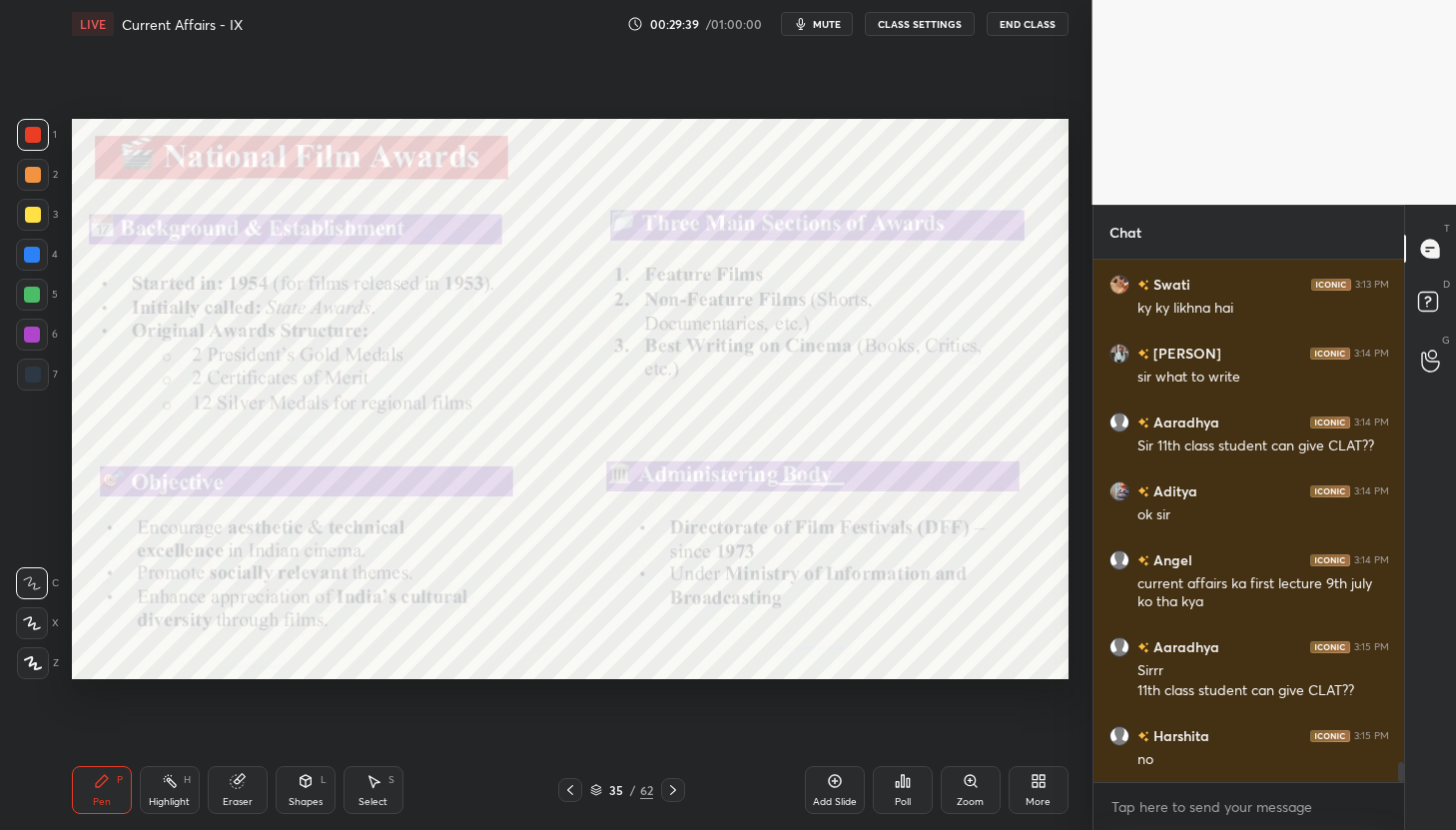 click on "mute" at bounding box center (827, 24) 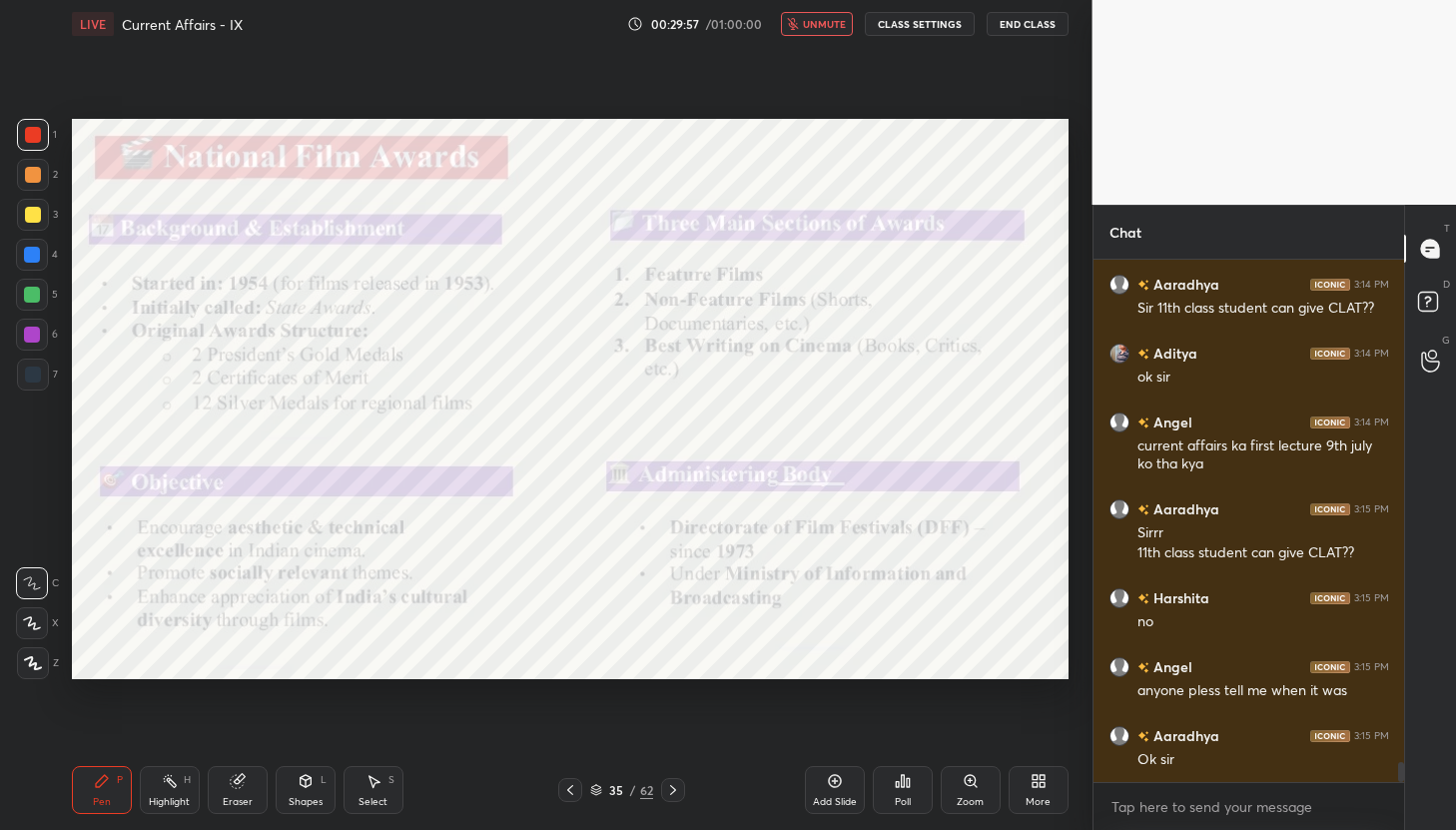 scroll, scrollTop: 13502, scrollLeft: 0, axis: vertical 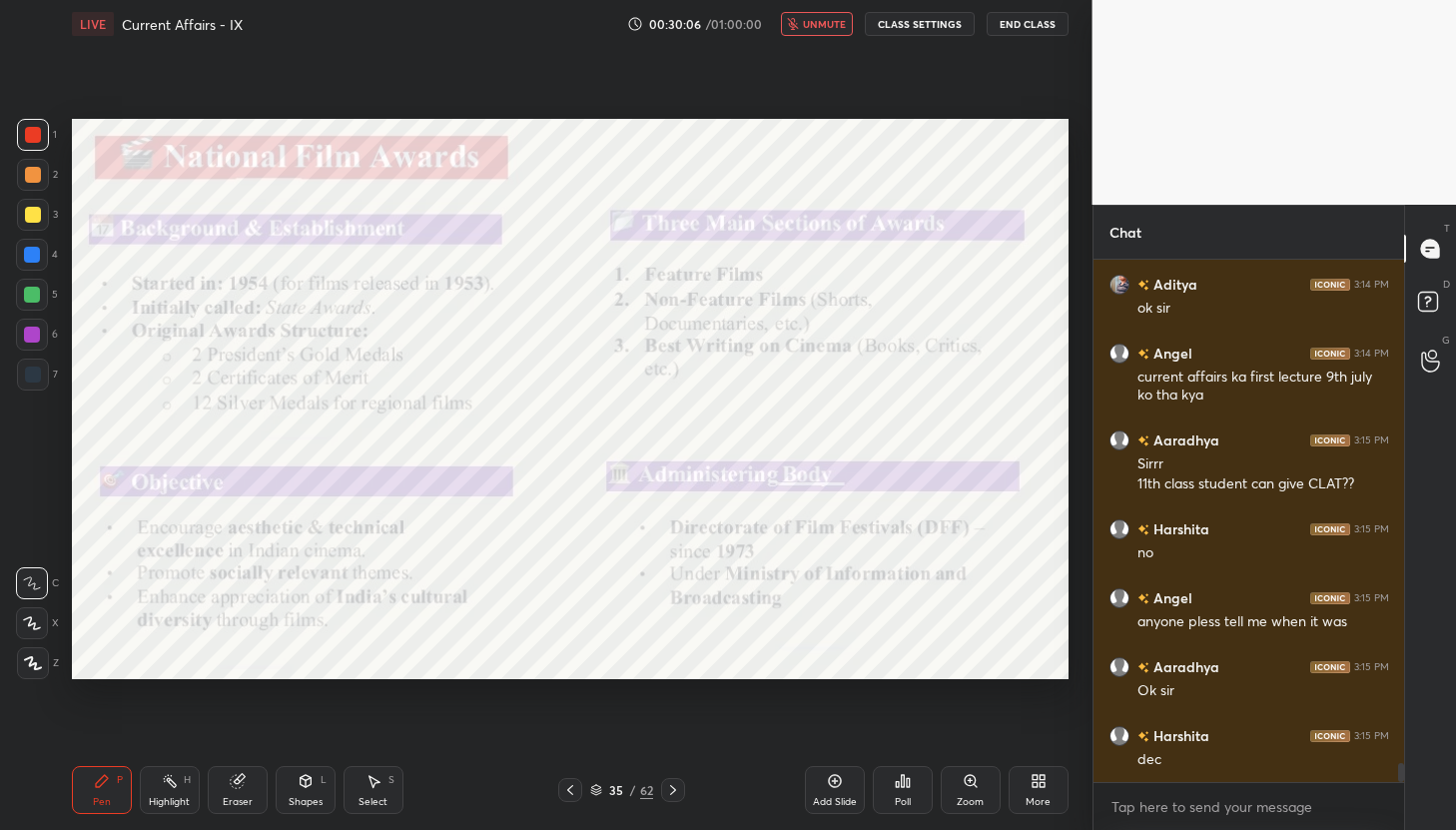 click on "unmute" at bounding box center [824, 24] 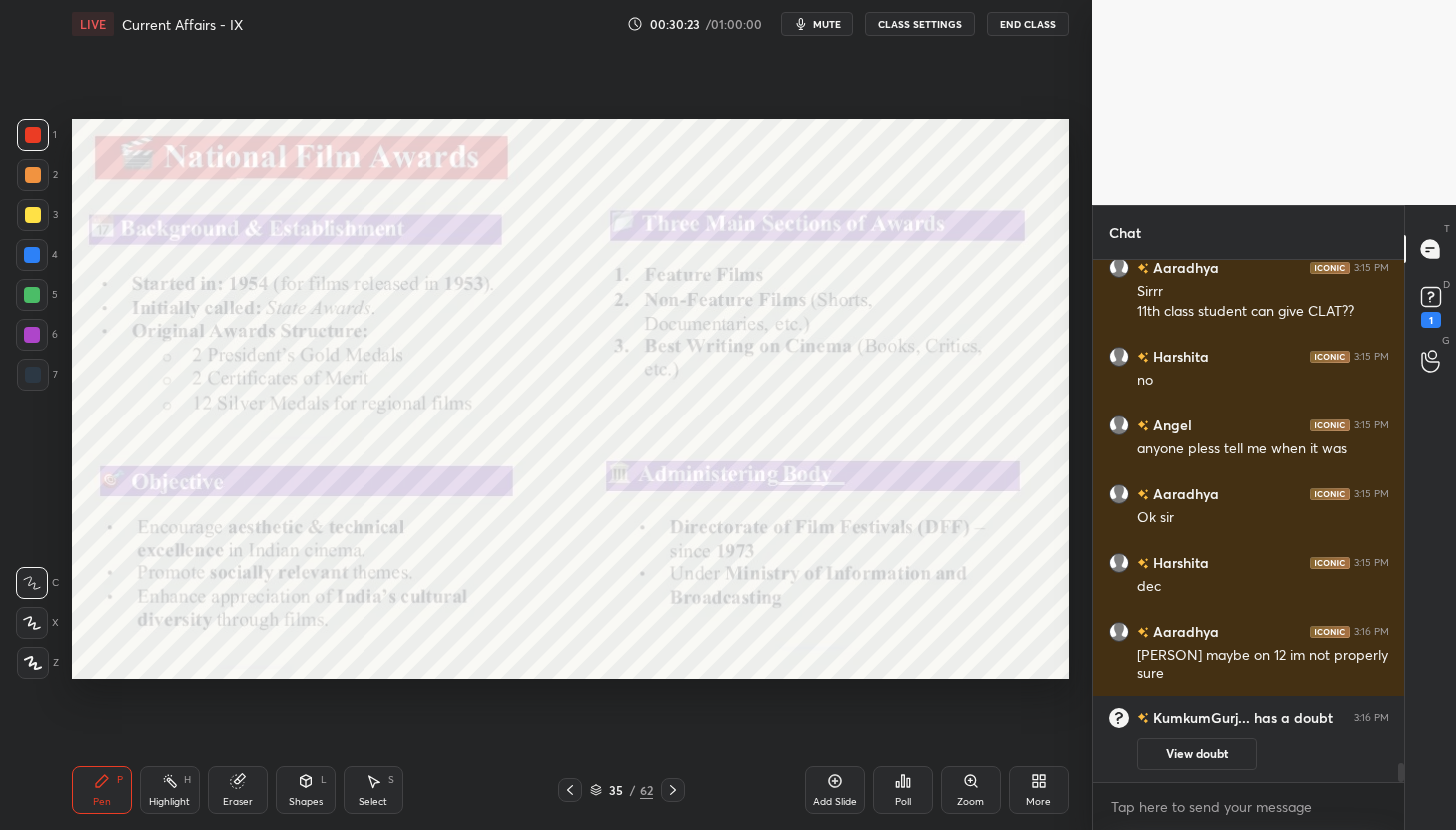 scroll, scrollTop: 12703, scrollLeft: 0, axis: vertical 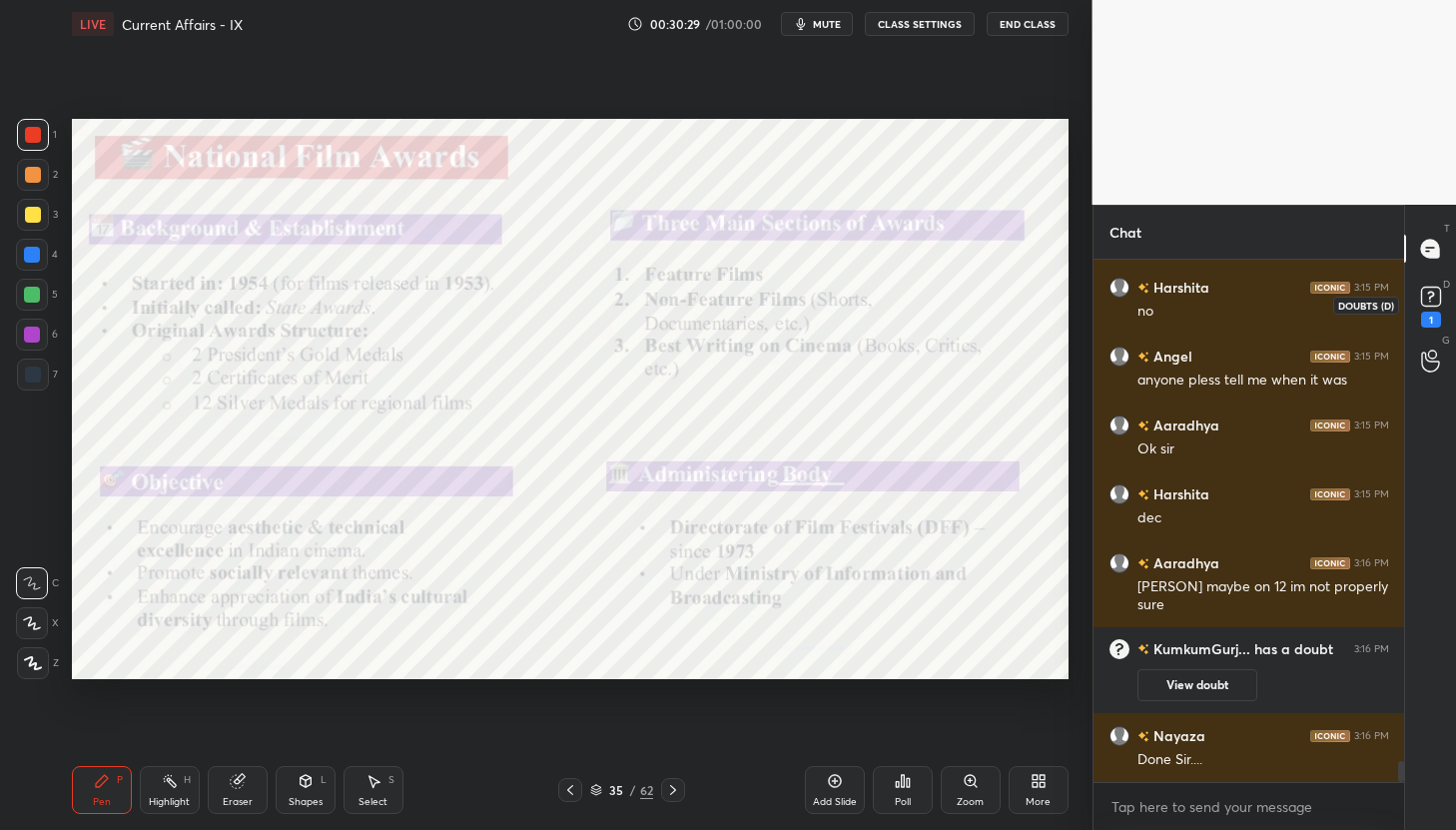 click 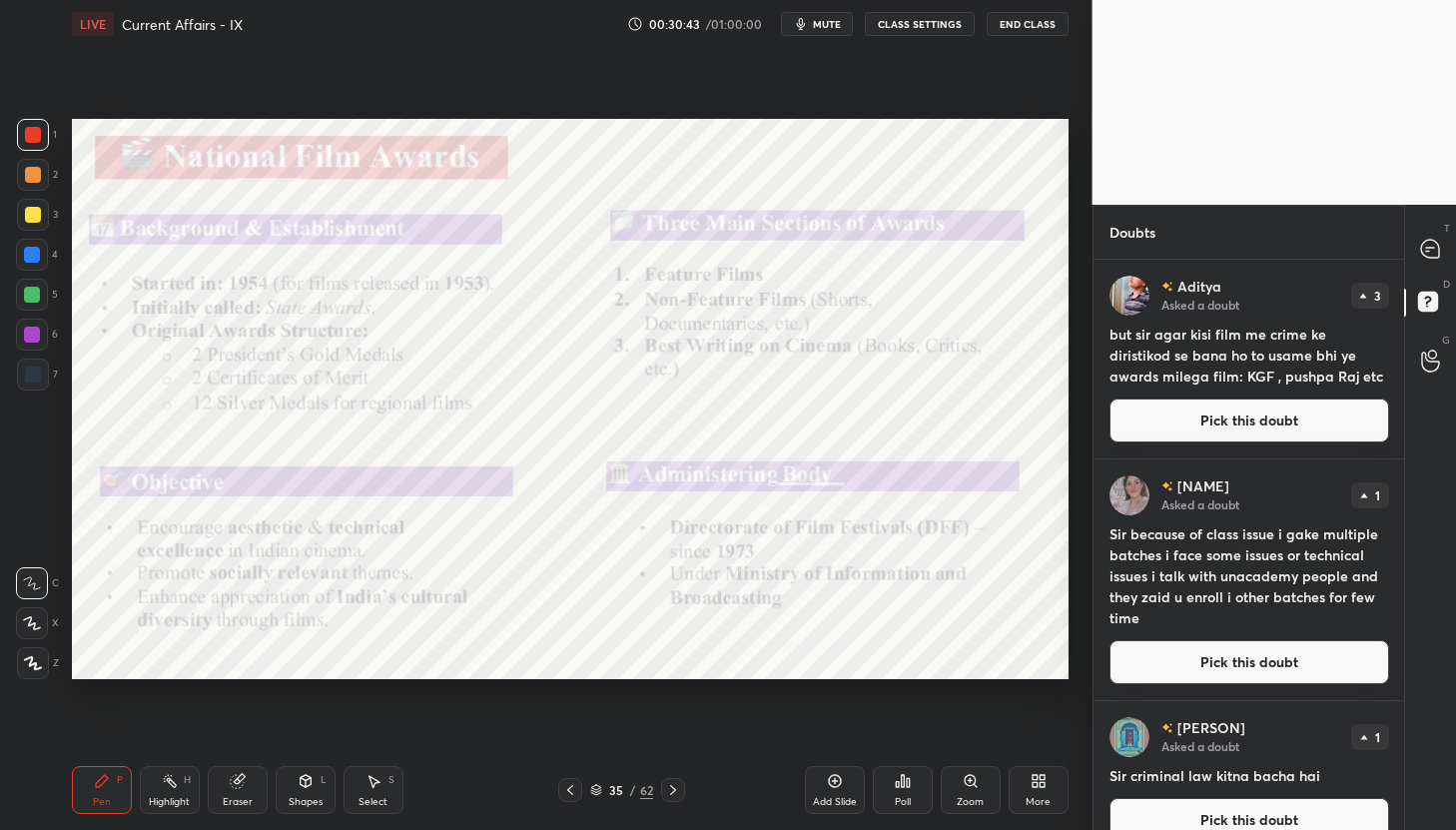 scroll, scrollTop: 3, scrollLeft: 0, axis: vertical 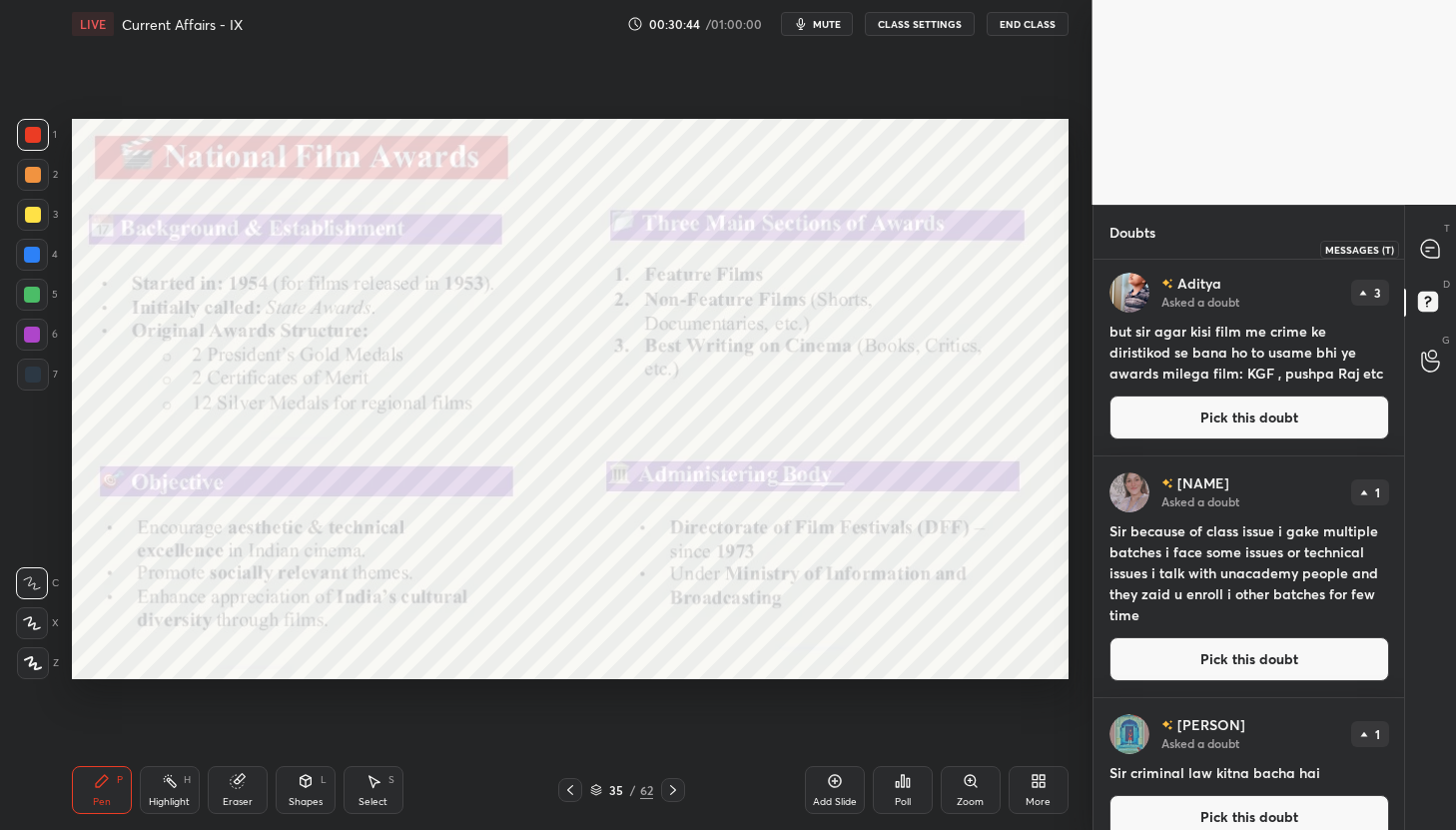 click at bounding box center [1431, 249] 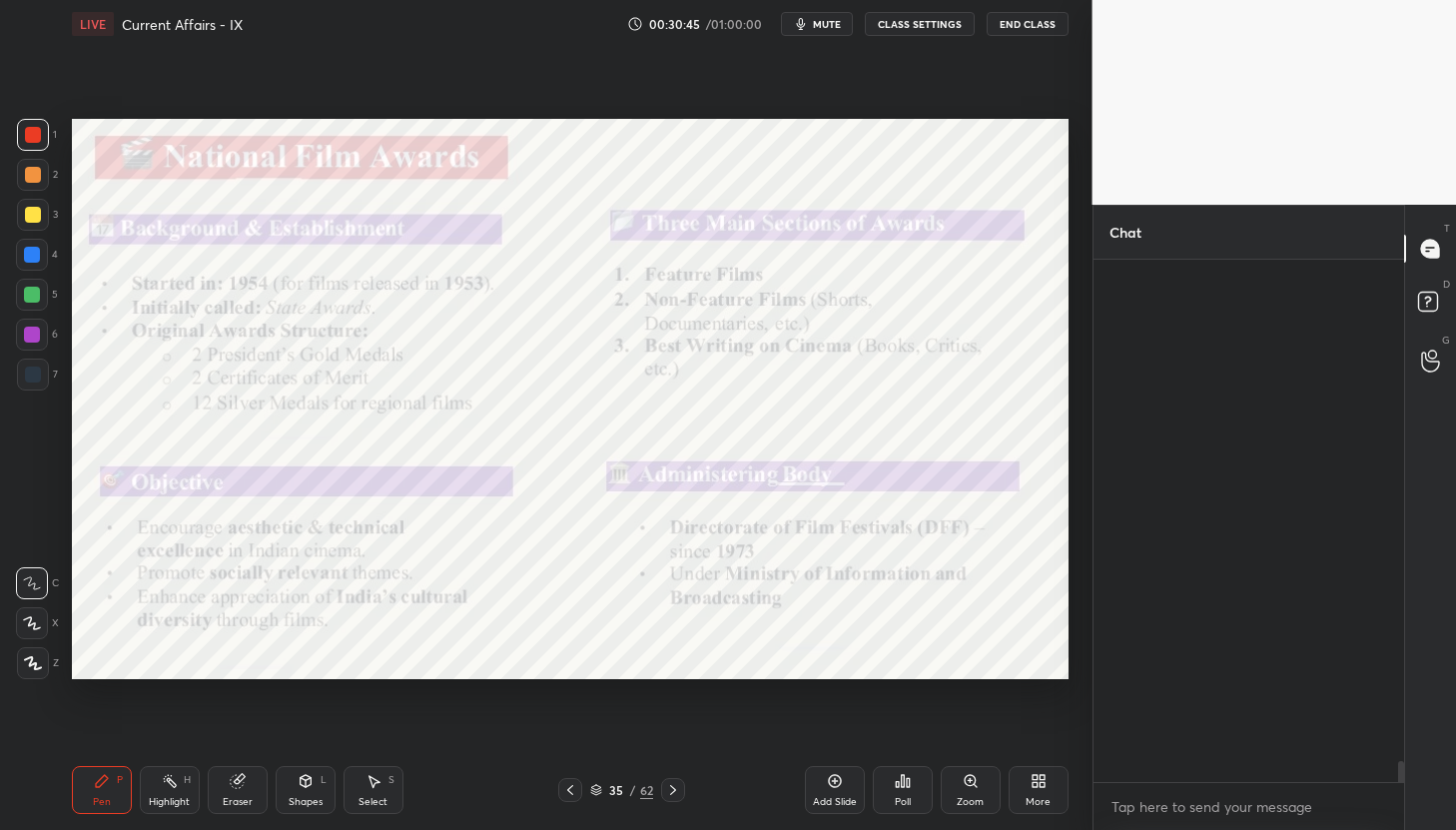 scroll, scrollTop: 13103, scrollLeft: 0, axis: vertical 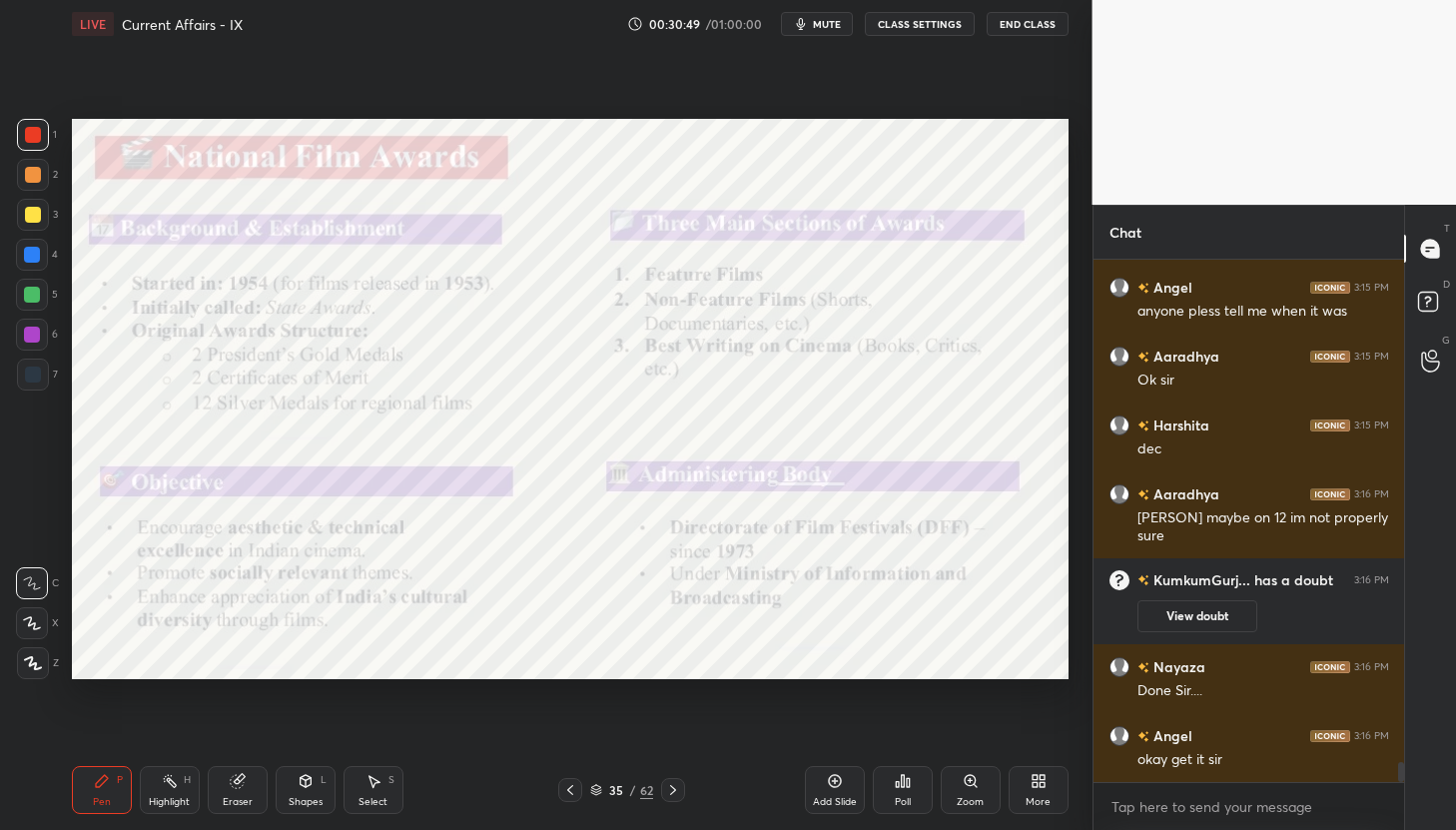click on "mute" at bounding box center (817, 24) 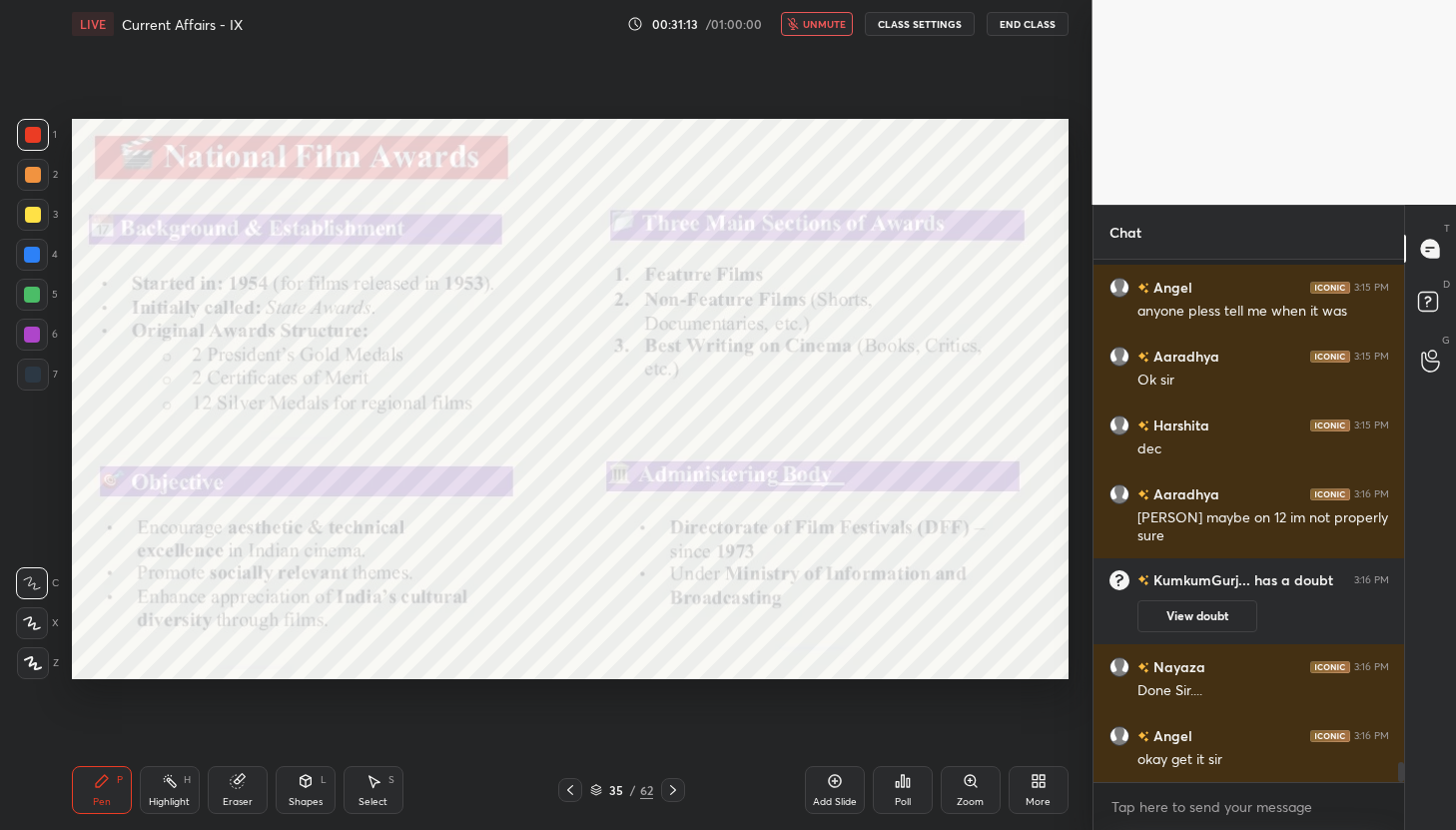 scroll, scrollTop: 13245, scrollLeft: 0, axis: vertical 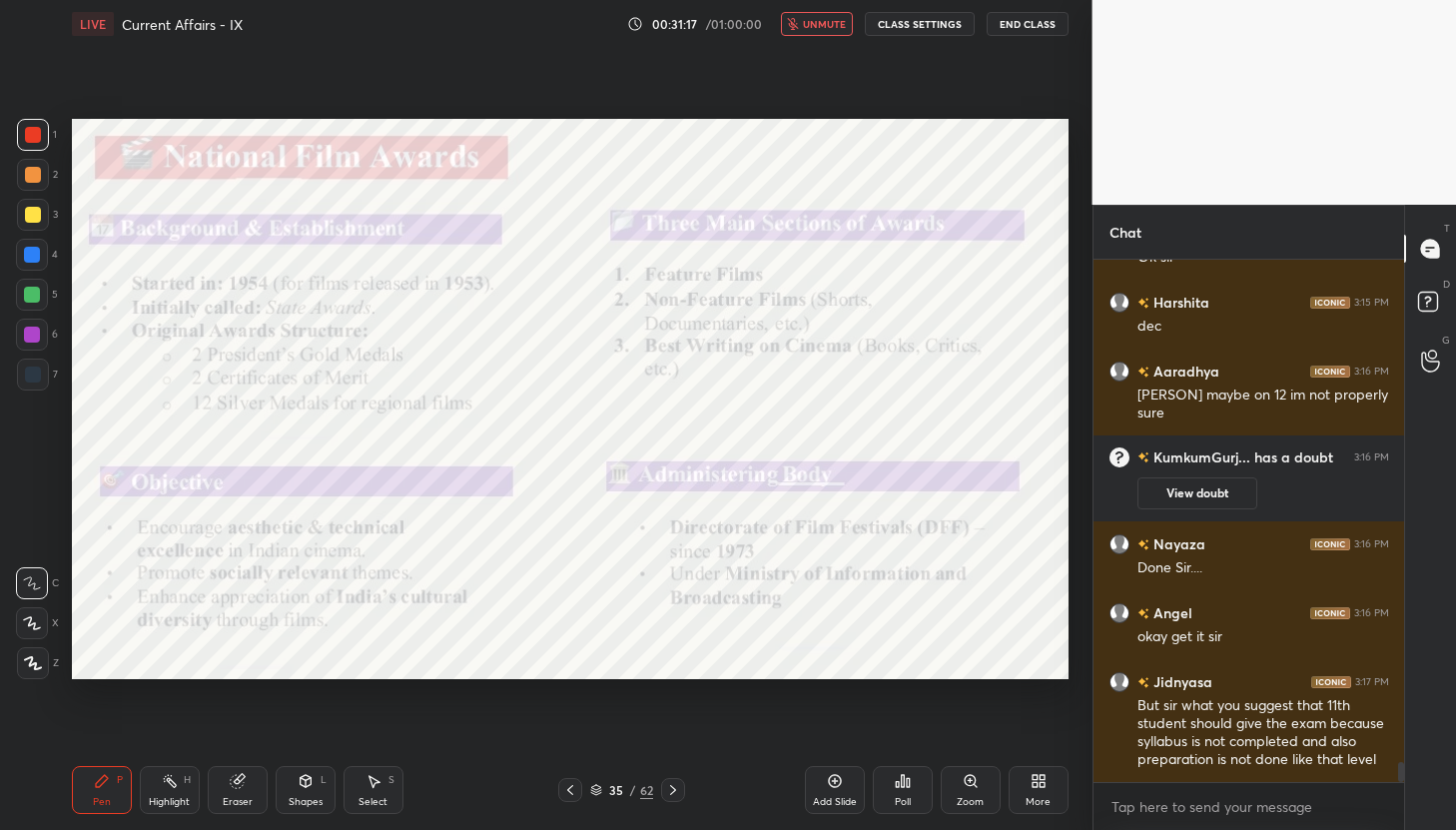 click on "unmute" at bounding box center (824, 24) 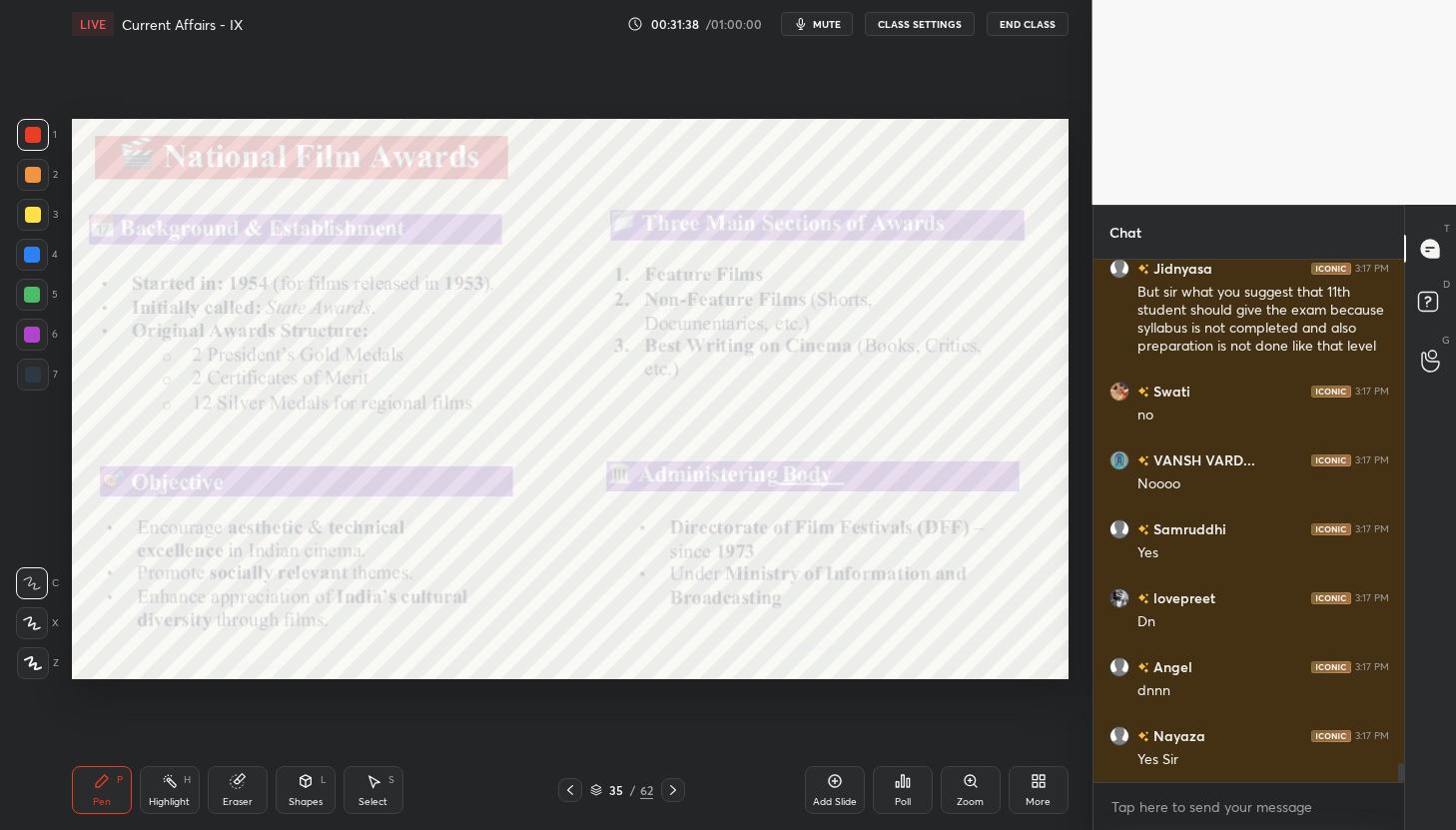 scroll, scrollTop: 13727, scrollLeft: 0, axis: vertical 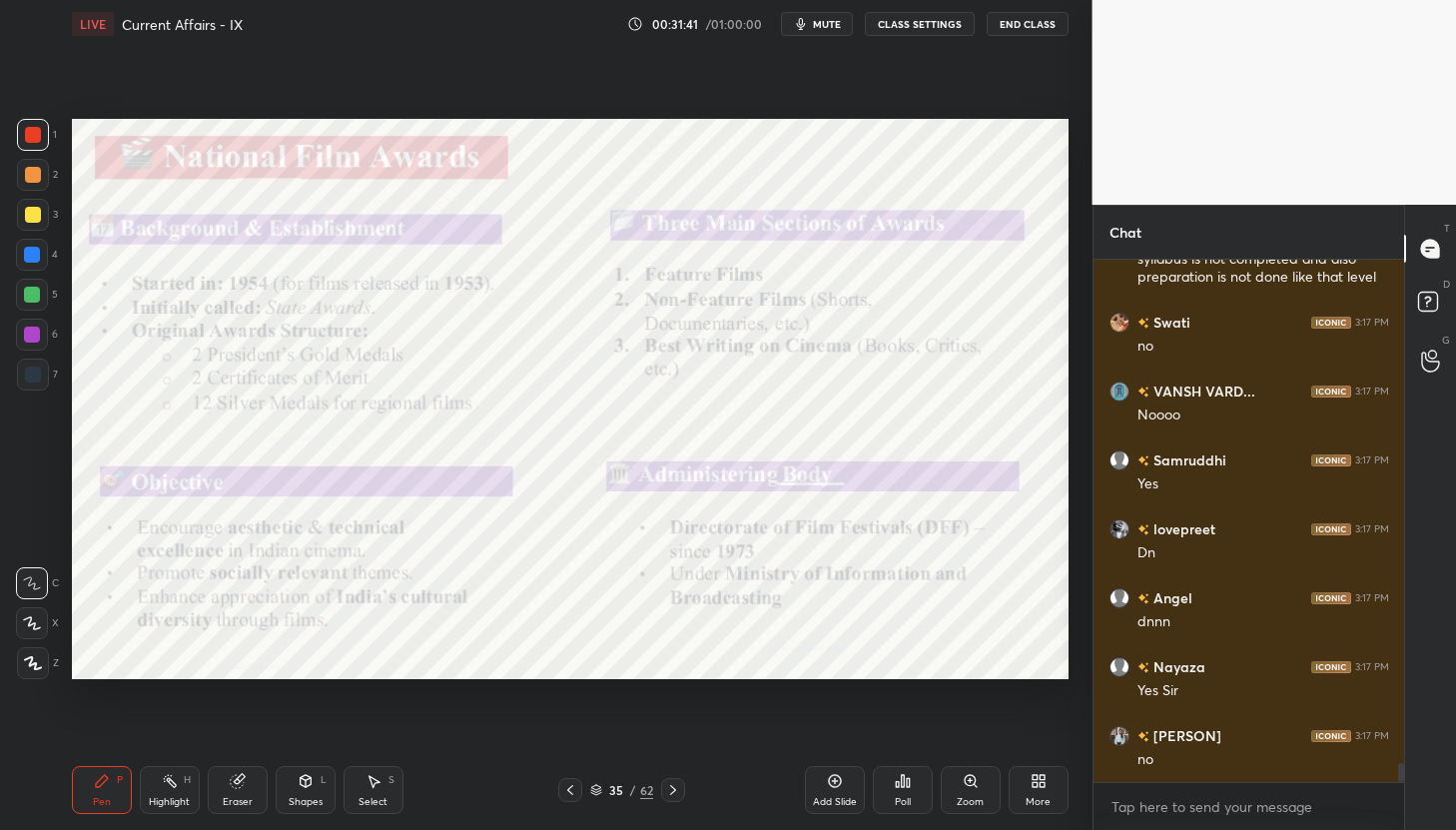 click on "mute" at bounding box center (817, 24) 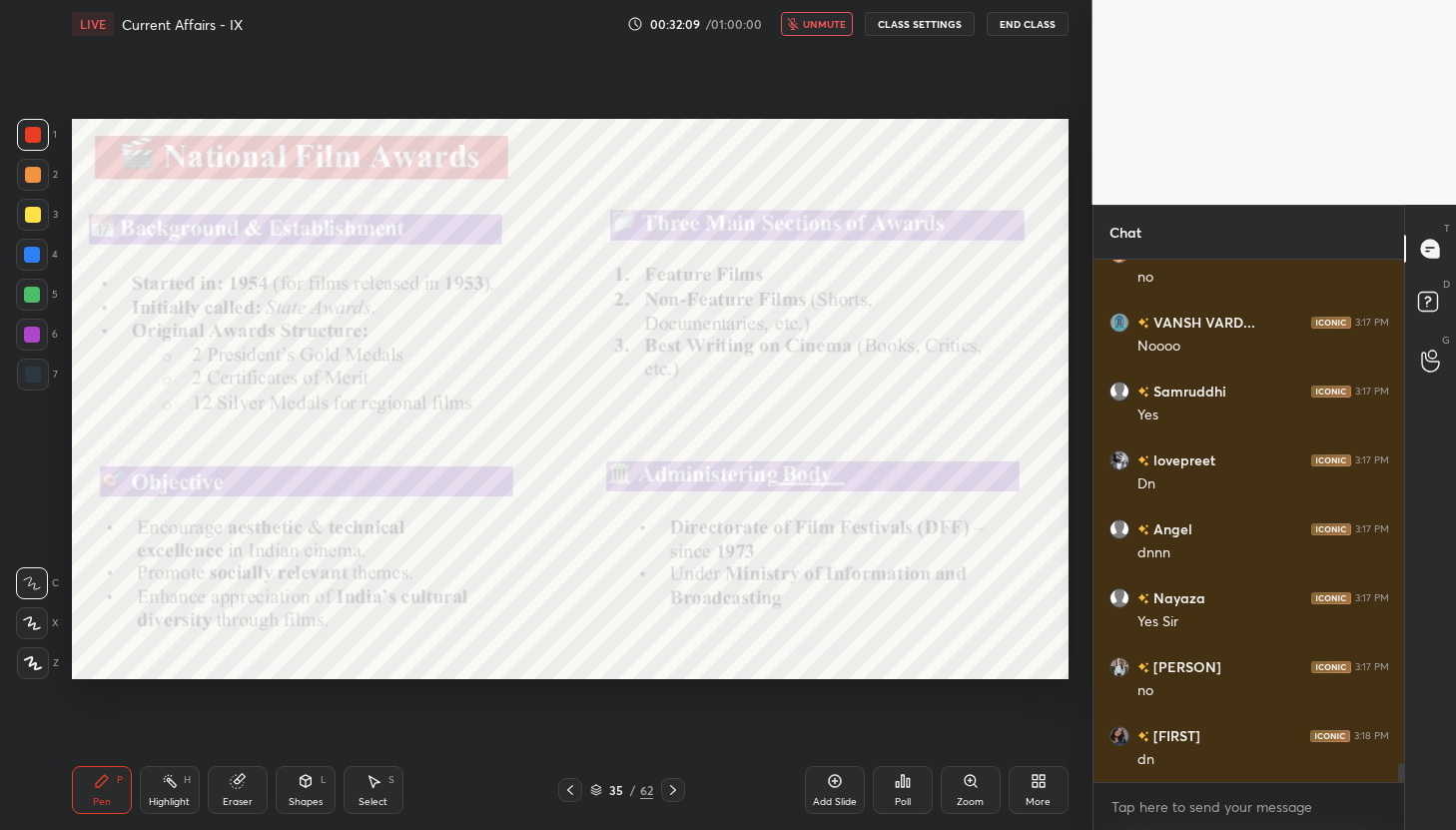 scroll, scrollTop: 13865, scrollLeft: 0, axis: vertical 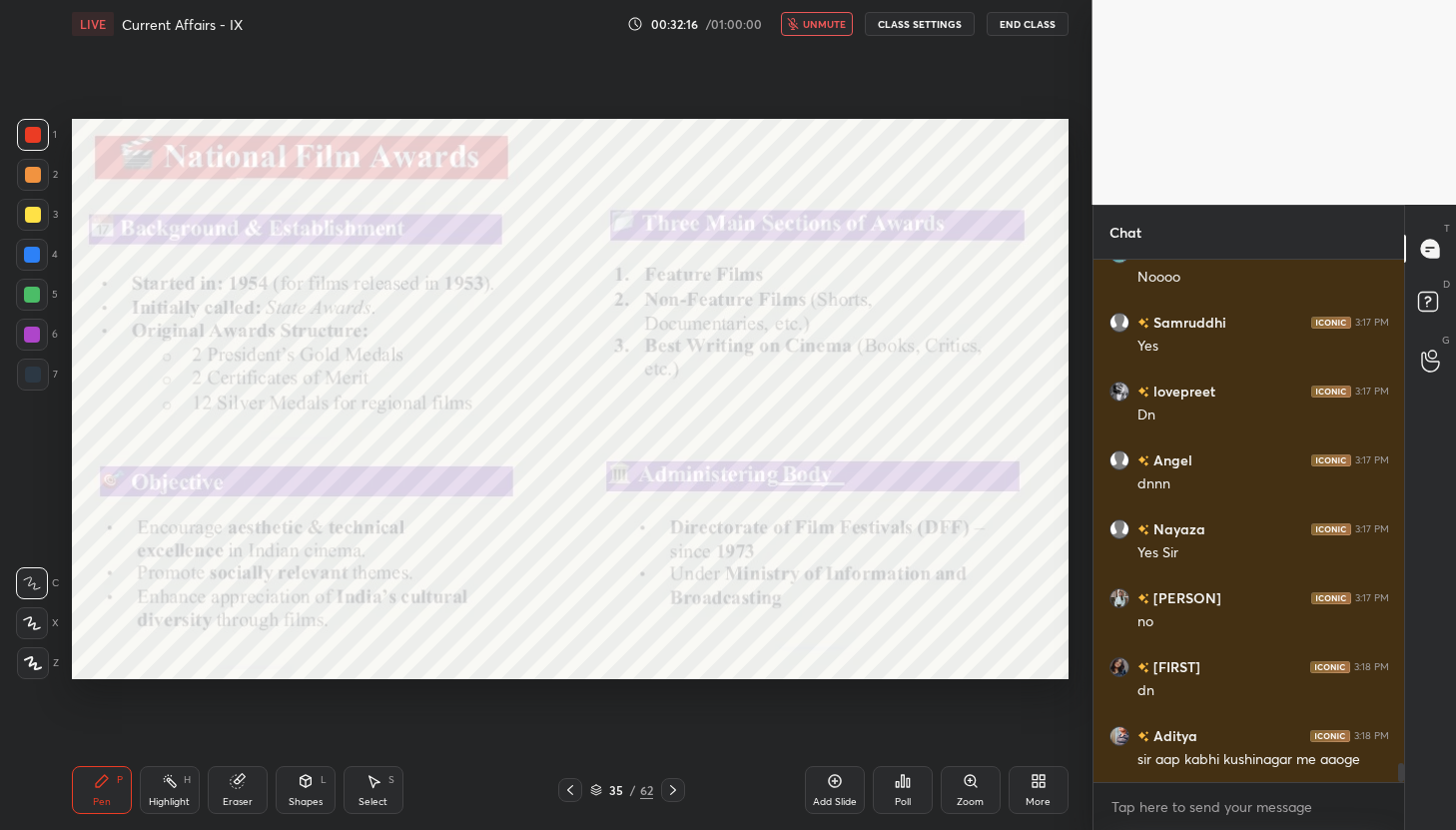 click on "unmute" at bounding box center (824, 24) 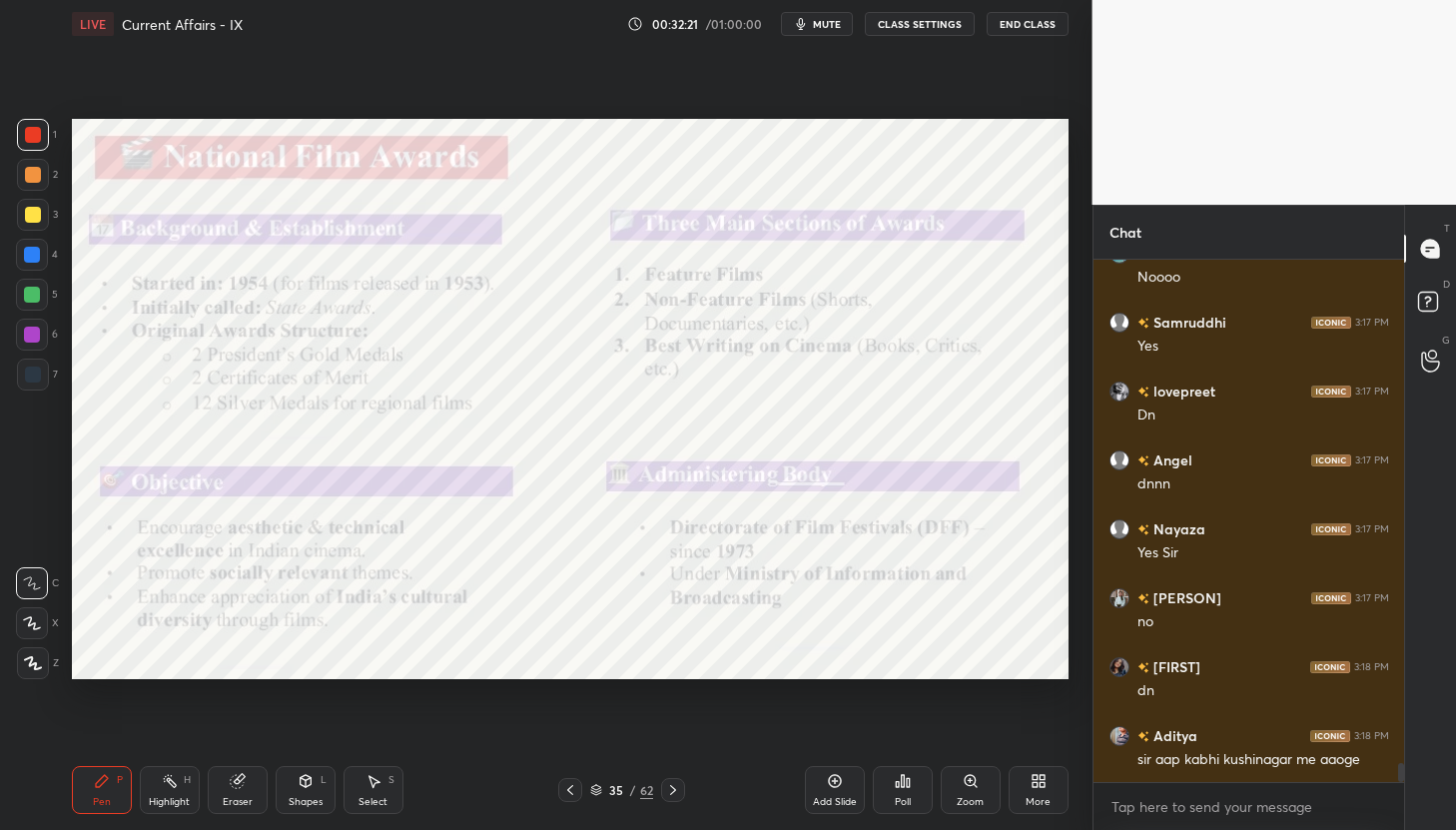 scroll, scrollTop: 13952, scrollLeft: 0, axis: vertical 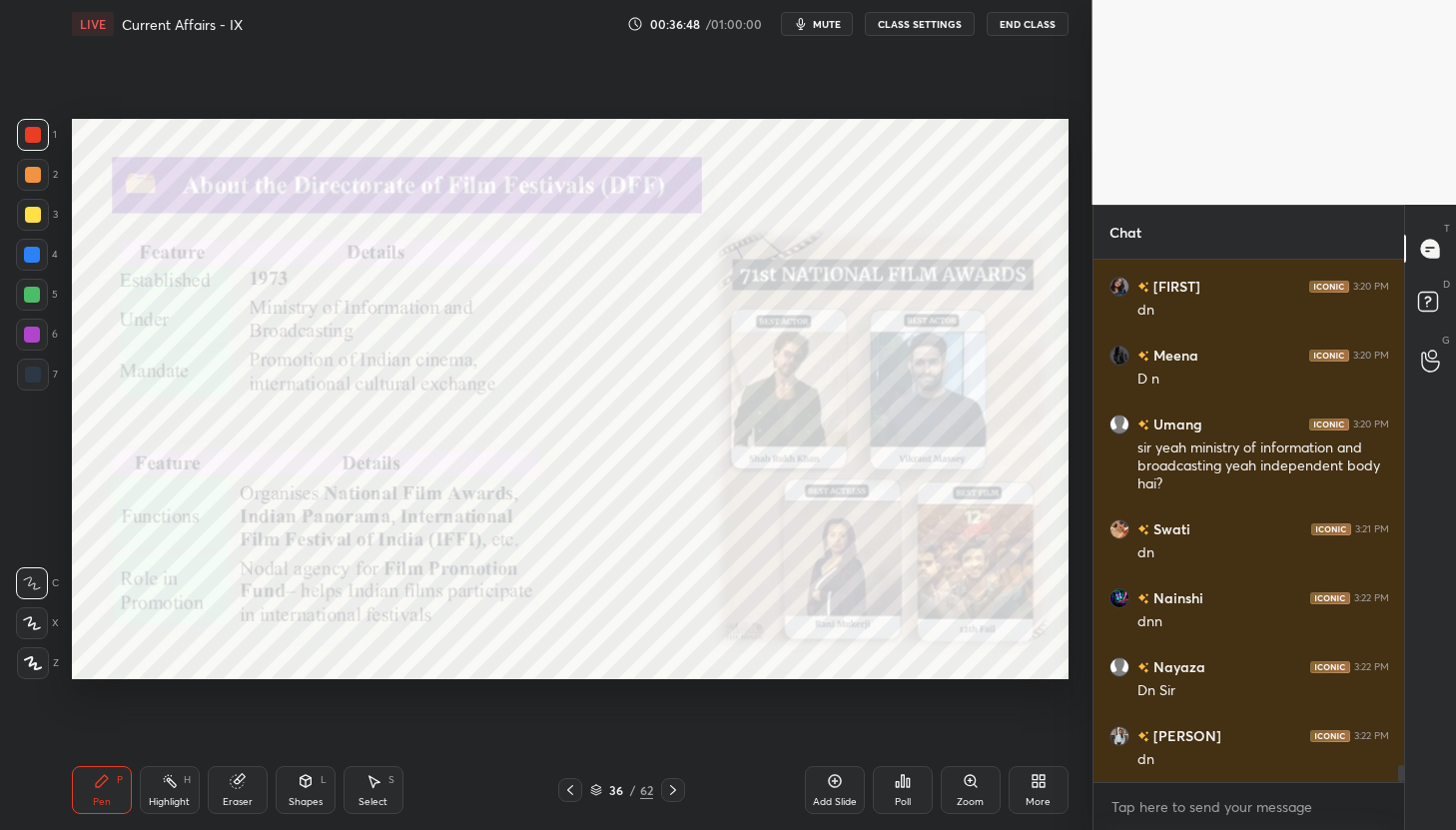 click on "Eraser" at bounding box center [238, 790] 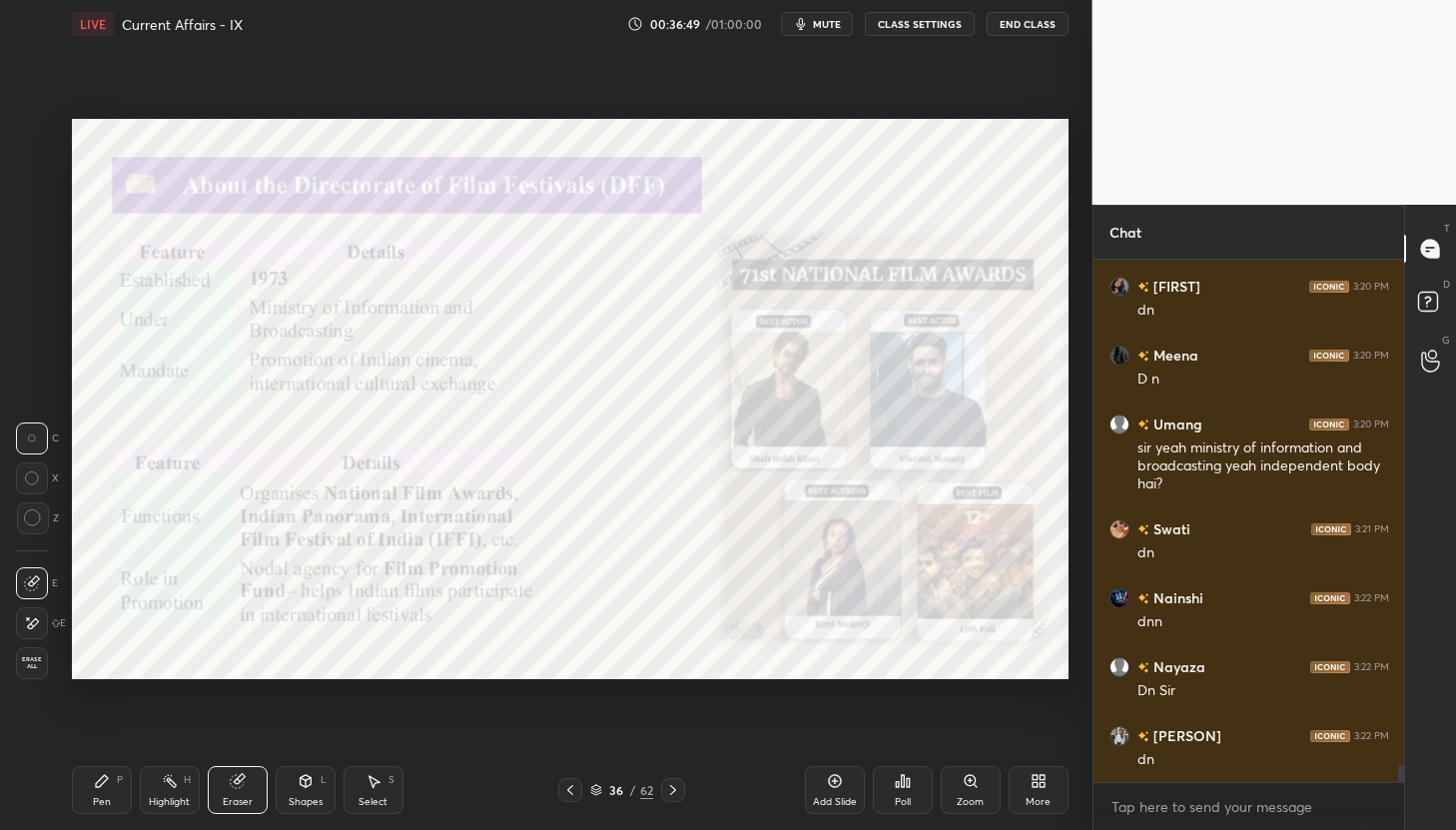 click on "Erase all" at bounding box center [32, 663] 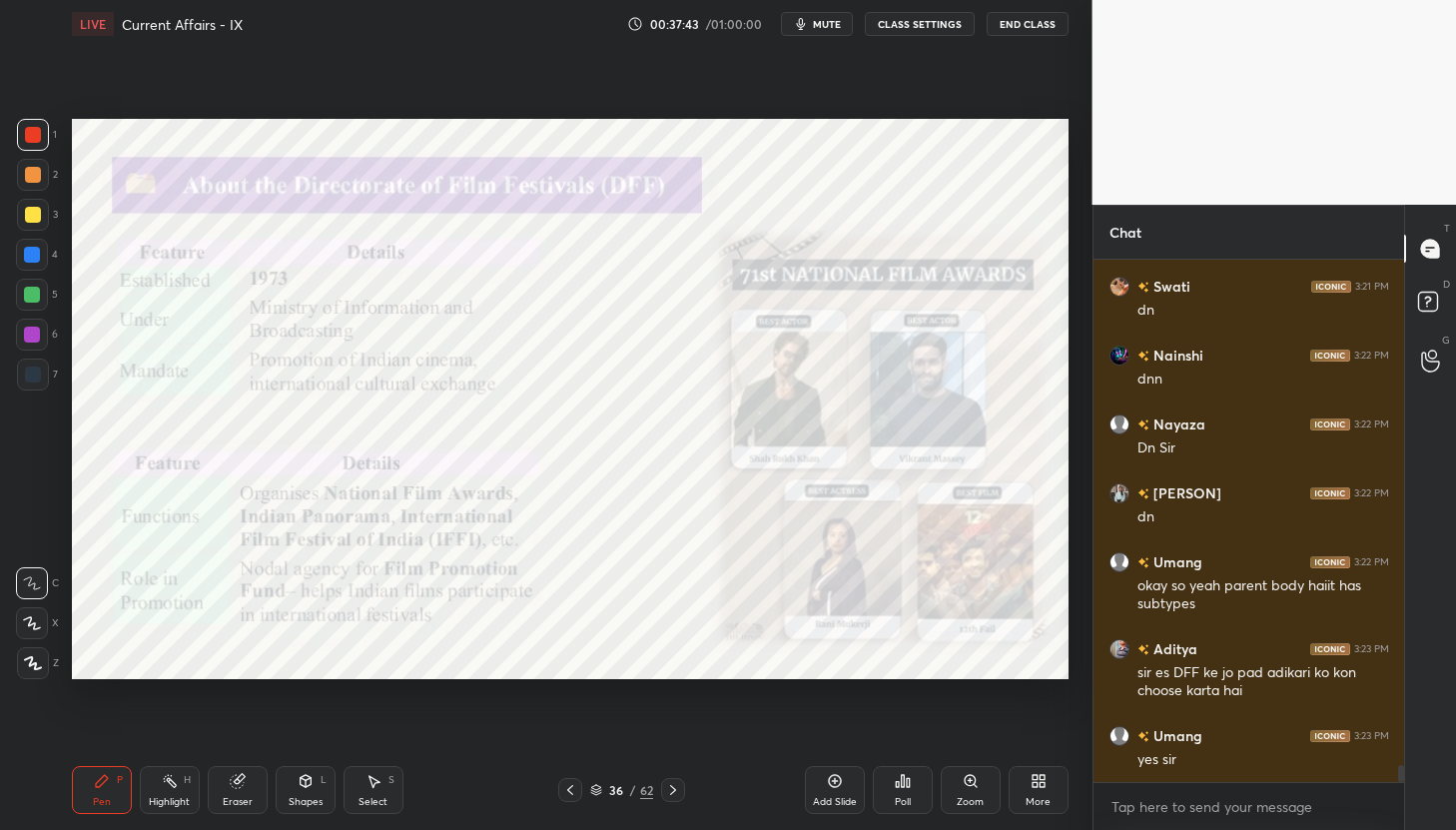 scroll, scrollTop: 15654, scrollLeft: 0, axis: vertical 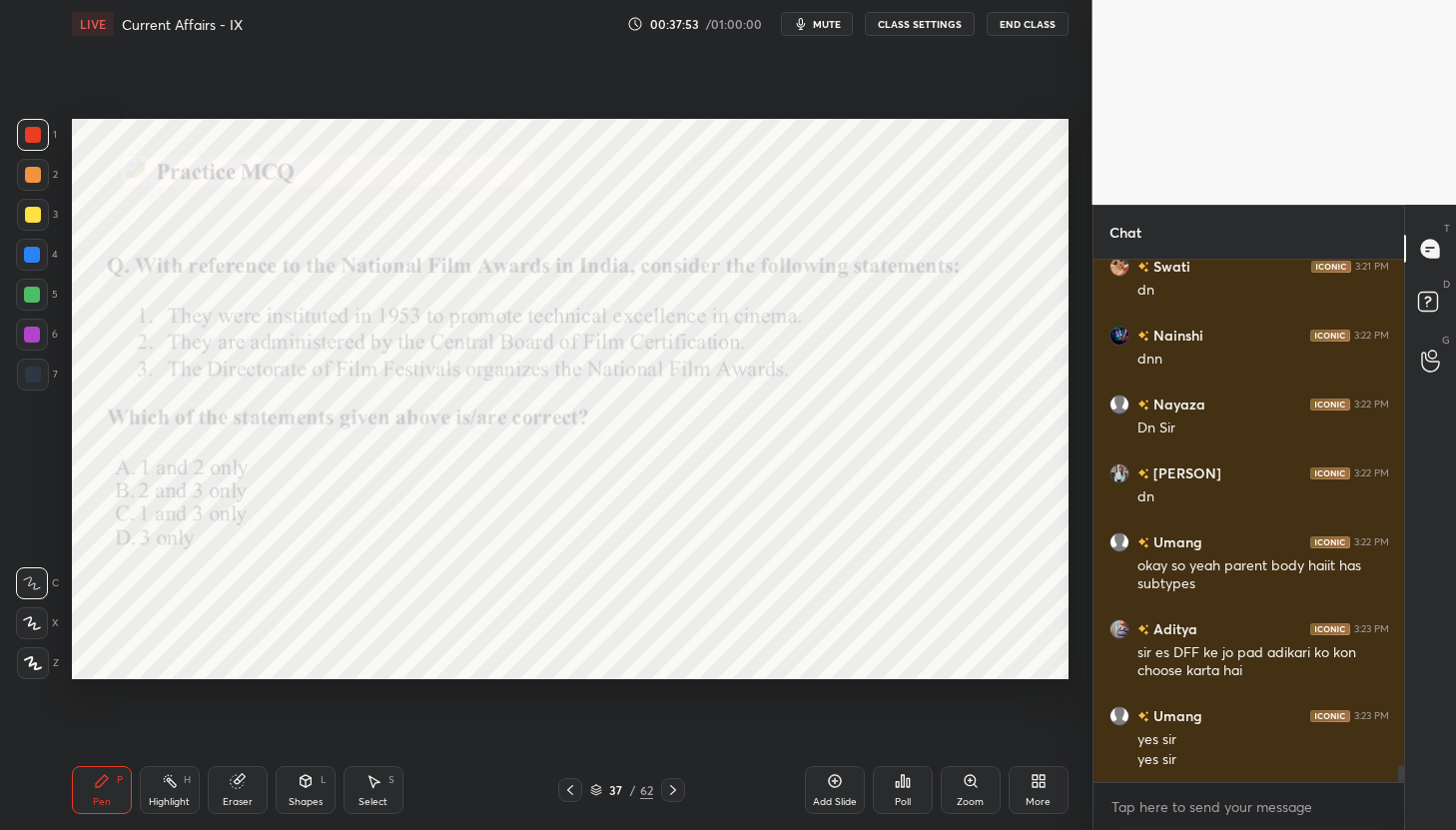 click on "Poll" at bounding box center [903, 790] 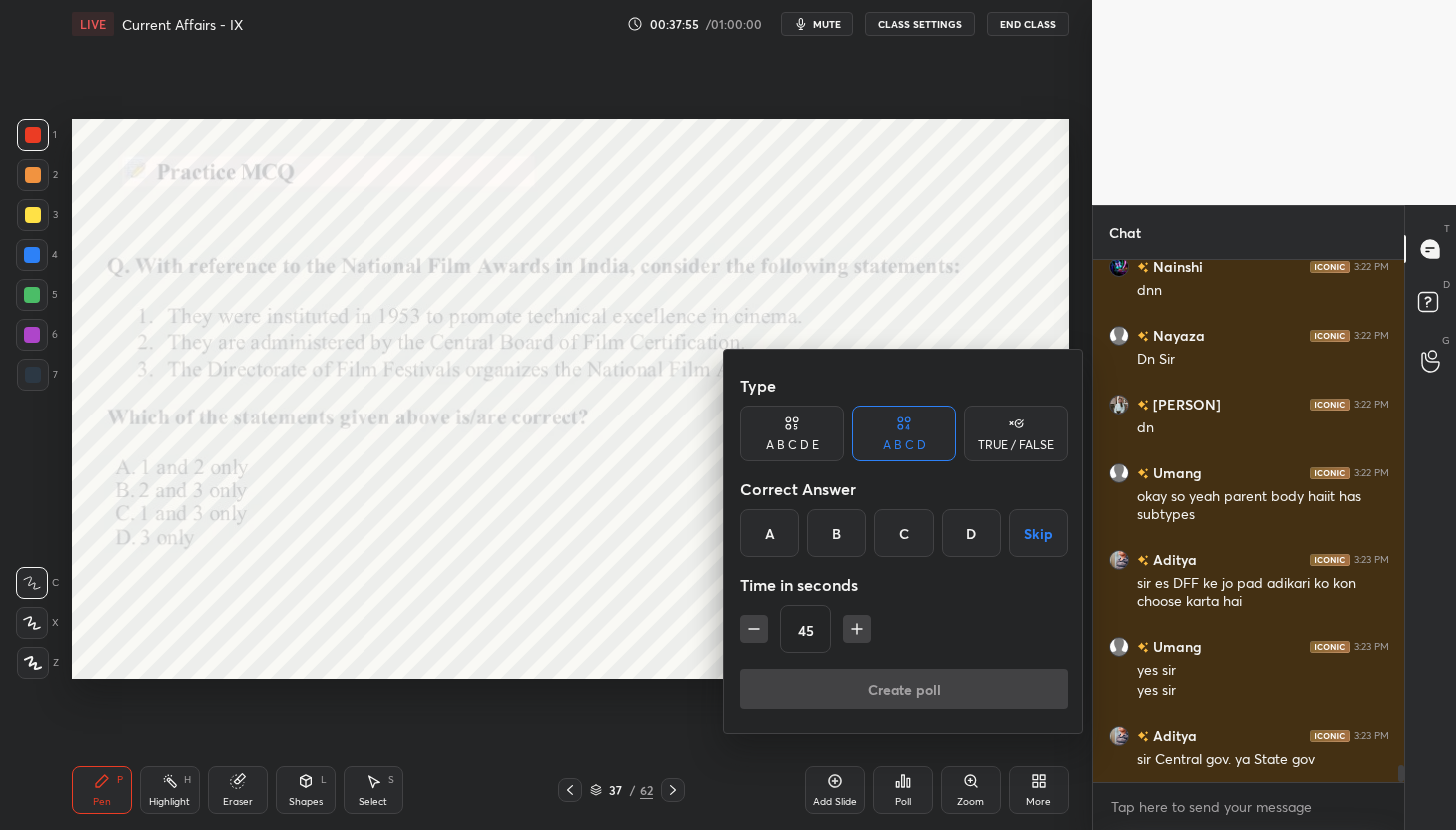 click on "C" at bounding box center (903, 533) 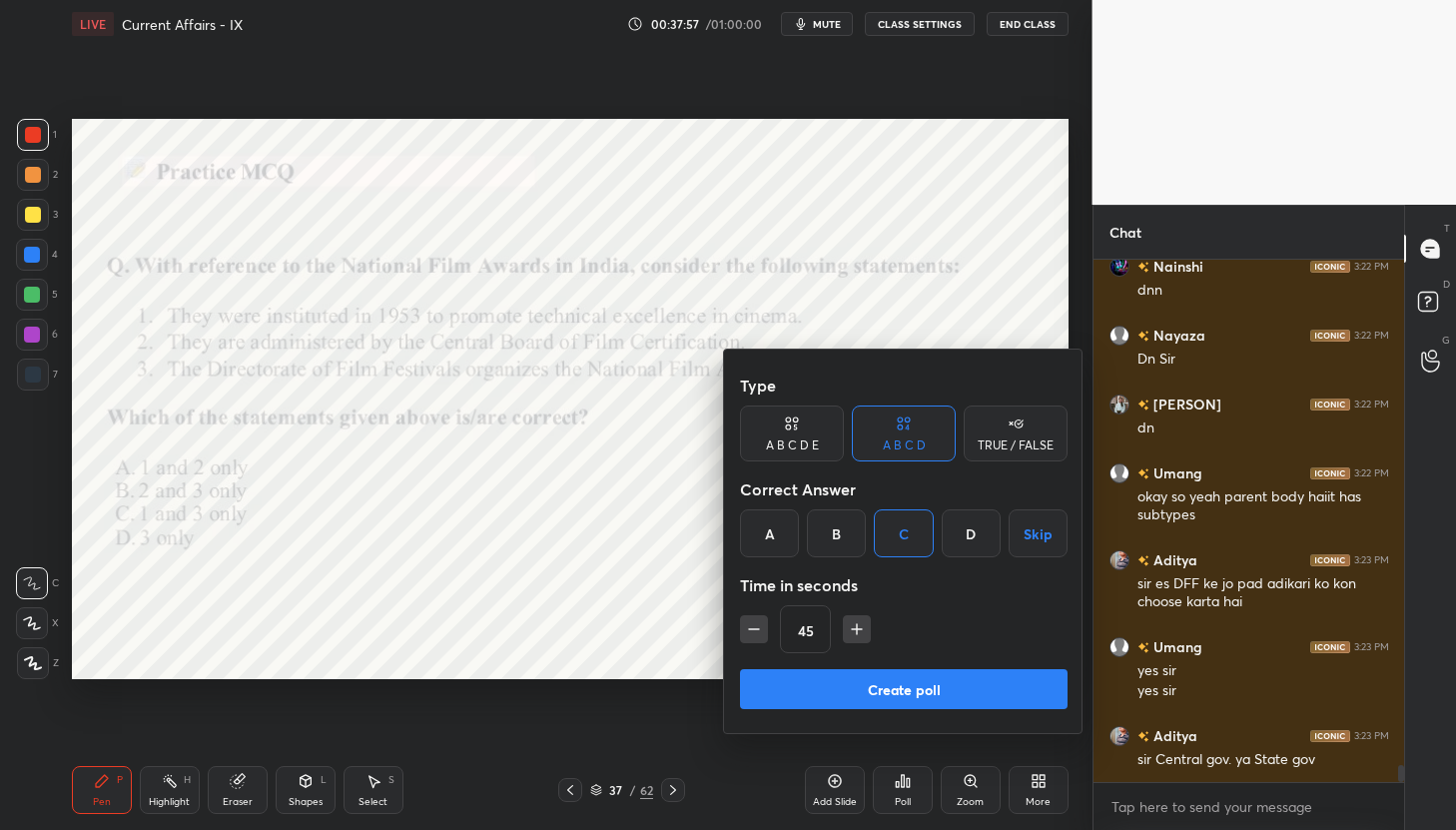 click on "Create poll" at bounding box center (904, 689) 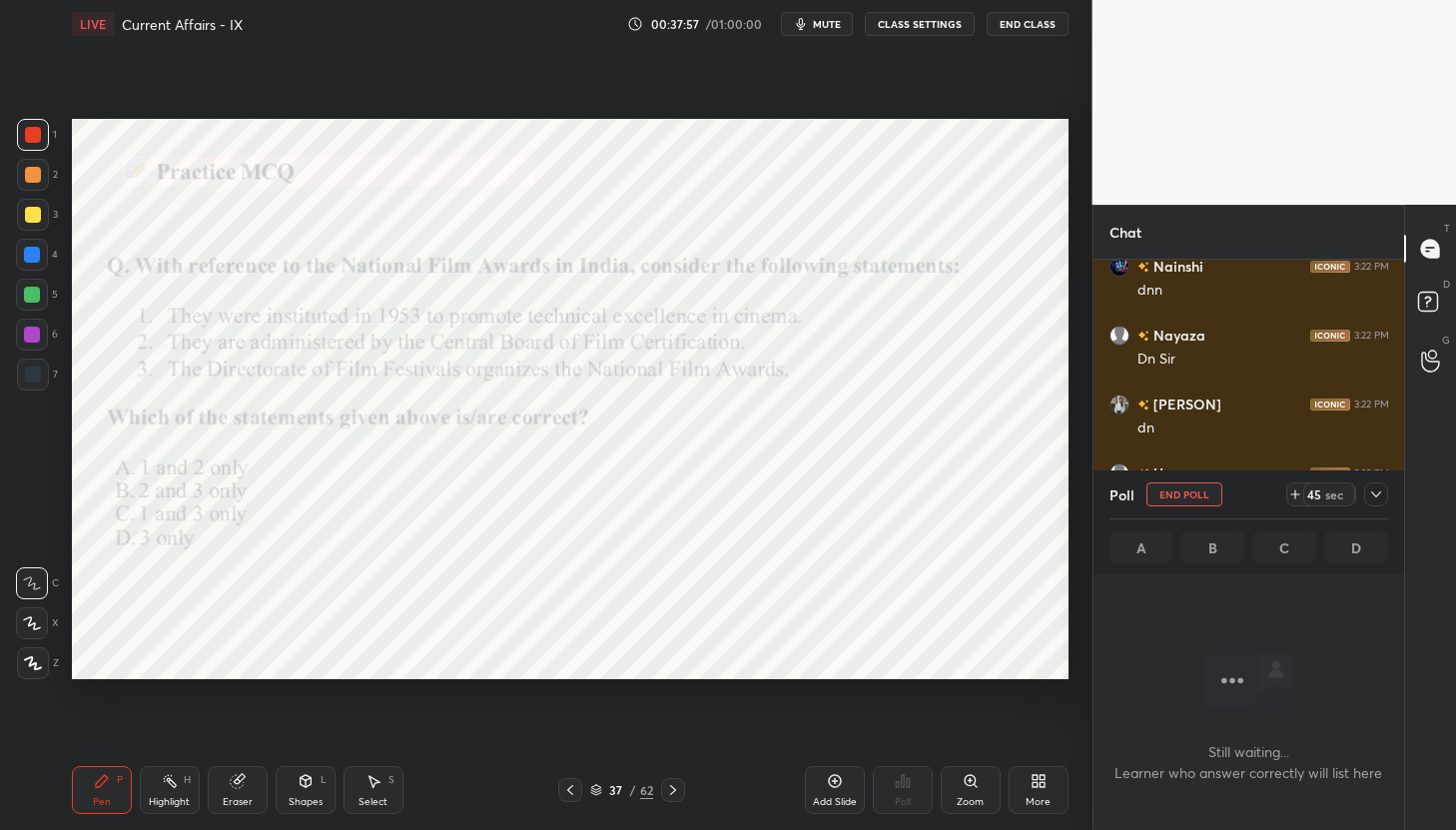 scroll, scrollTop: 422, scrollLeft: 305, axis: both 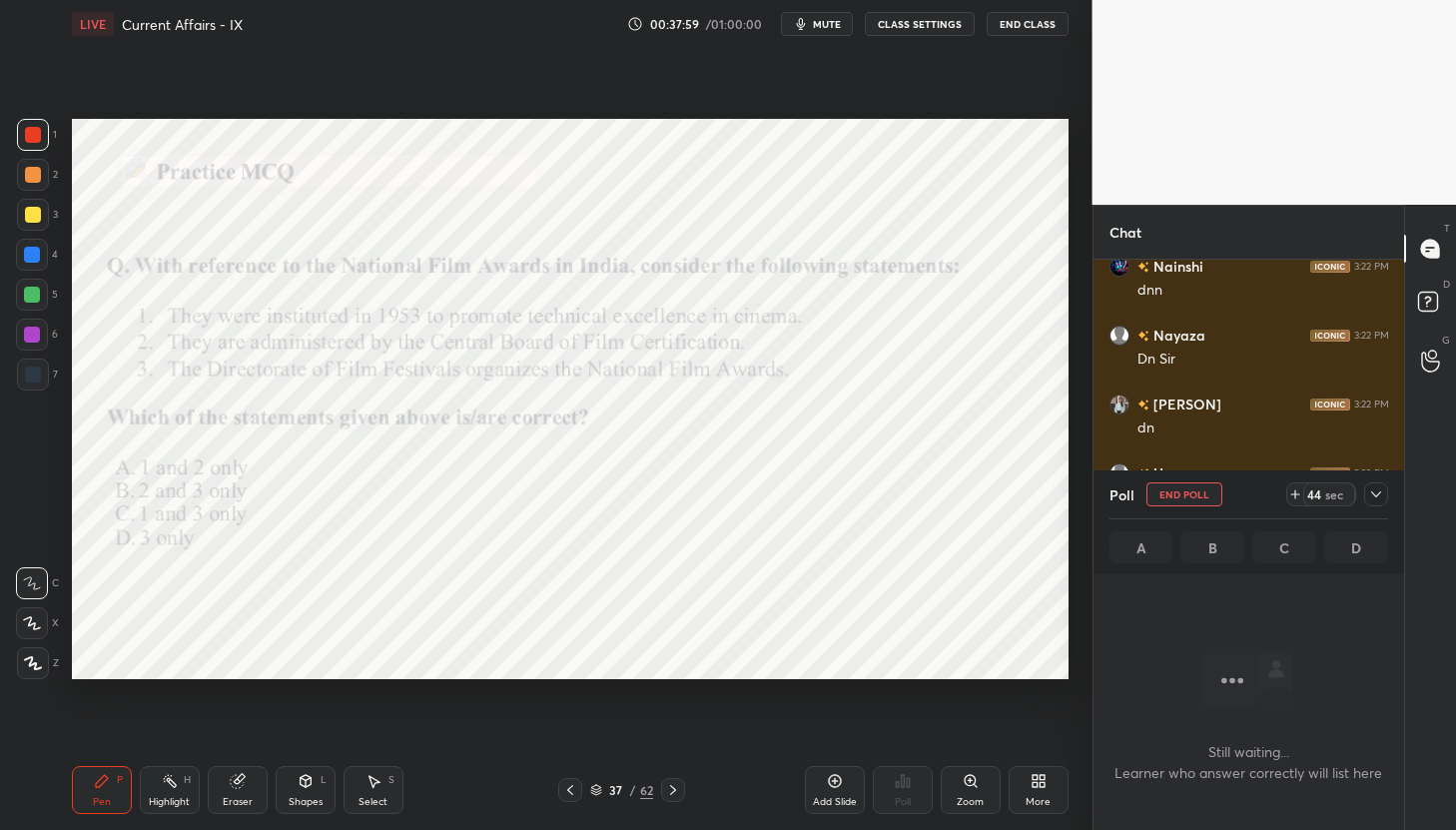 click 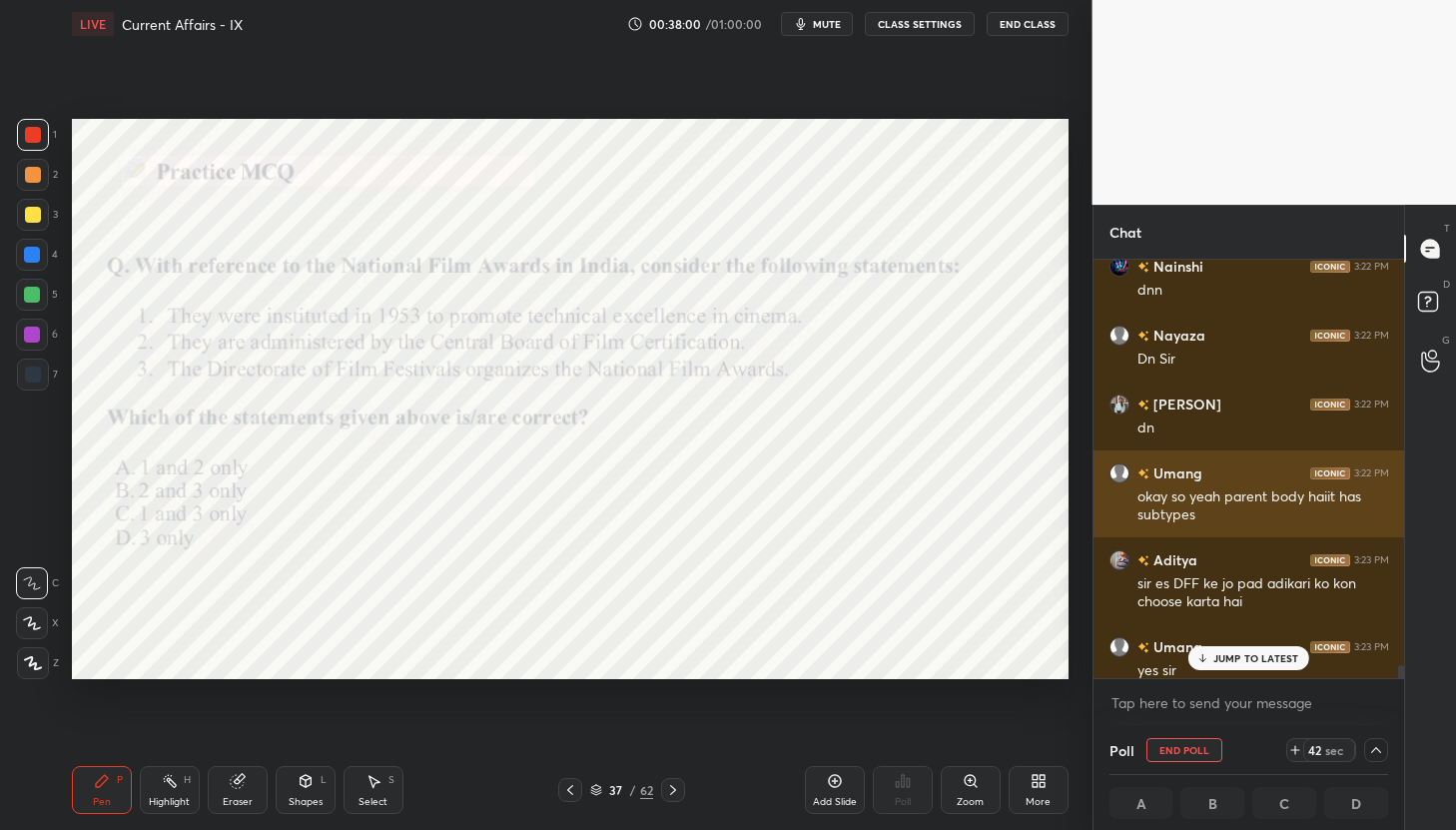 scroll, scrollTop: 15827, scrollLeft: 0, axis: vertical 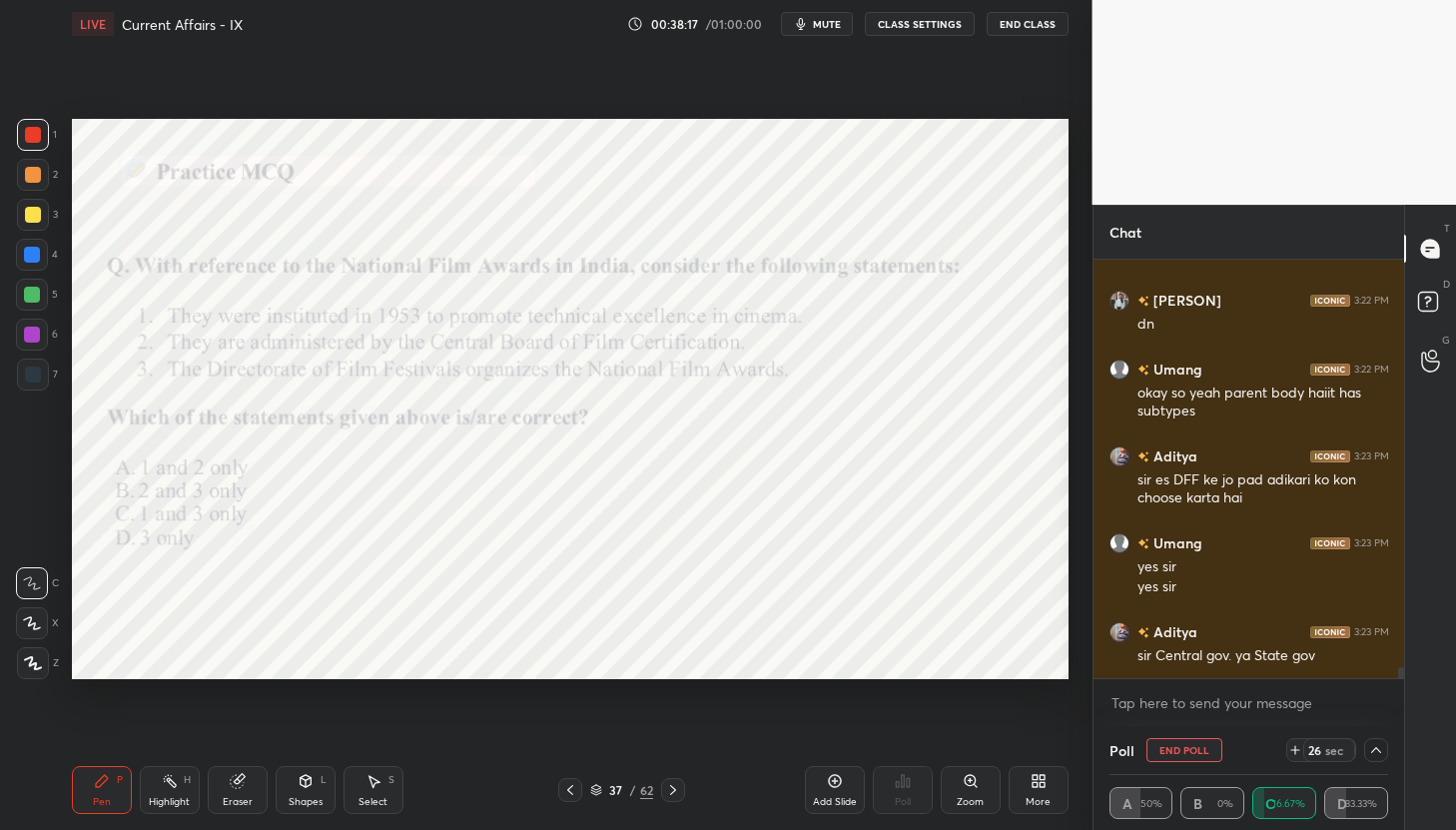 click 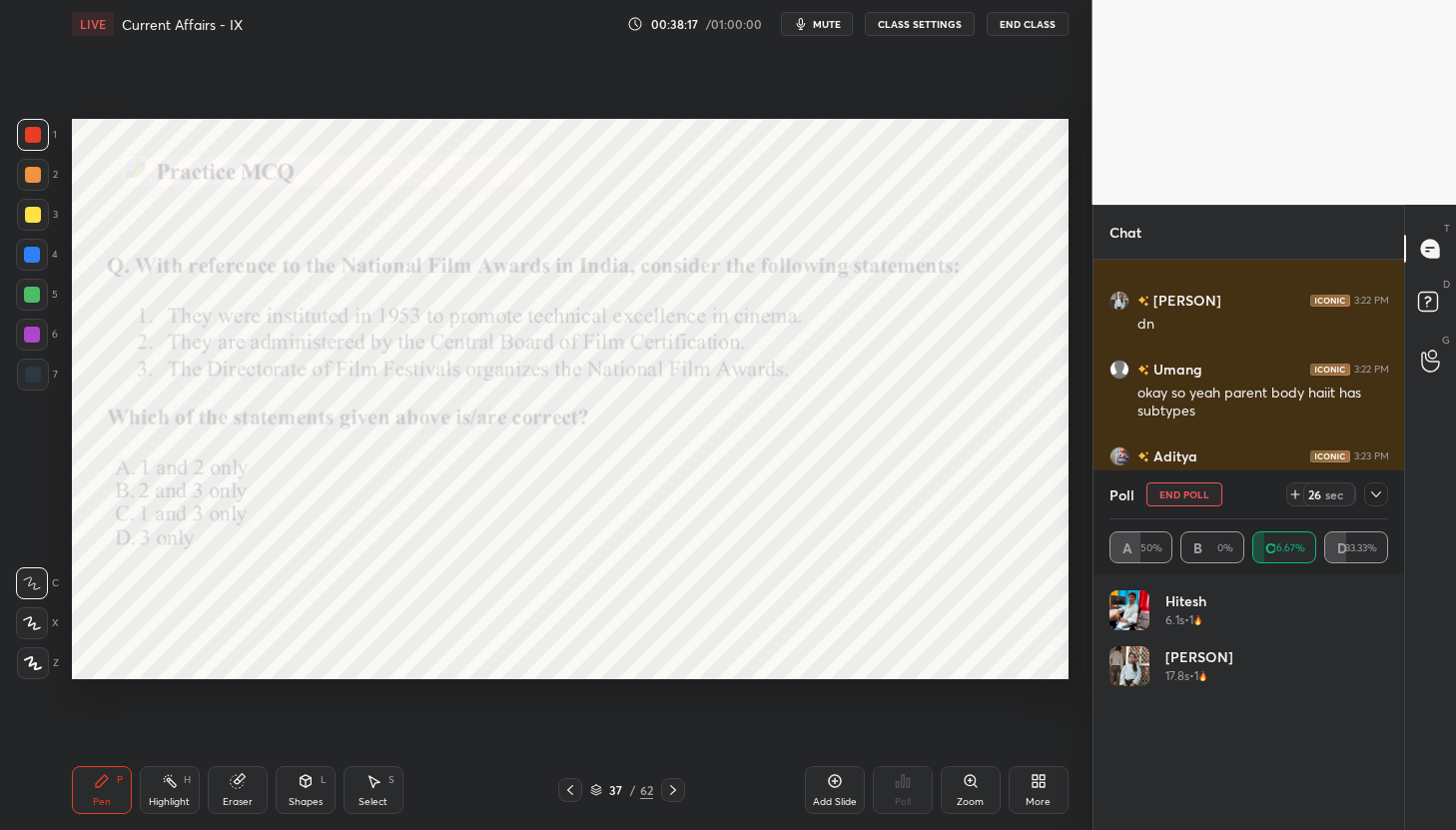 scroll, scrollTop: 7, scrollLeft: 7, axis: both 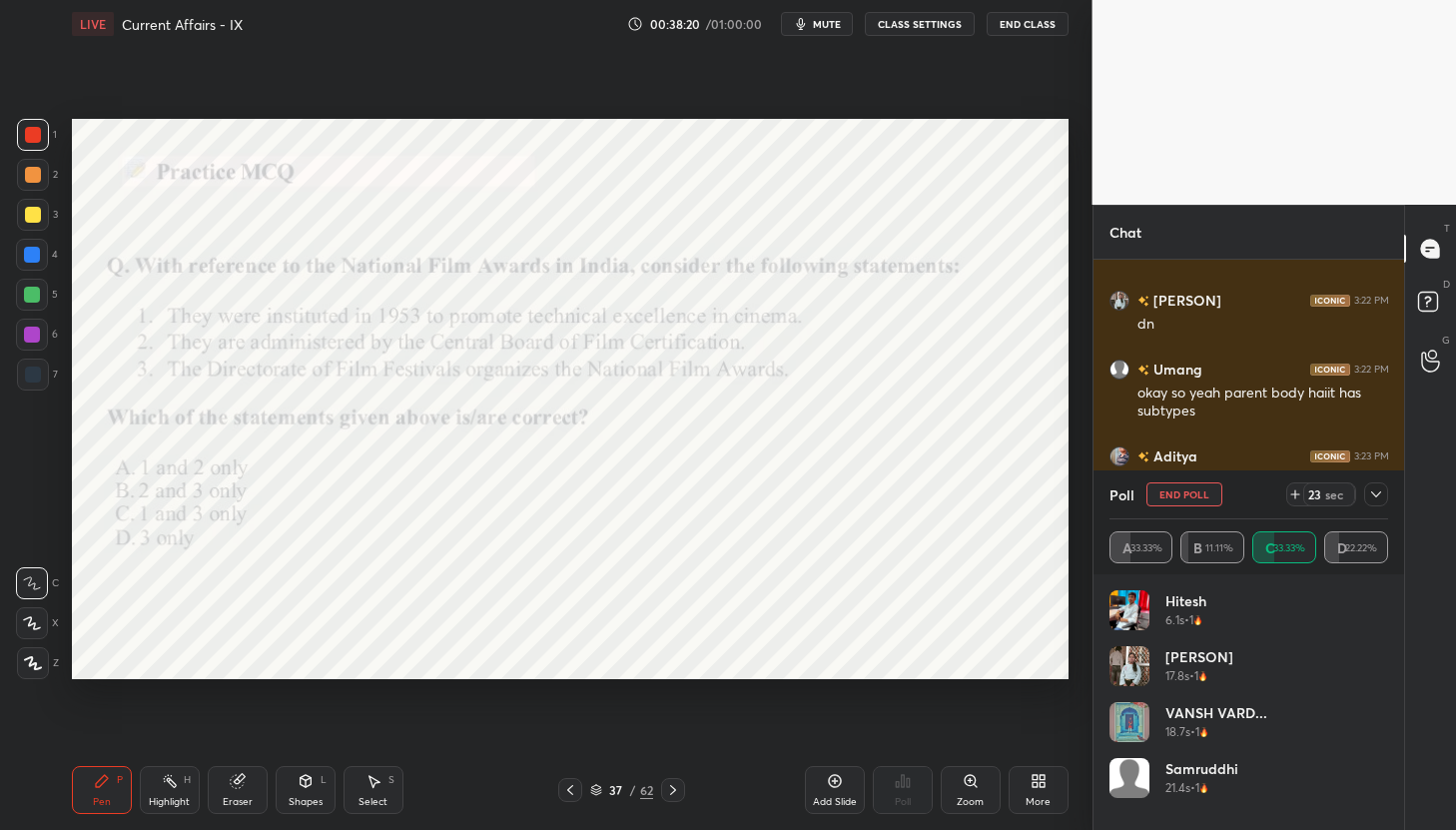 click 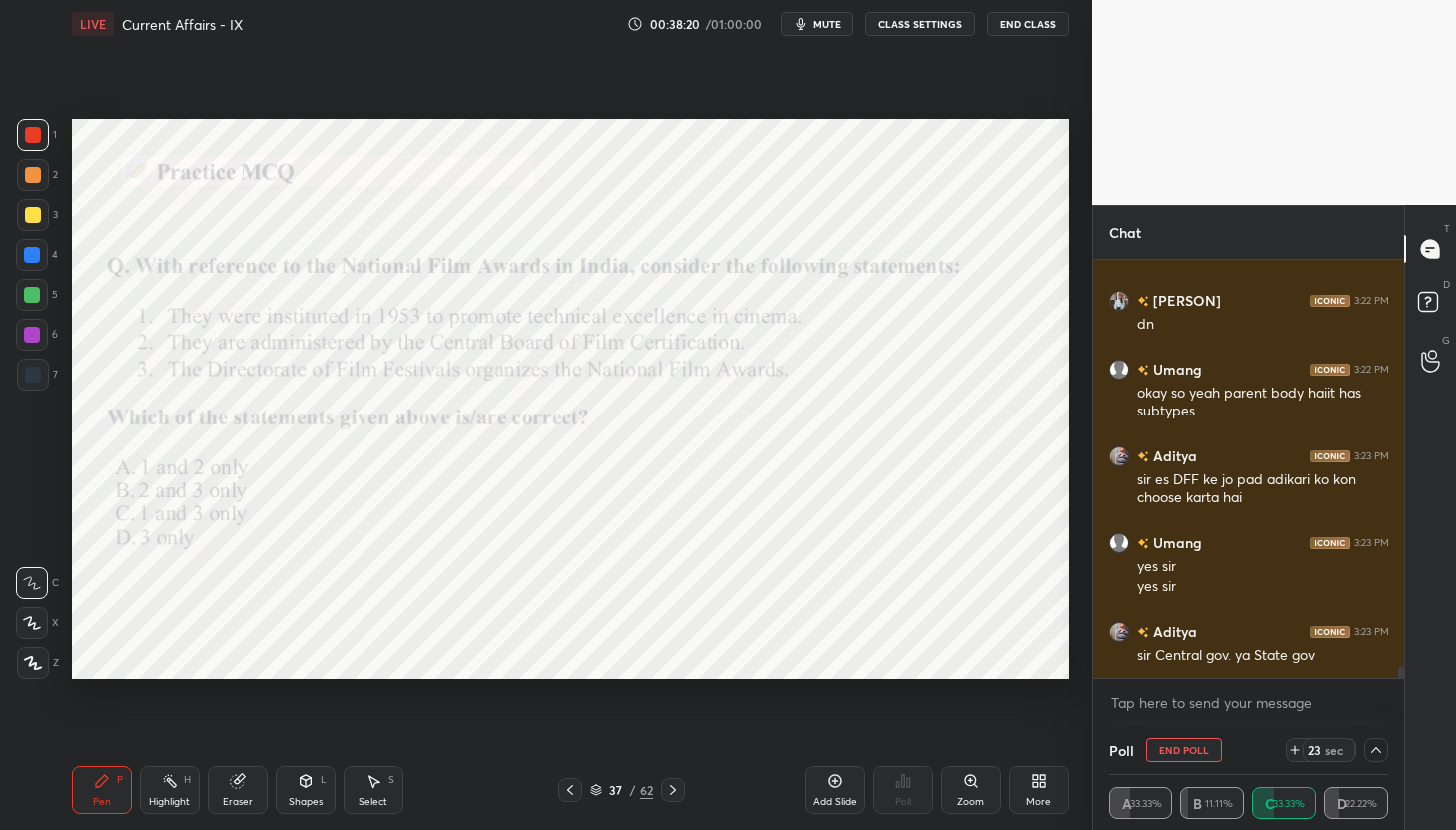 scroll, scrollTop: 0, scrollLeft: 0, axis: both 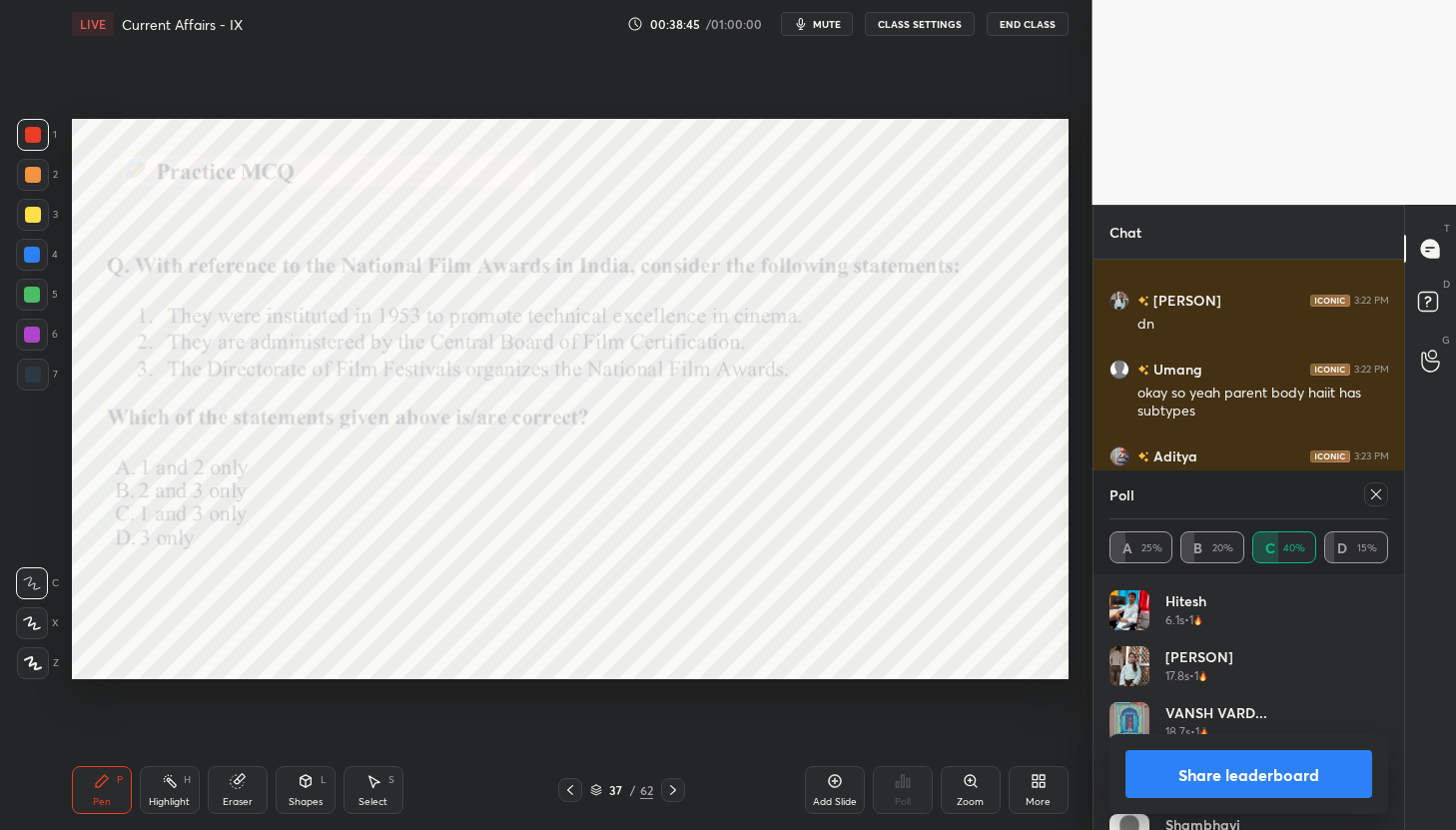 click 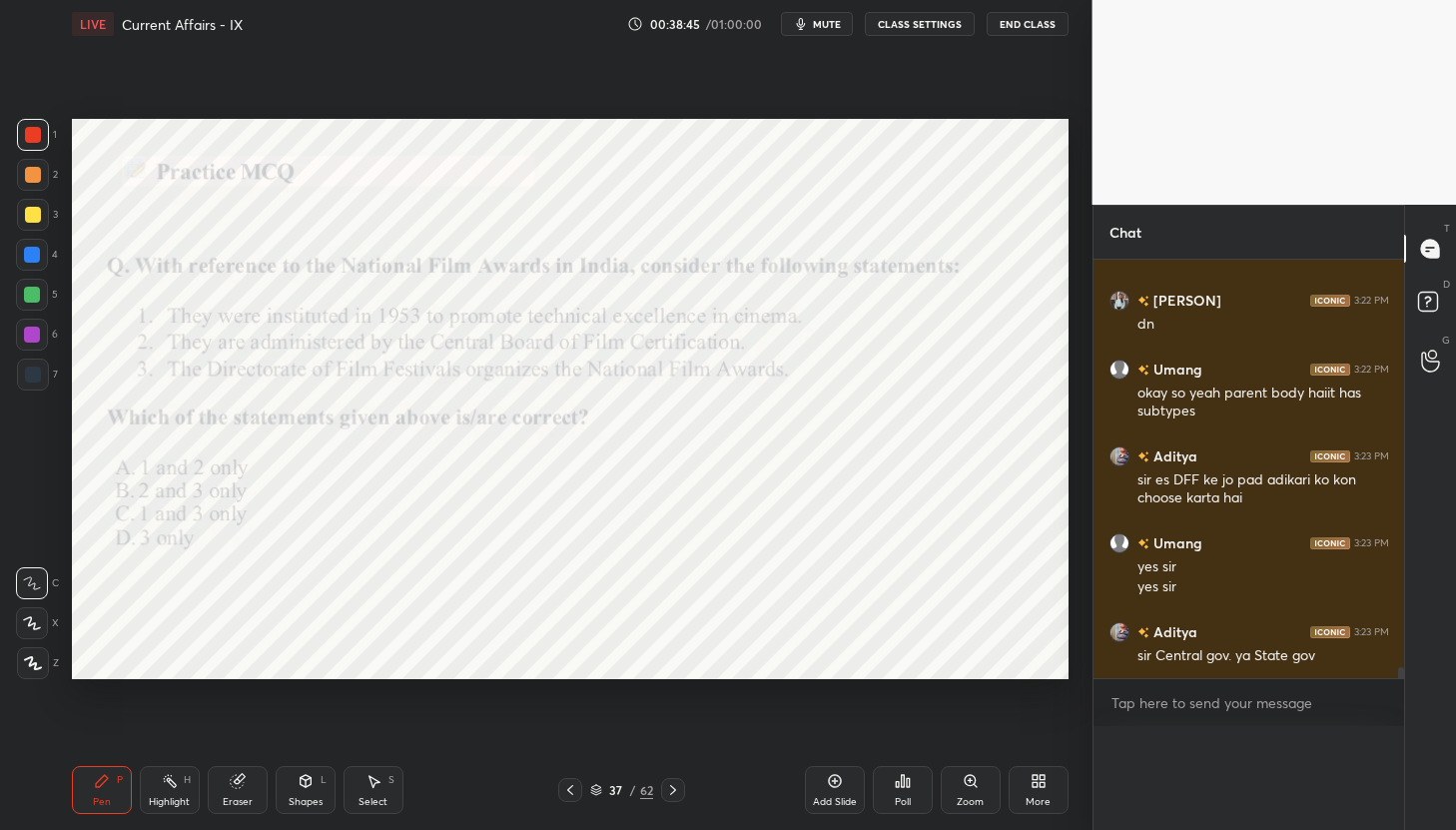 scroll, scrollTop: 0, scrollLeft: 0, axis: both 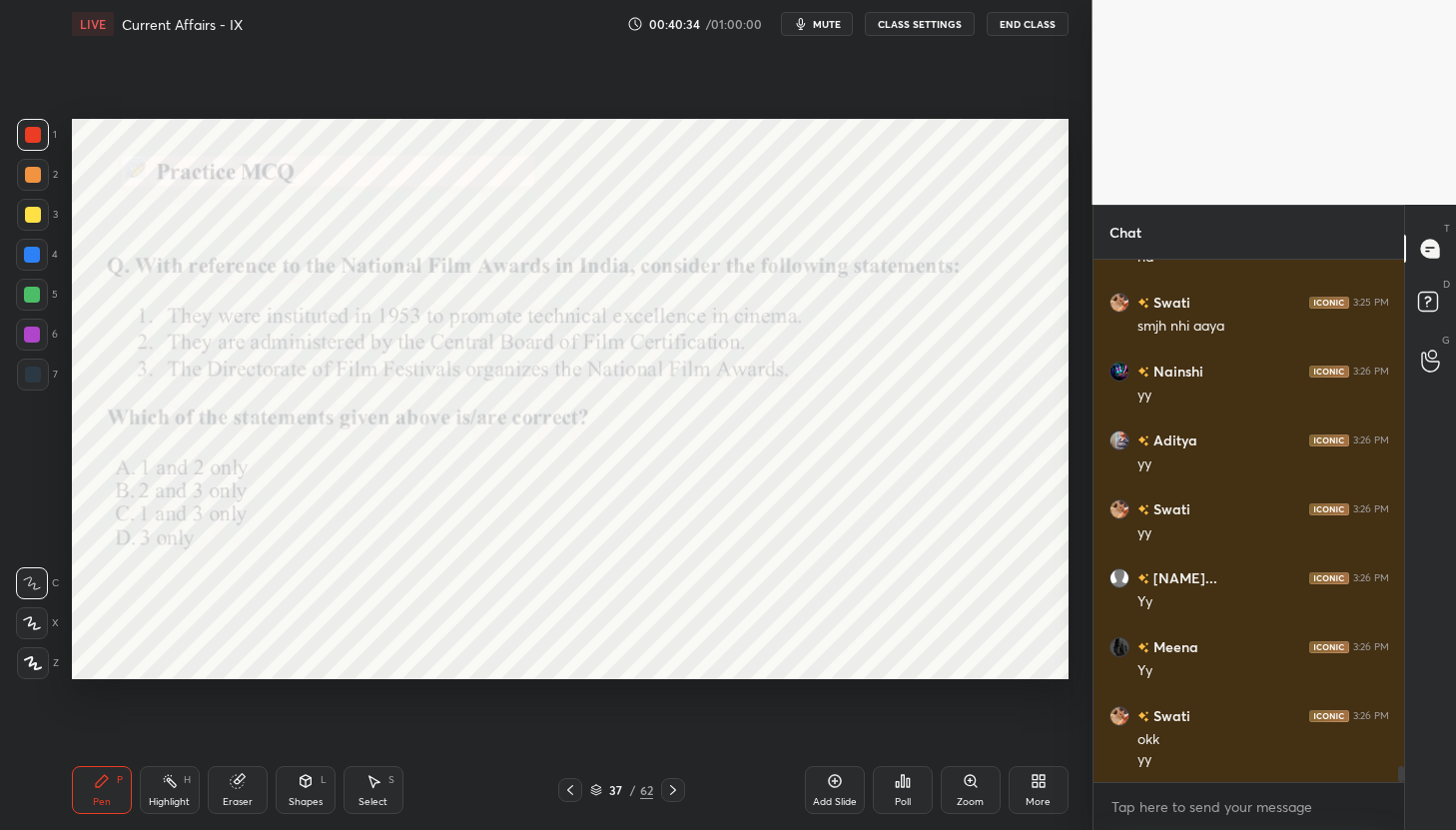 click 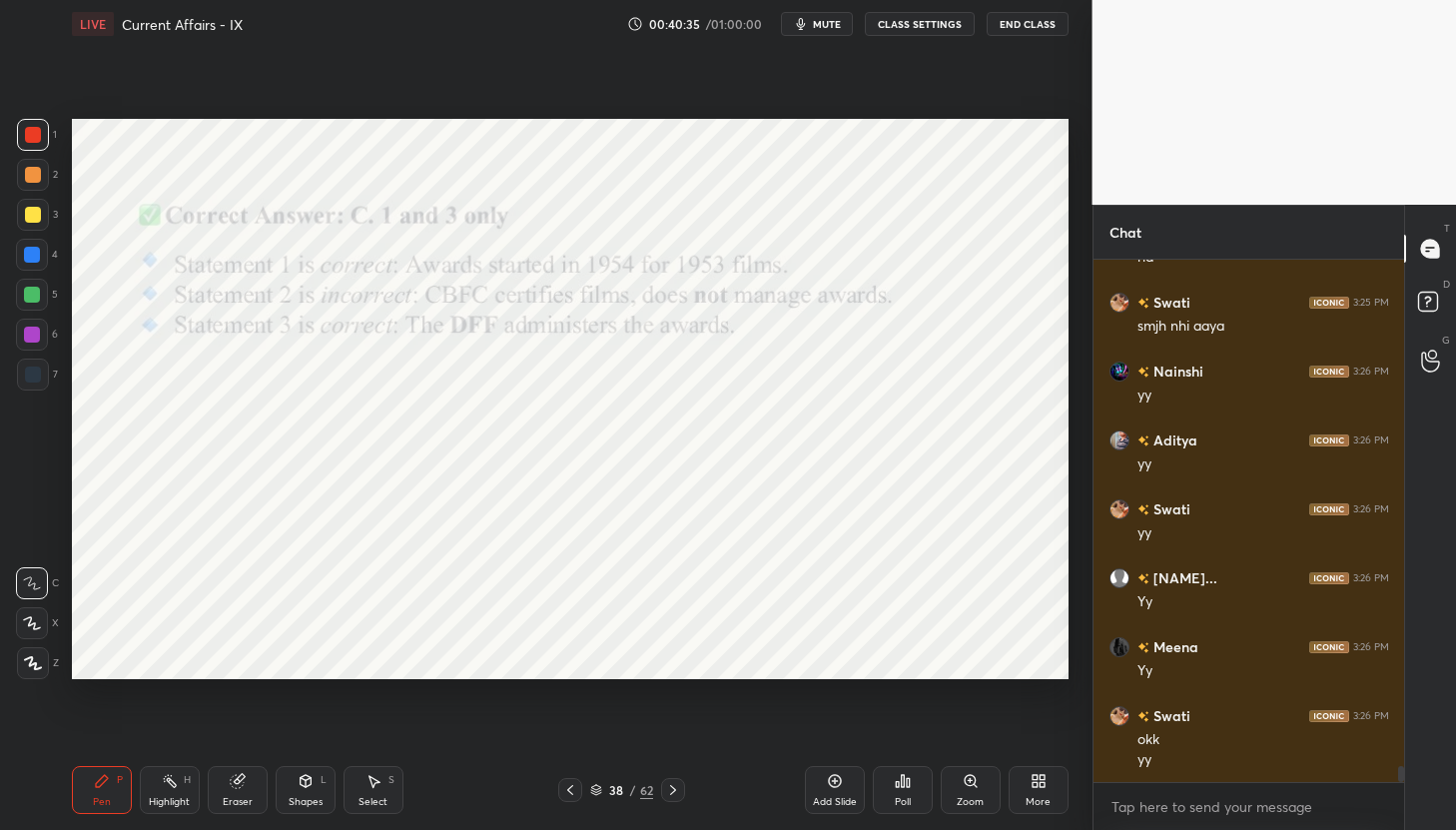 scroll, scrollTop: 16628, scrollLeft: 0, axis: vertical 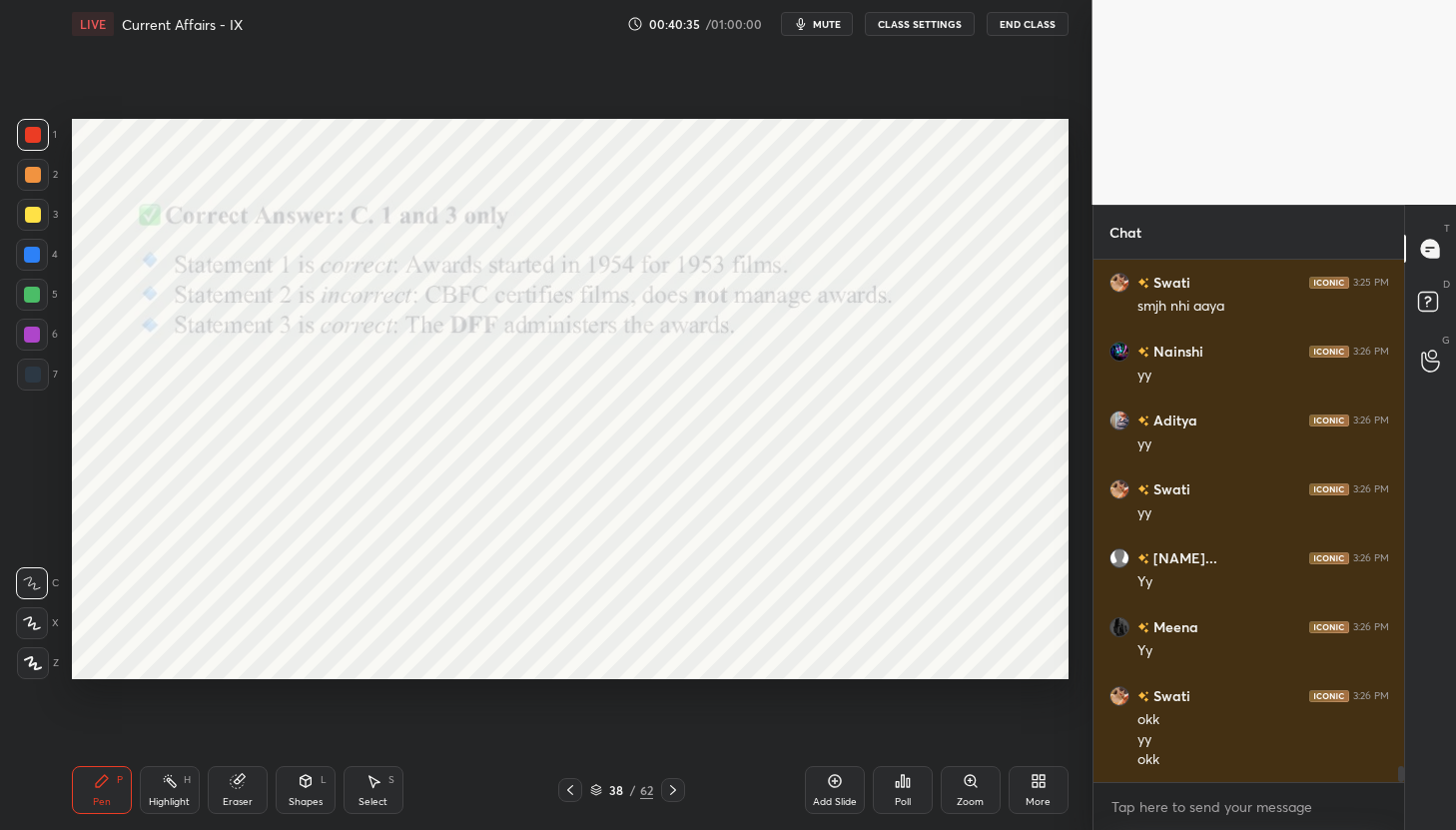 click on "38 / 62" at bounding box center [621, 790] 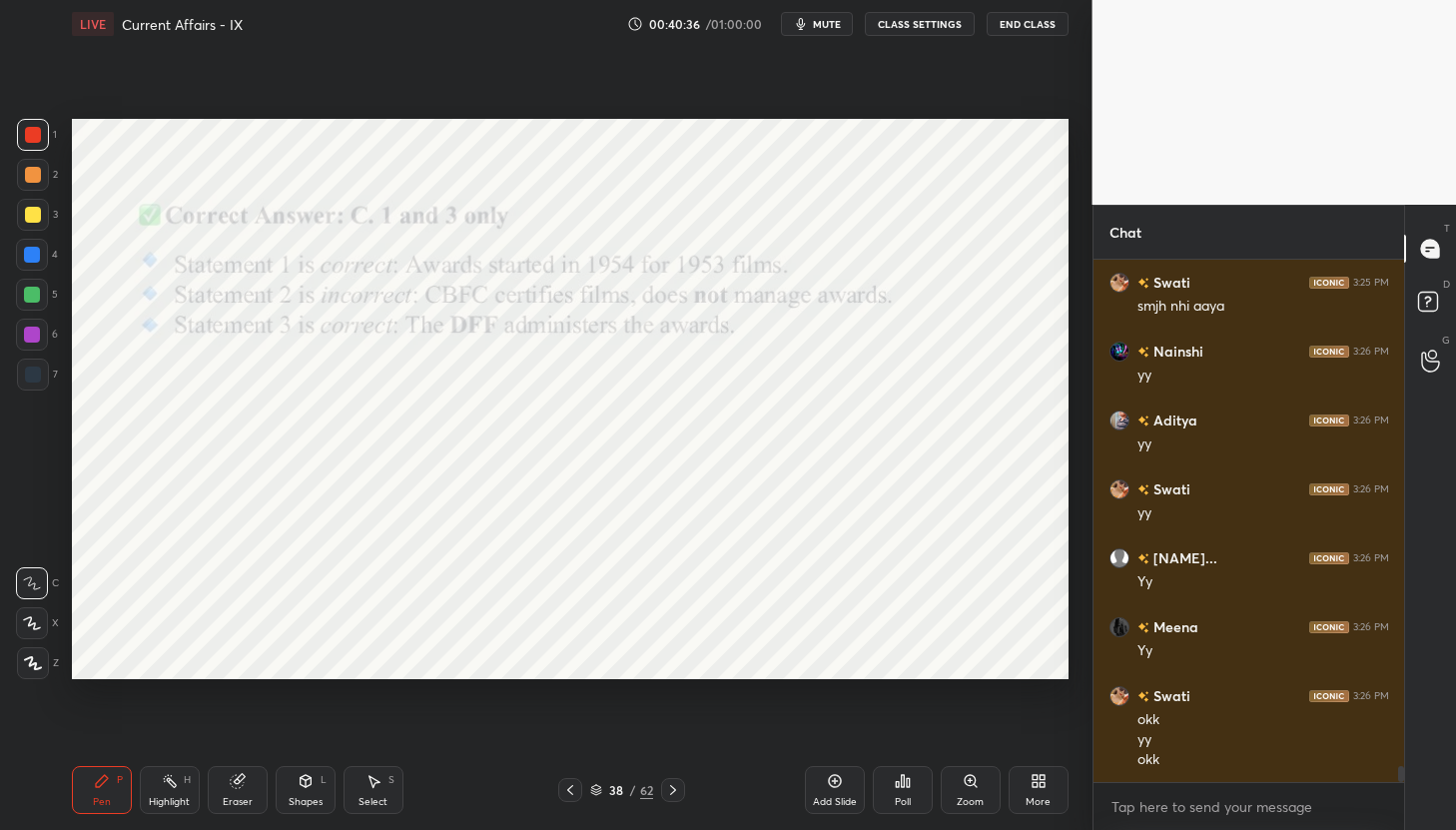 click at bounding box center (673, 790) 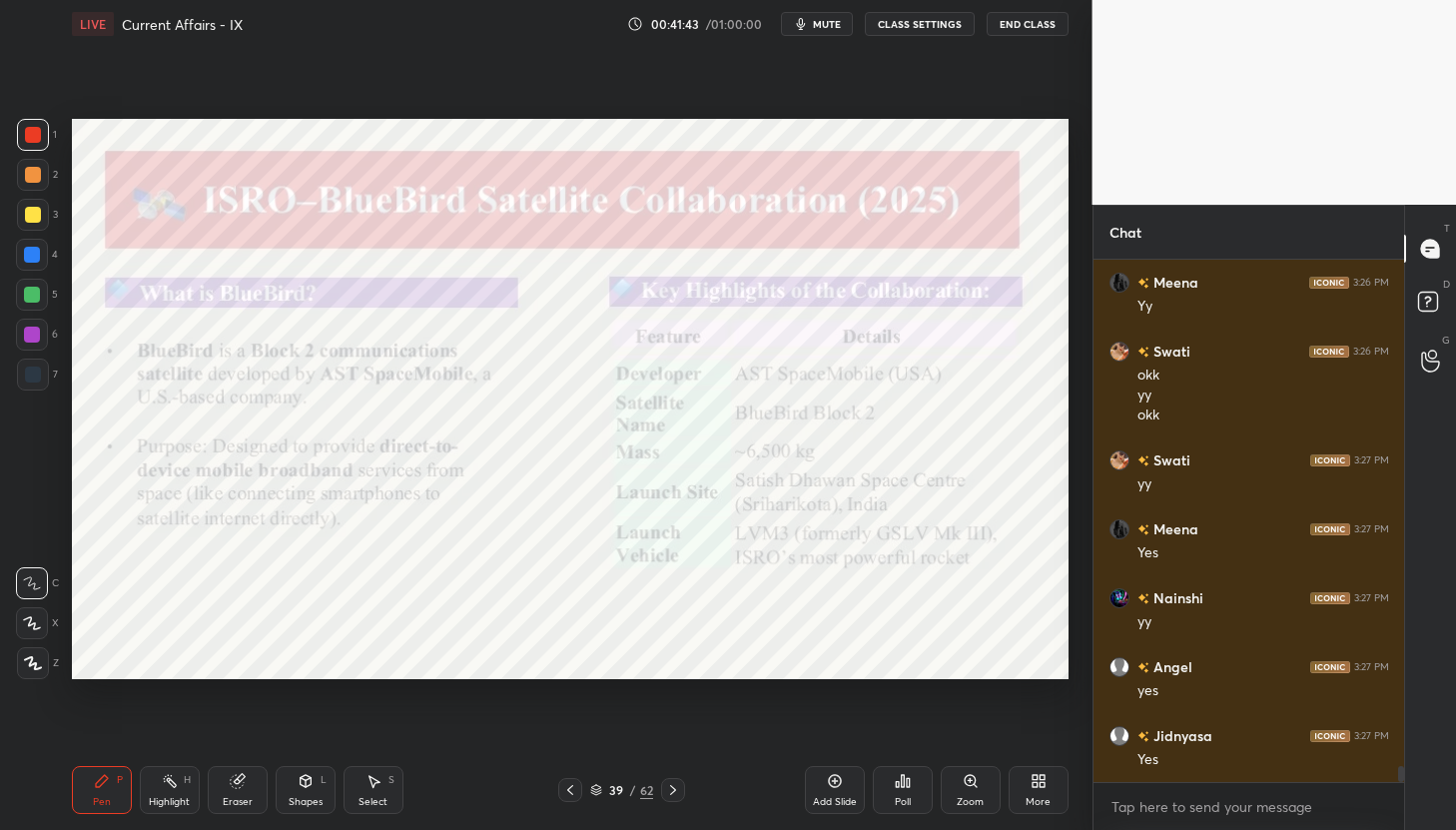 scroll, scrollTop: 17041, scrollLeft: 0, axis: vertical 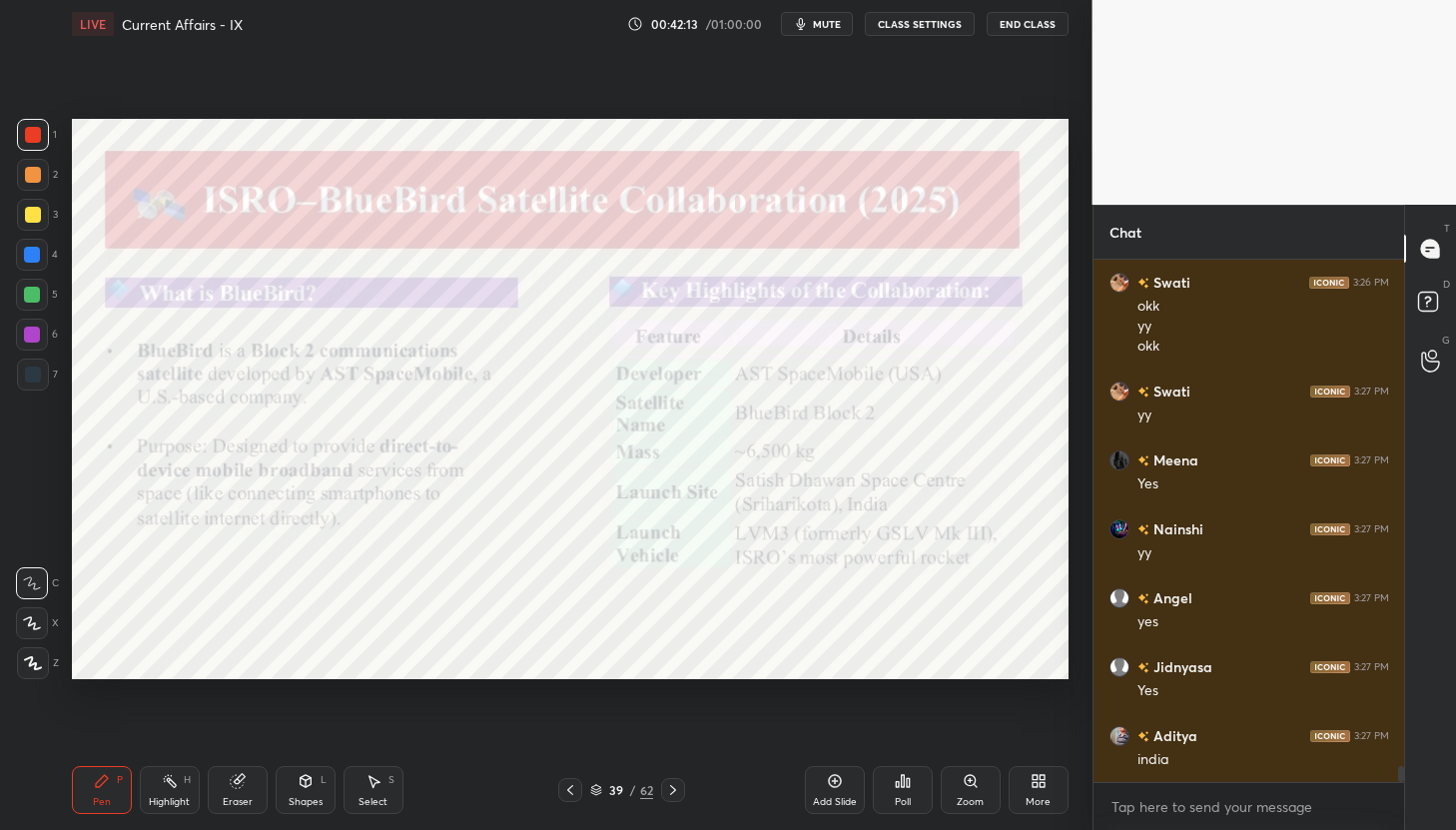 drag, startPoint x: 262, startPoint y: 782, endPoint x: 273, endPoint y: 762, distance: 22.825424 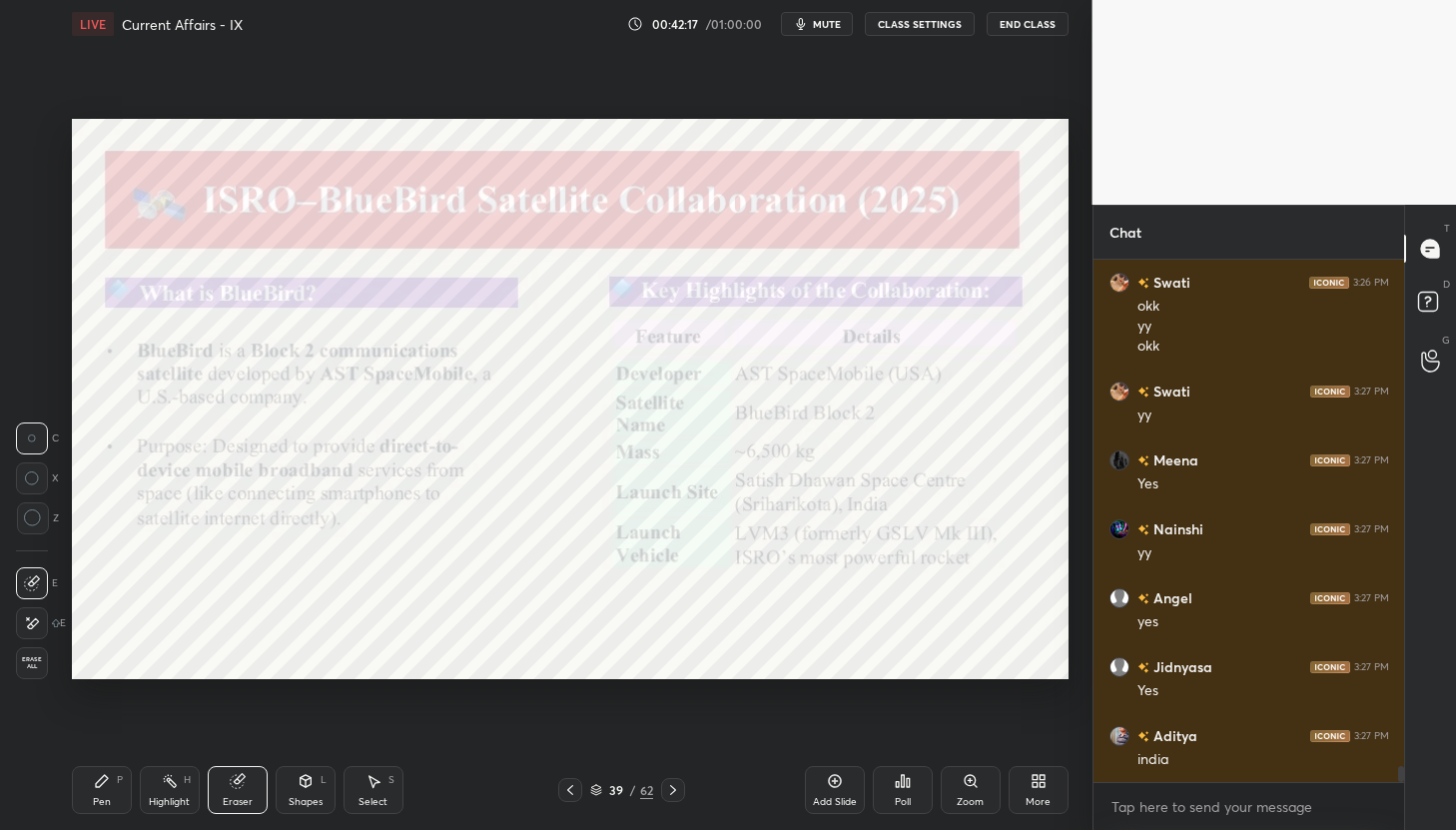 click on "Erase all" at bounding box center [32, 663] 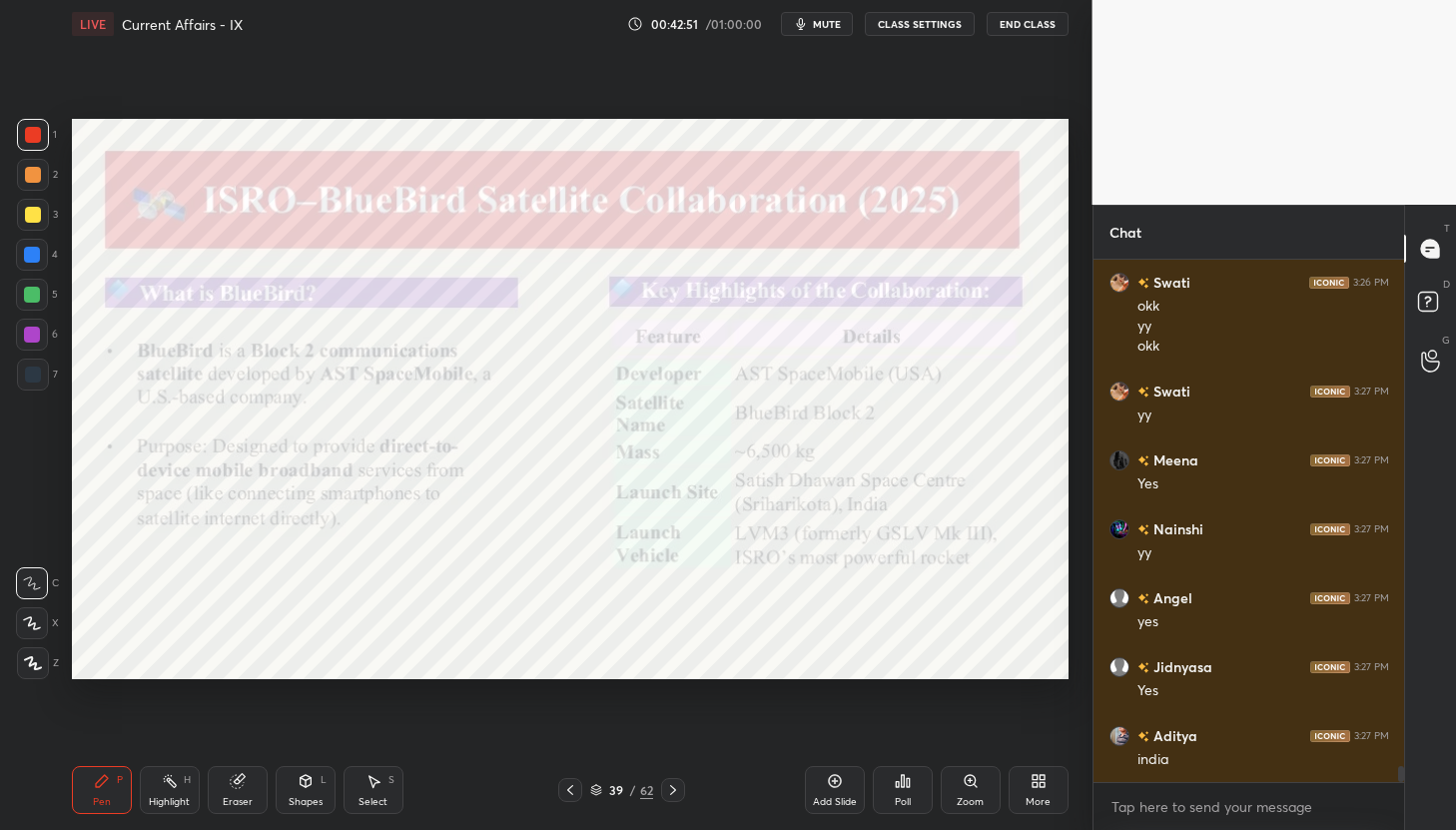 scroll, scrollTop: 17110, scrollLeft: 0, axis: vertical 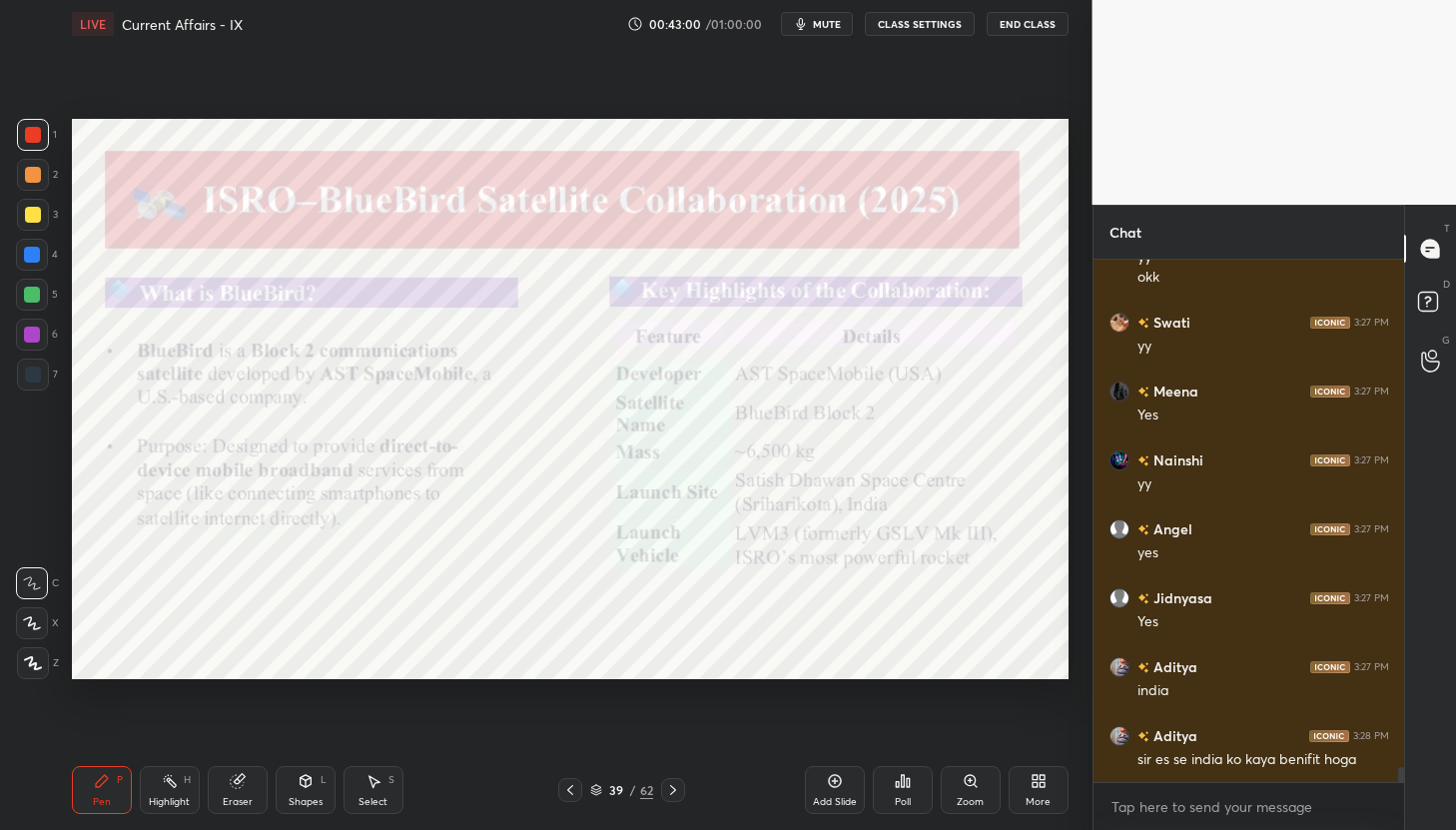 drag, startPoint x: 254, startPoint y: 785, endPoint x: 201, endPoint y: 741, distance: 68.88396 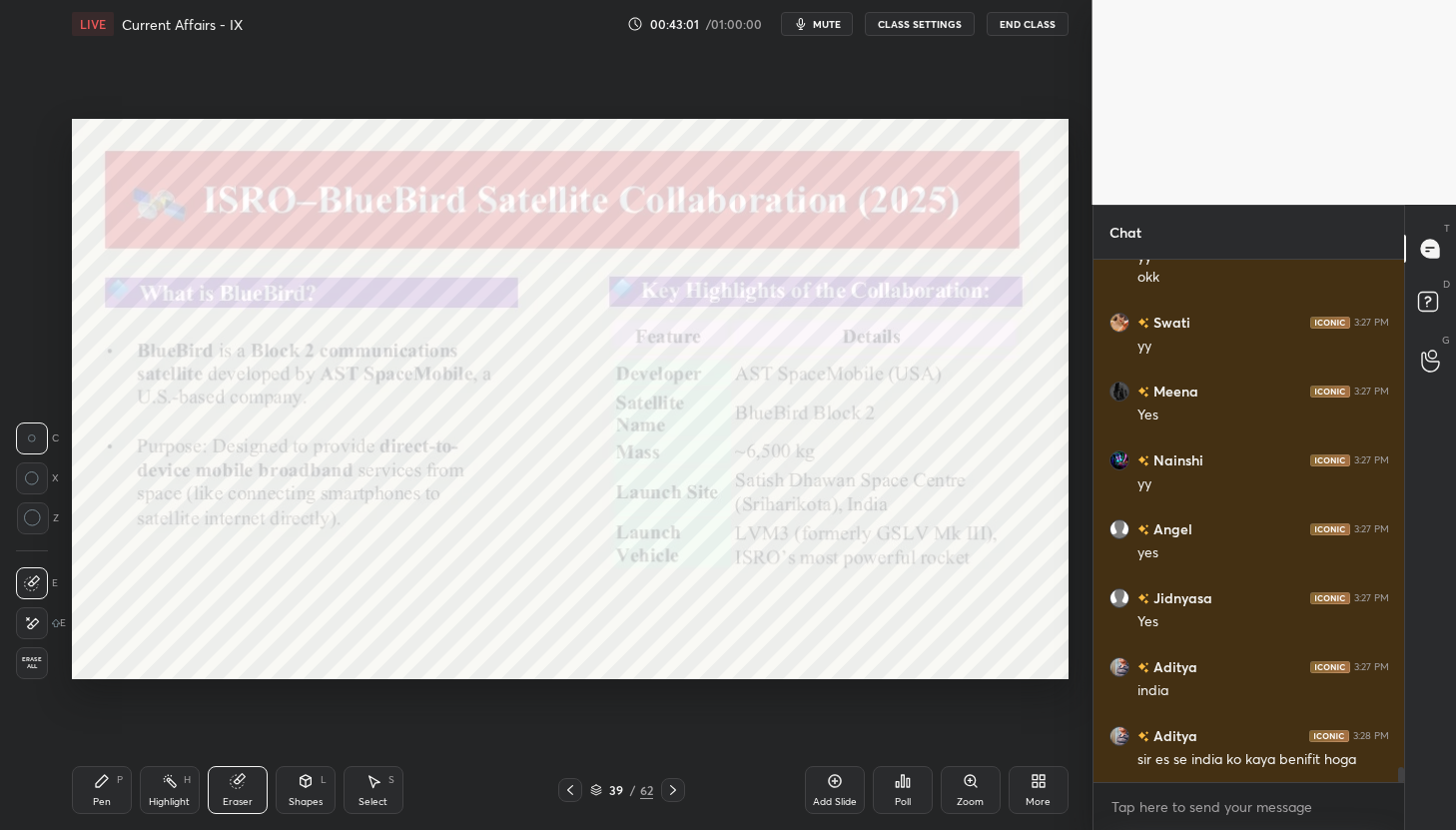 click on "Erase all" at bounding box center (32, 663) 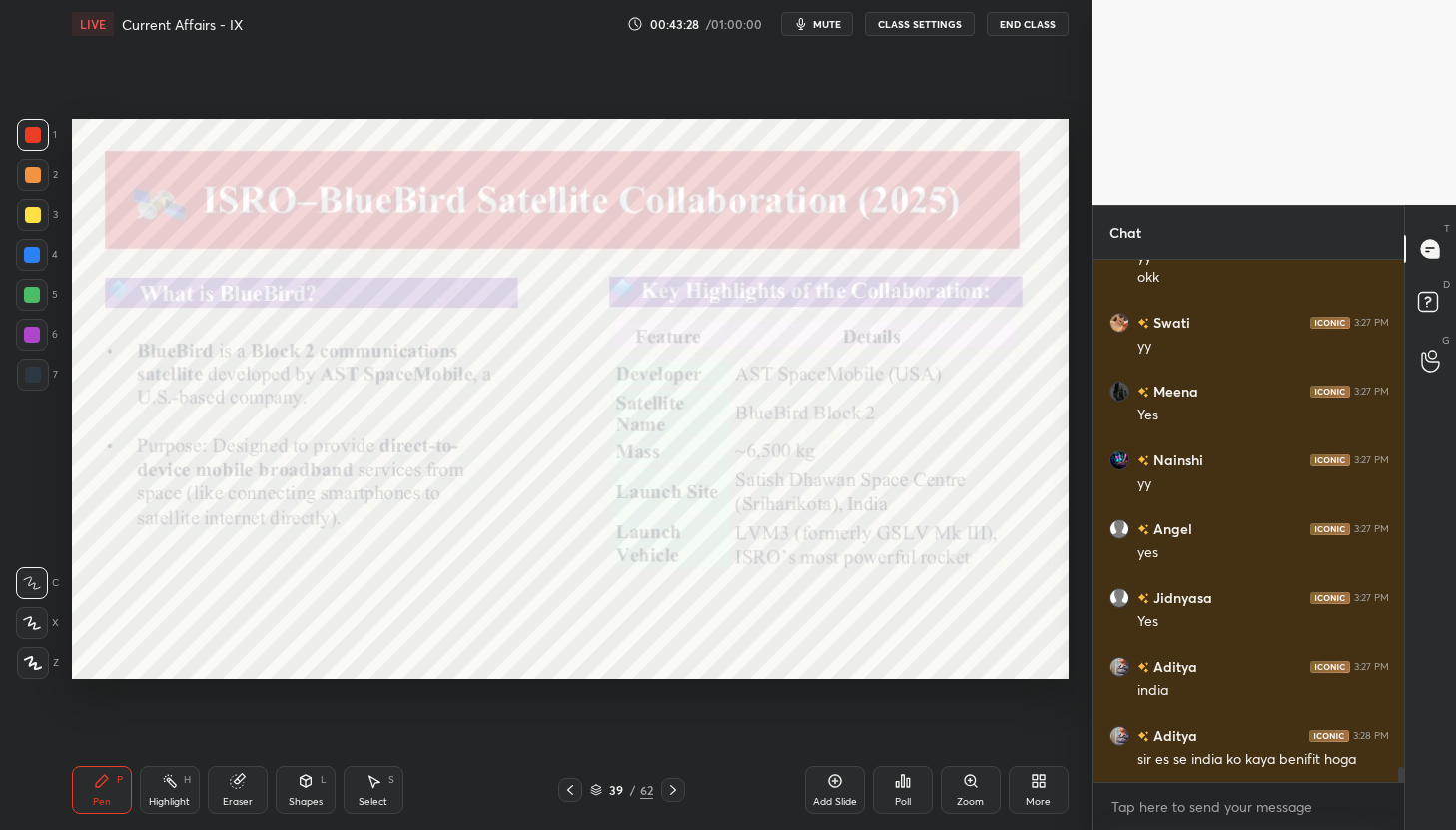 scroll, scrollTop: 17179, scrollLeft: 0, axis: vertical 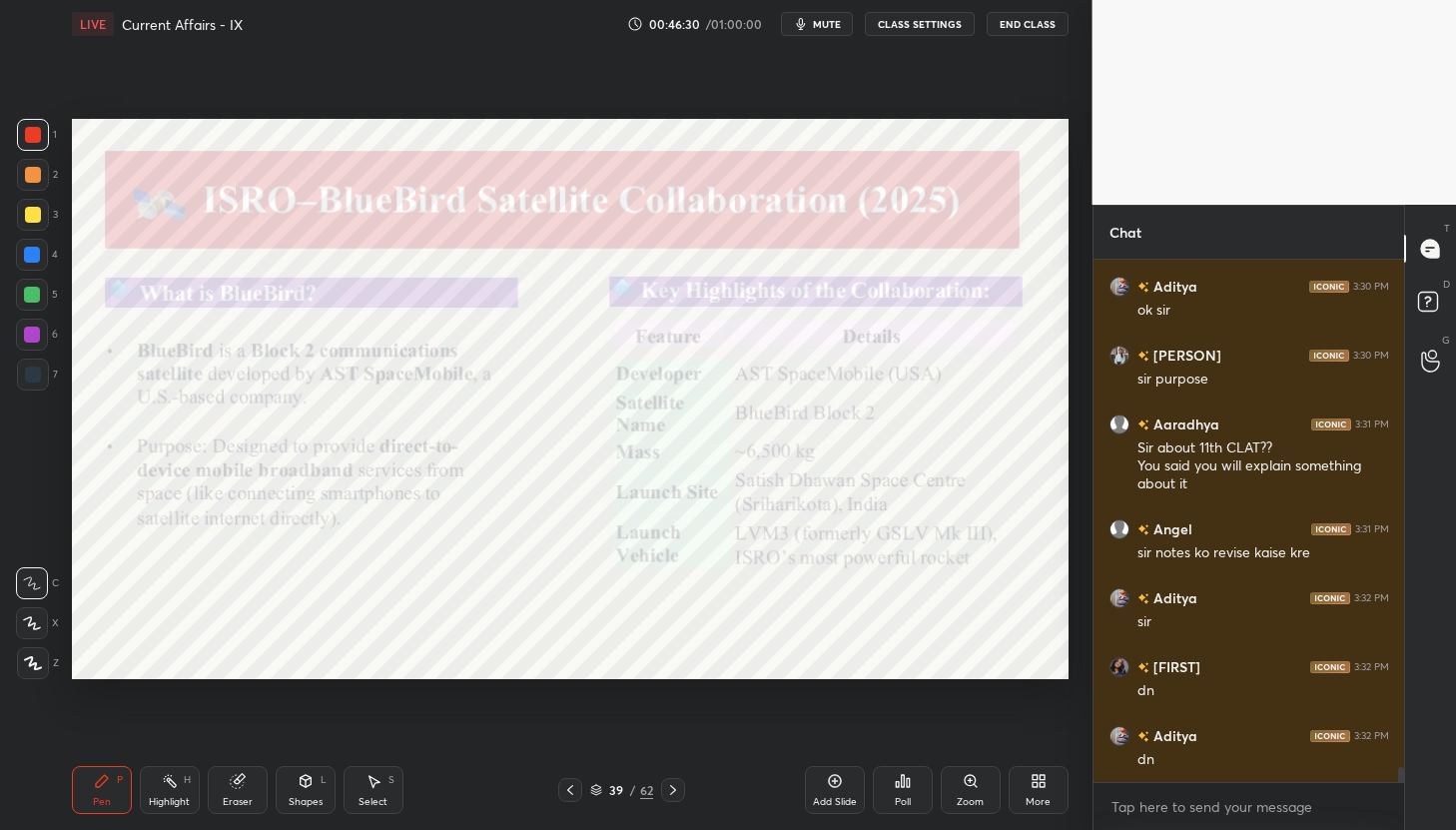 click at bounding box center [673, 790] 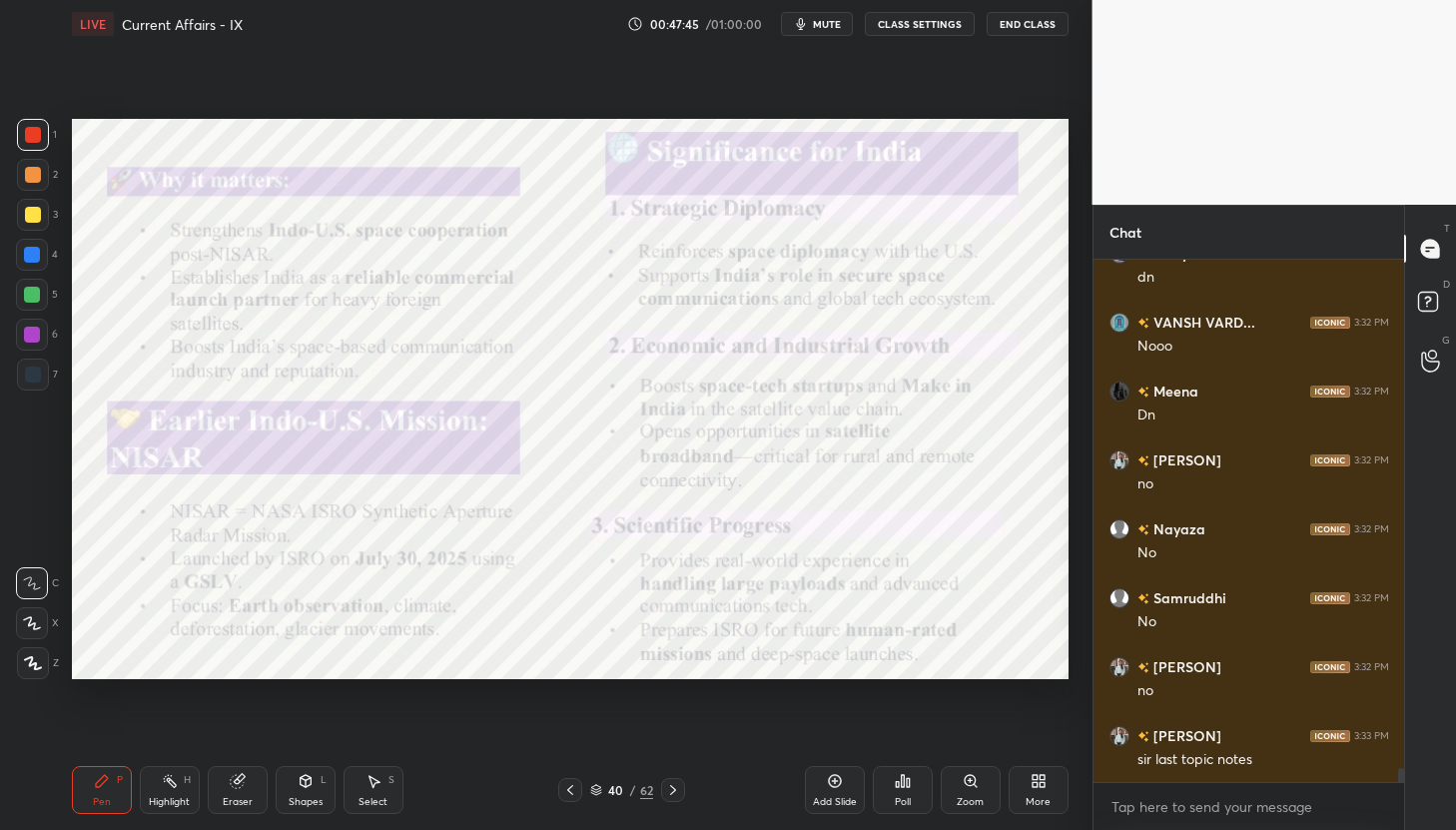scroll, scrollTop: 18731, scrollLeft: 0, axis: vertical 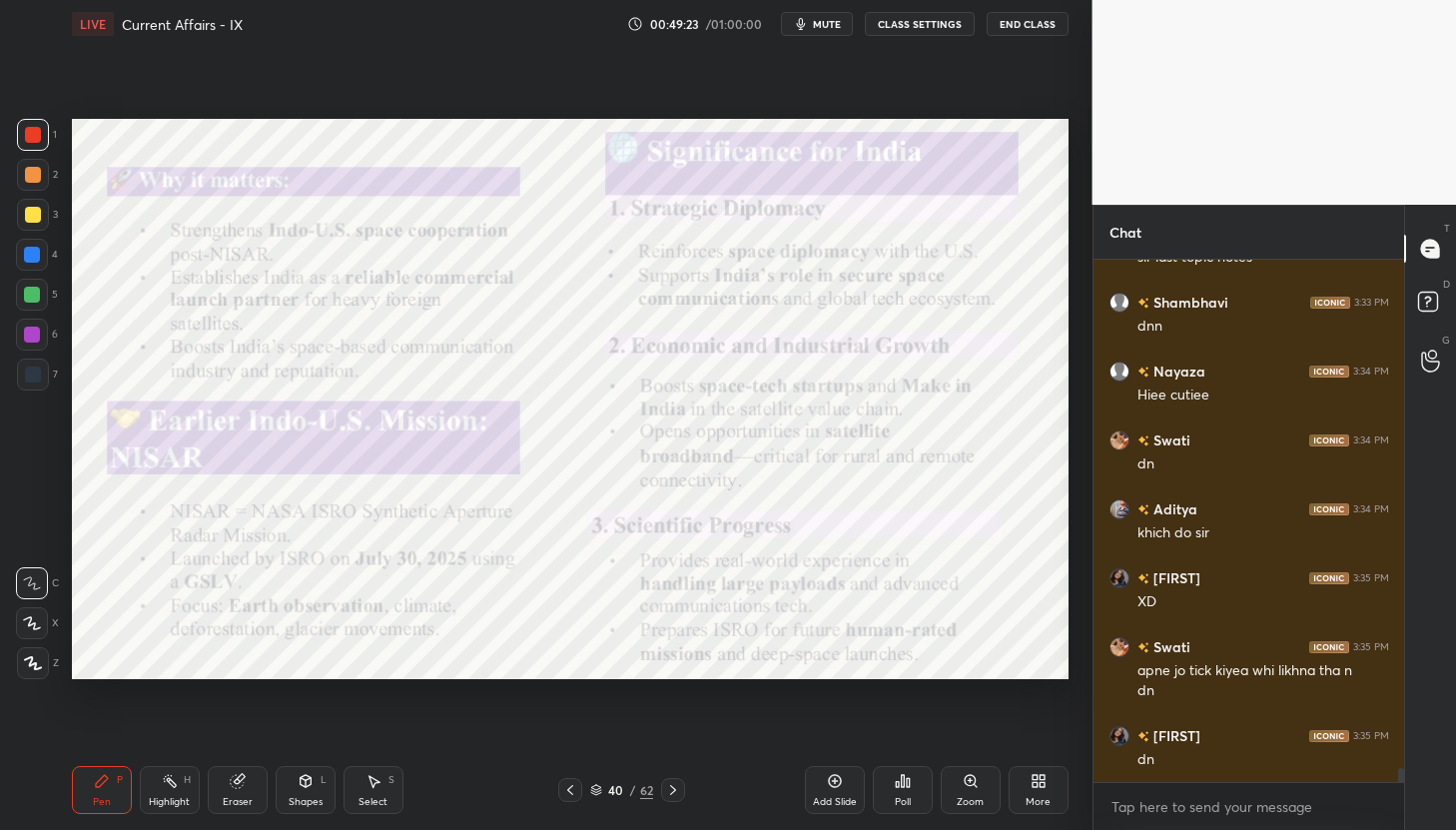 click on "Add Slide" at bounding box center [835, 790] 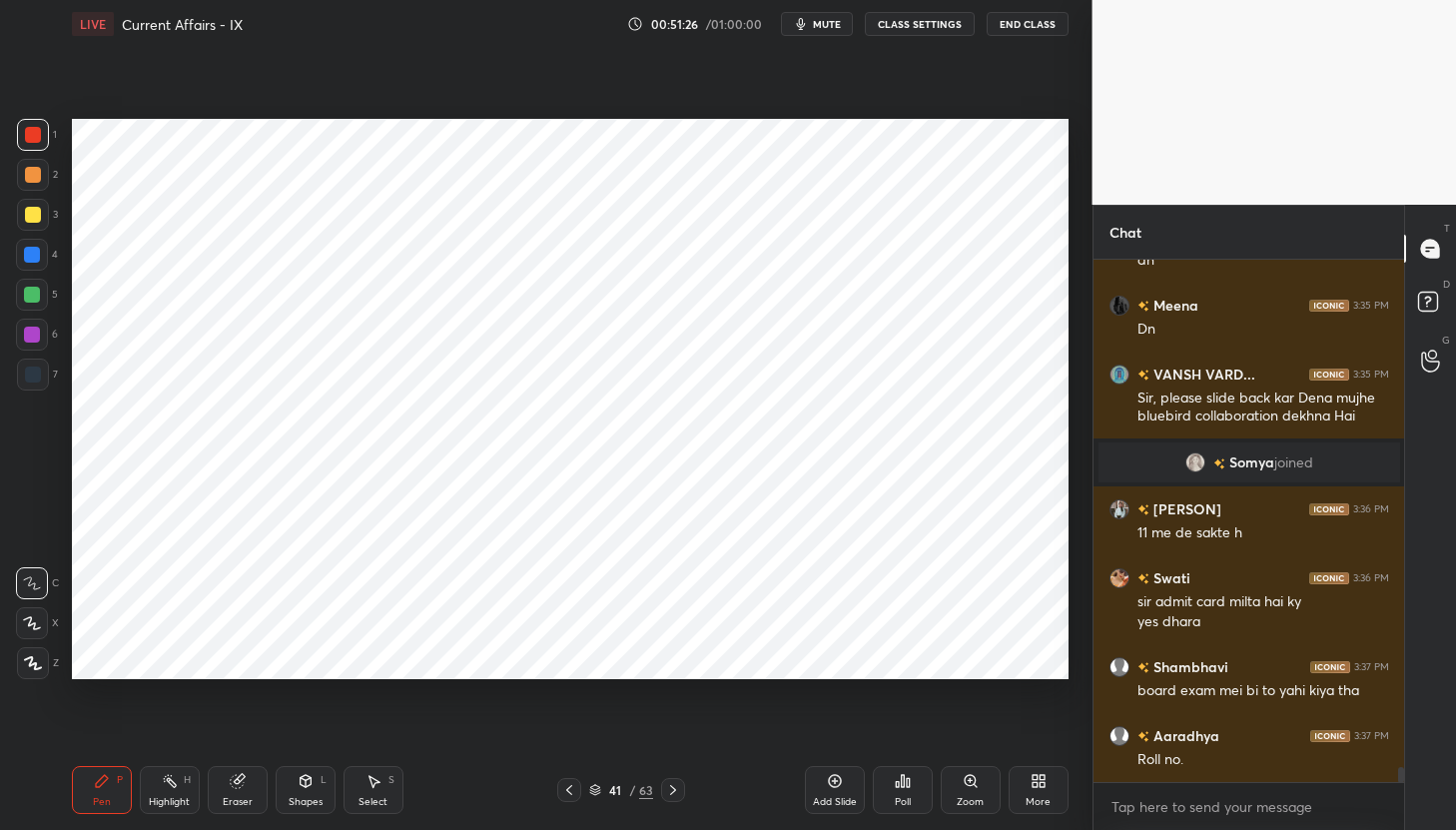 scroll, scrollTop: 17249, scrollLeft: 0, axis: vertical 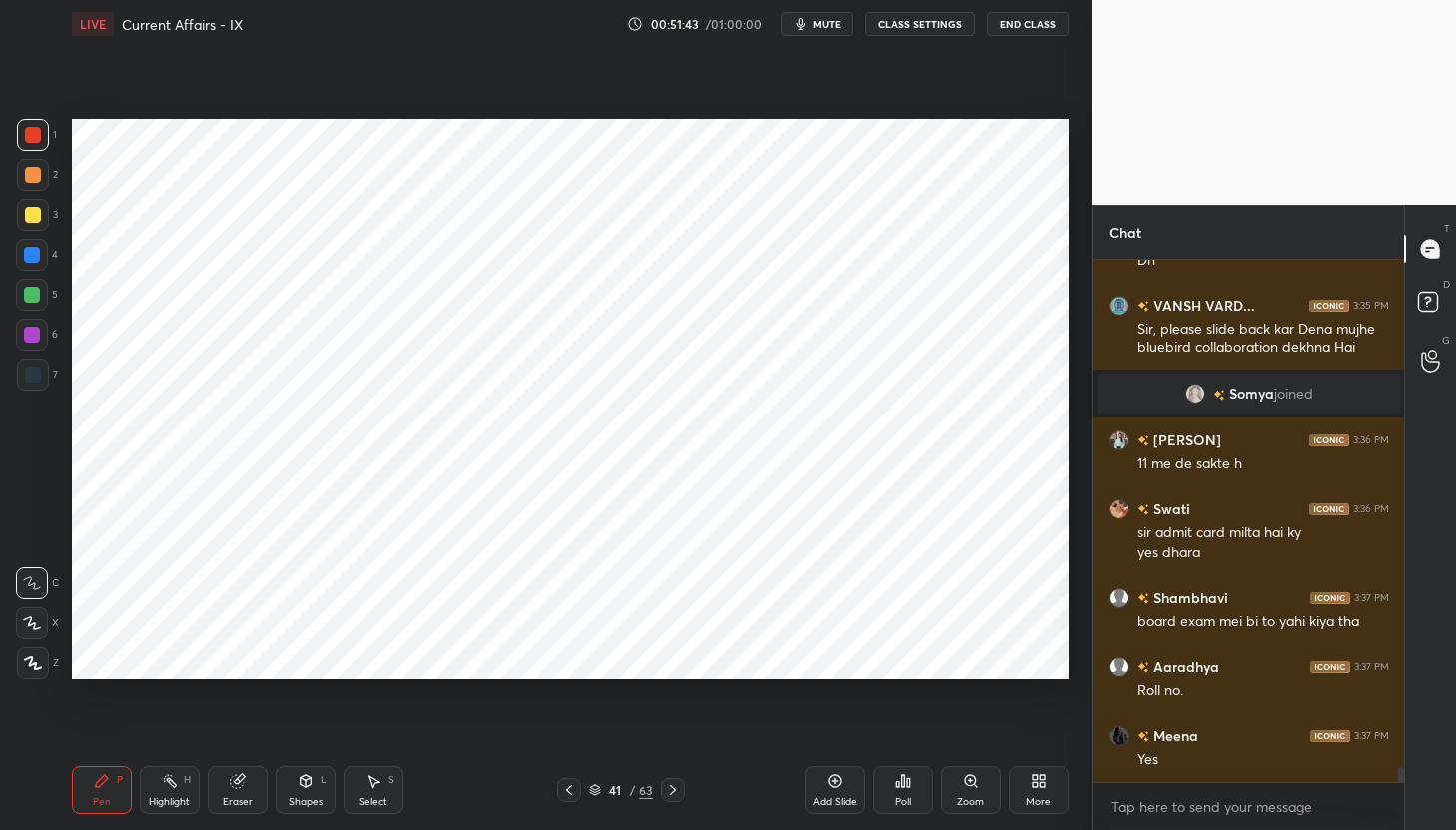 click on "mute" at bounding box center (827, 24) 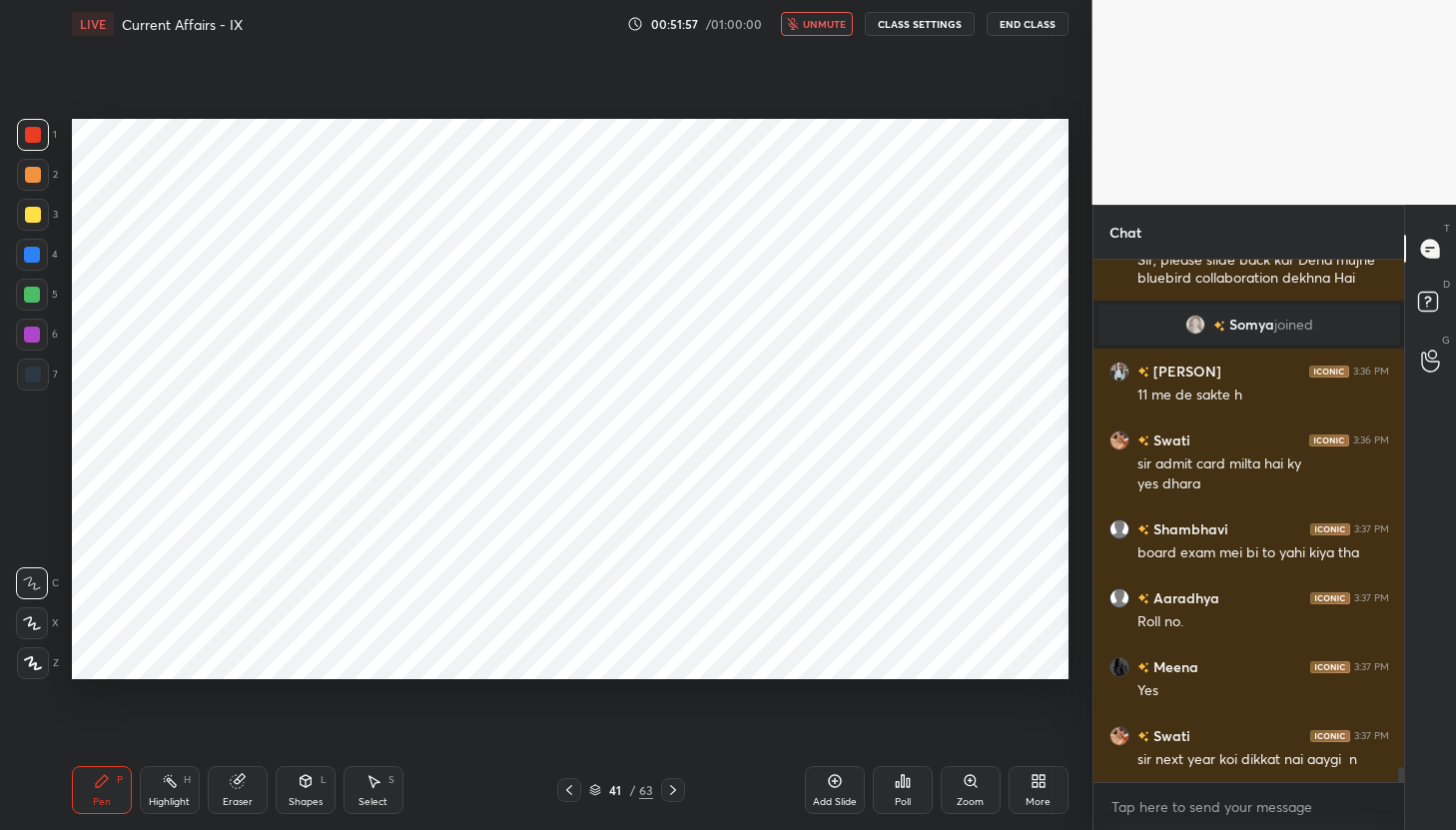 scroll, scrollTop: 17405, scrollLeft: 0, axis: vertical 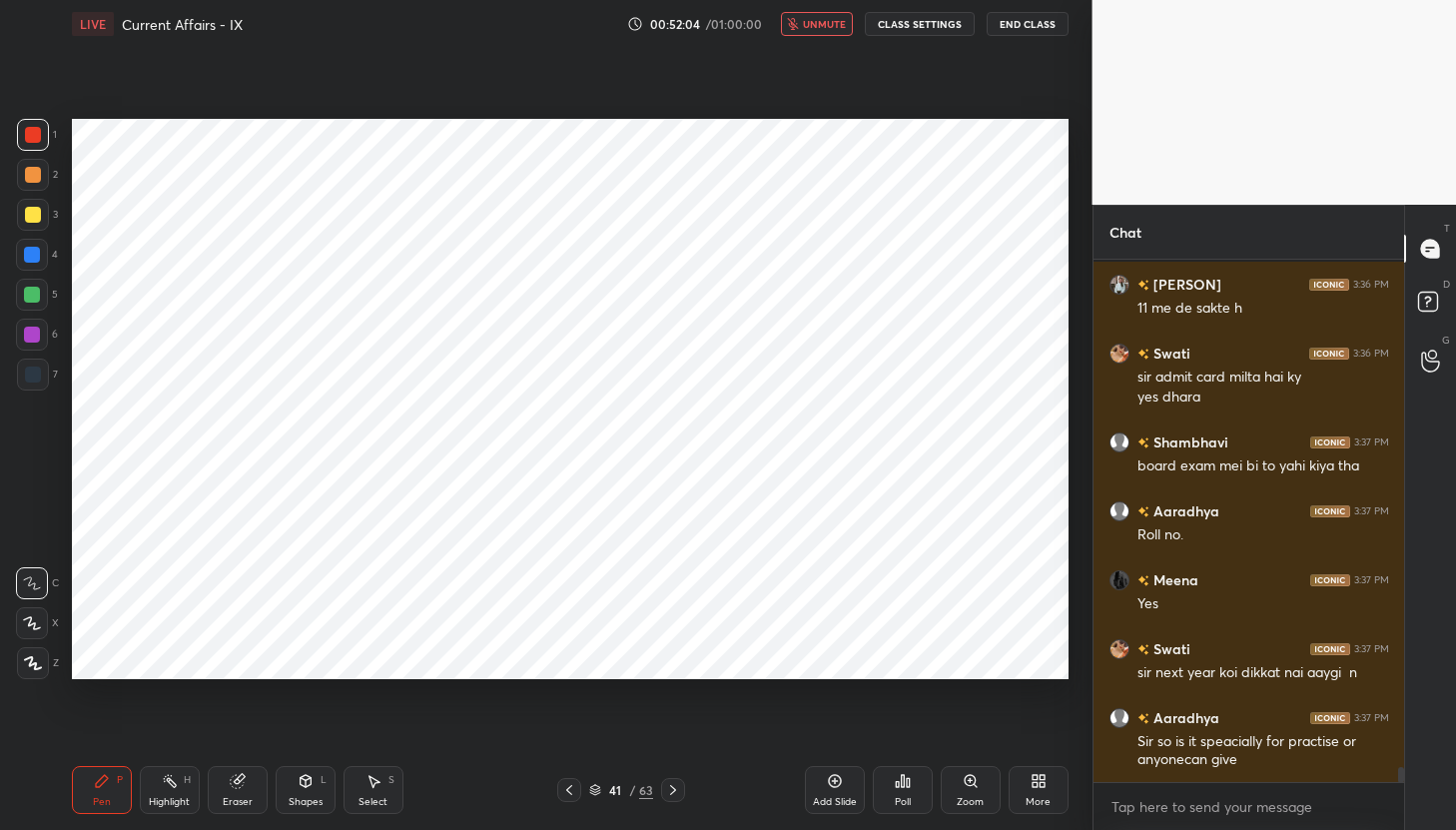 click on "unmute" at bounding box center [817, 24] 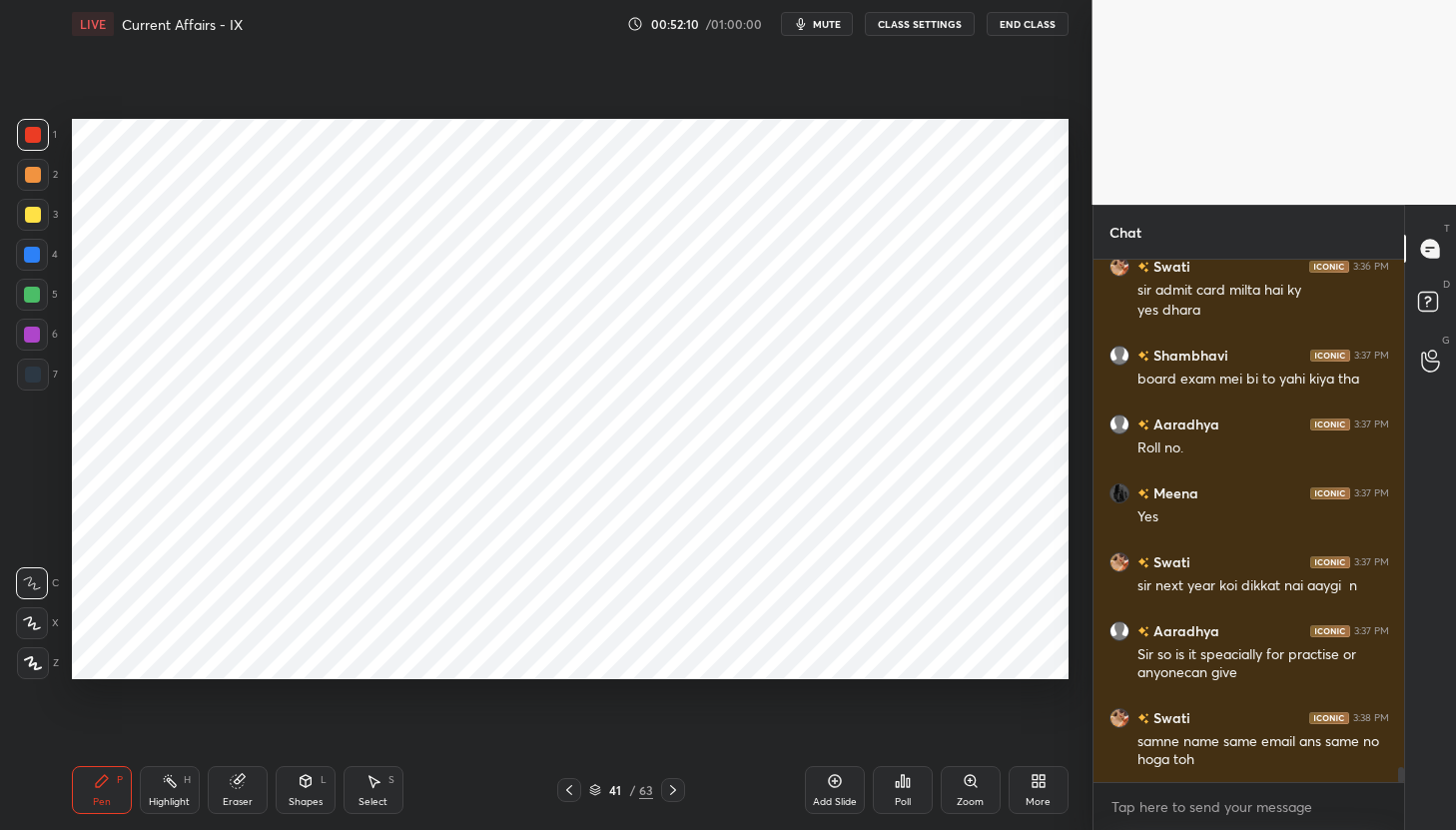 scroll, scrollTop: 17561, scrollLeft: 0, axis: vertical 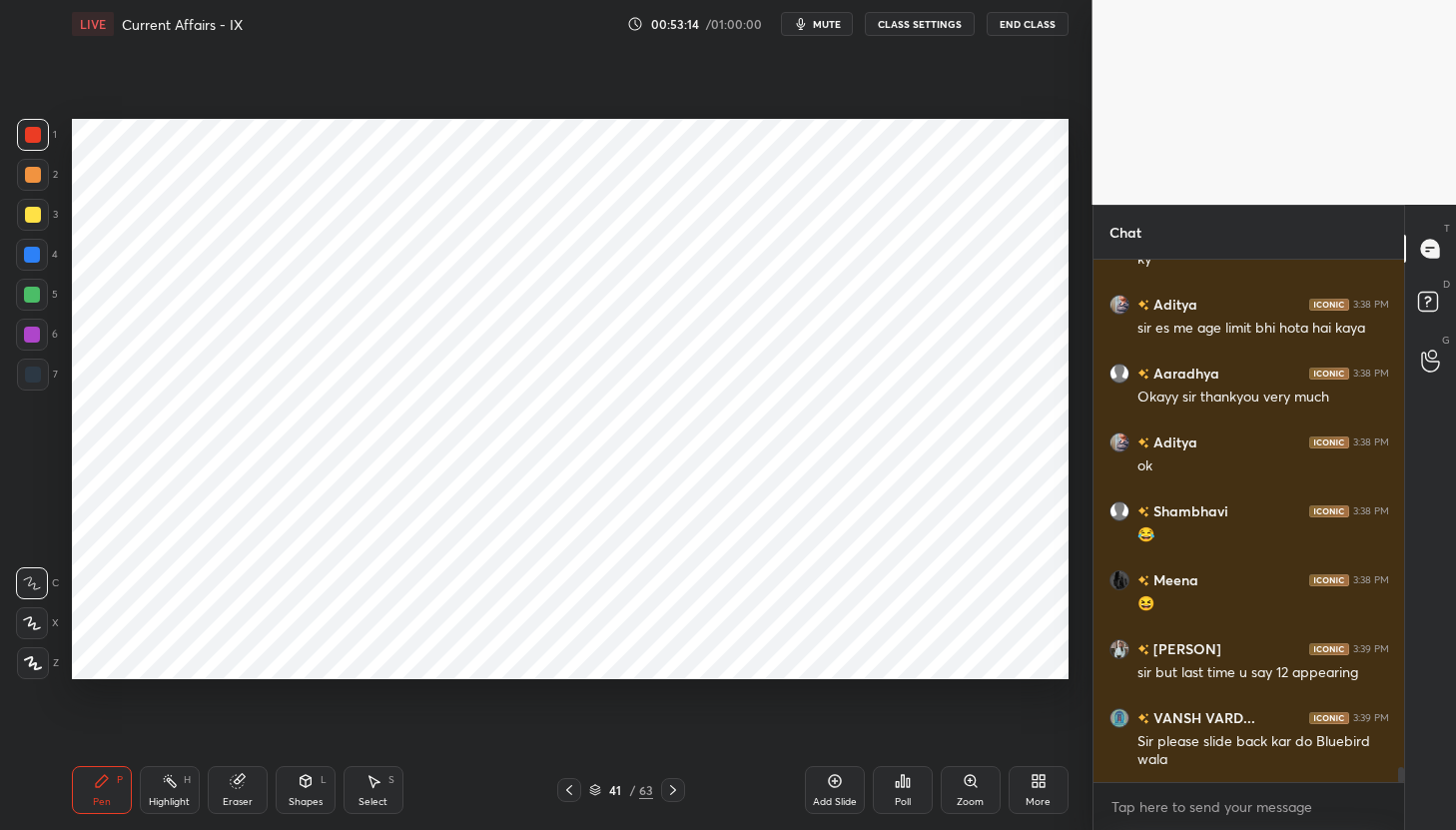 click 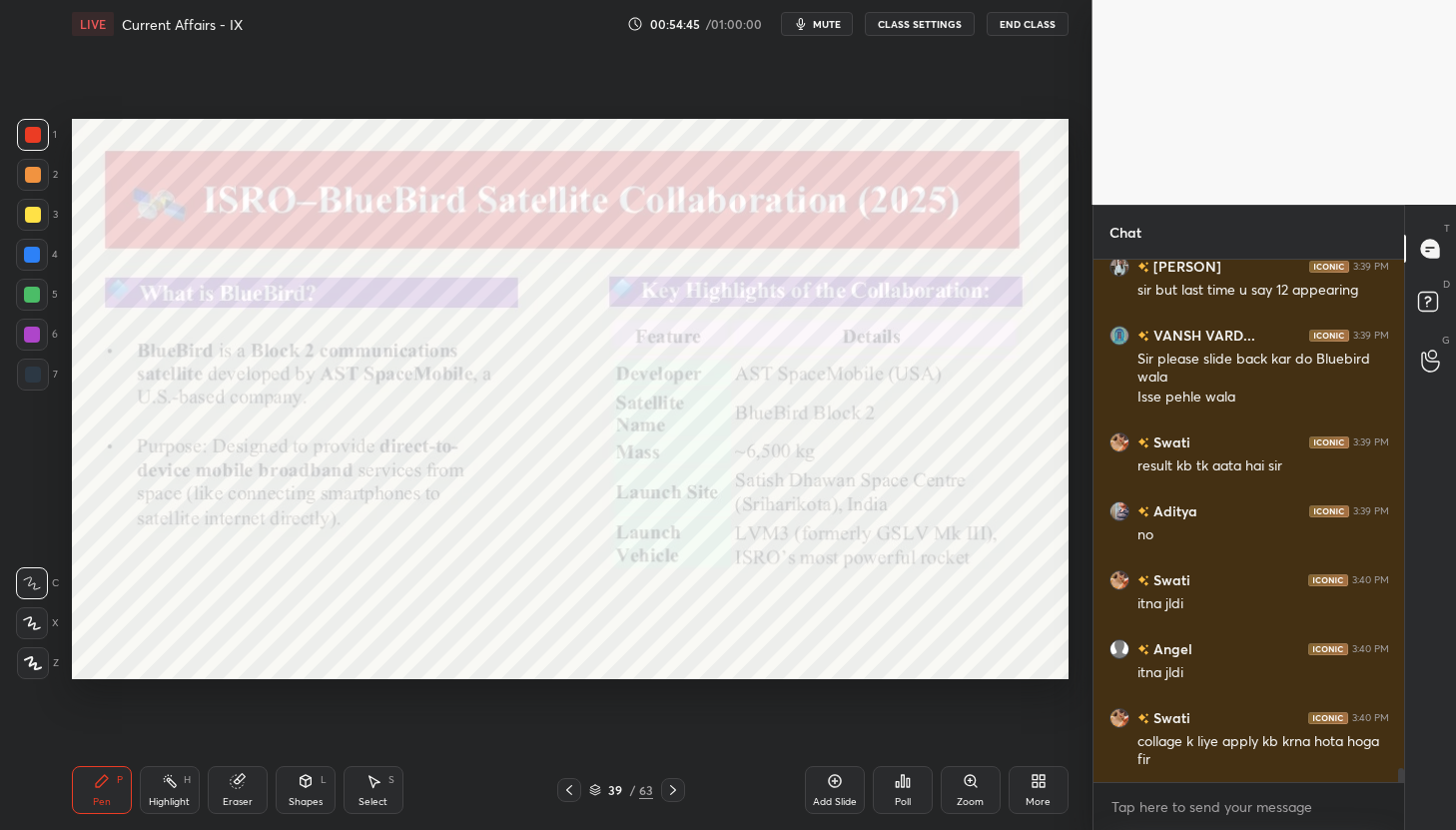 scroll, scrollTop: 18600, scrollLeft: 0, axis: vertical 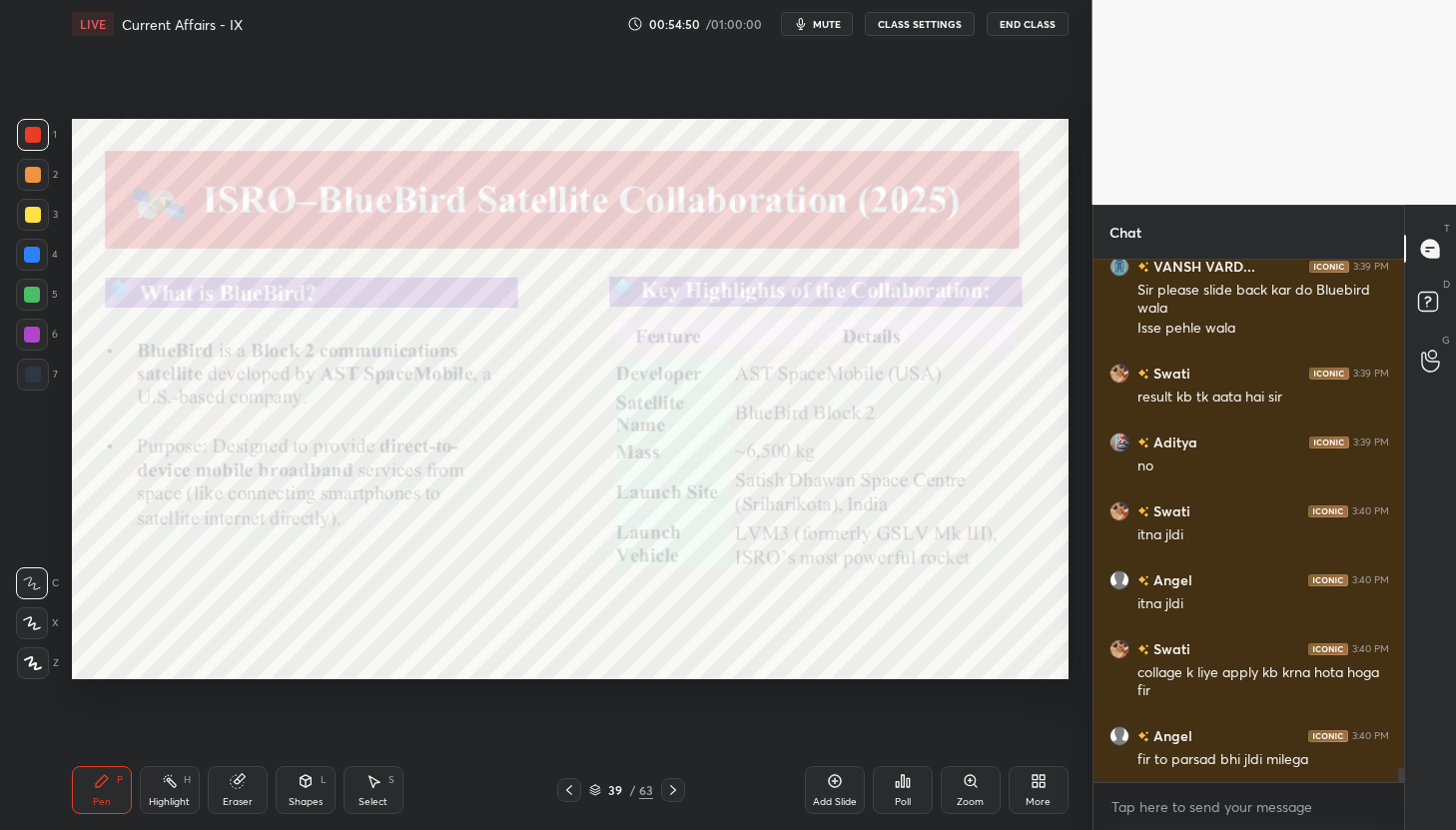 drag, startPoint x: 825, startPoint y: 800, endPoint x: 854, endPoint y: 707, distance: 97.41663 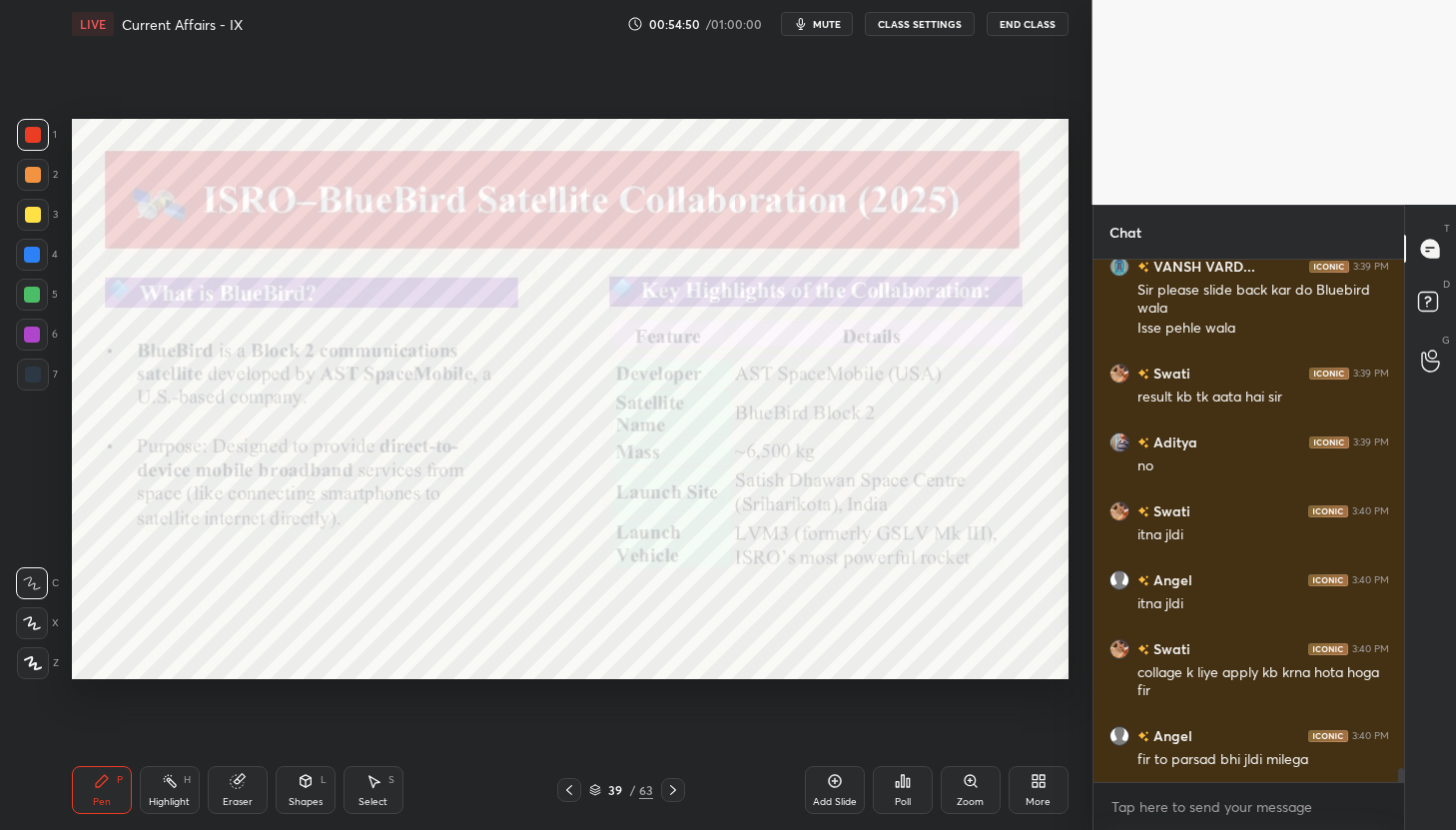 click on "LIVE Current Affairs - IX 00:54:50 /  01:00:00 mute CLASS SETTINGS End Class Setting up your live class Poll for   secs No correct answer Start poll Back Current Affairs - IX • L9 of Course on CA & GK for CLAT - 2027 [NAME] [NAME] Pen P Highlight H Eraser Shapes L Select S 39 / 63 Add Slide Poll Zoom More" at bounding box center (570, 415) 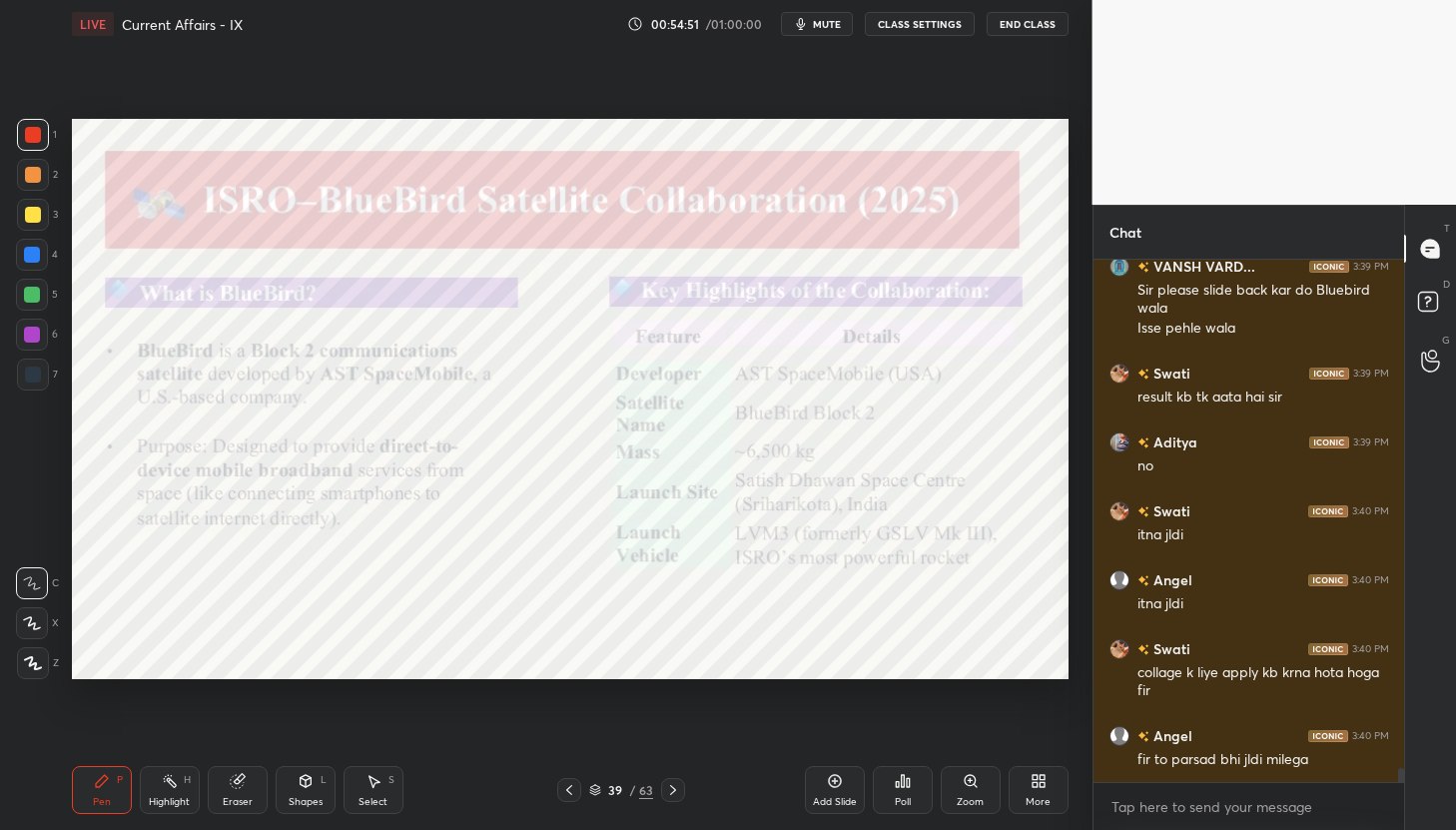 click on "Eraser" at bounding box center (238, 790) 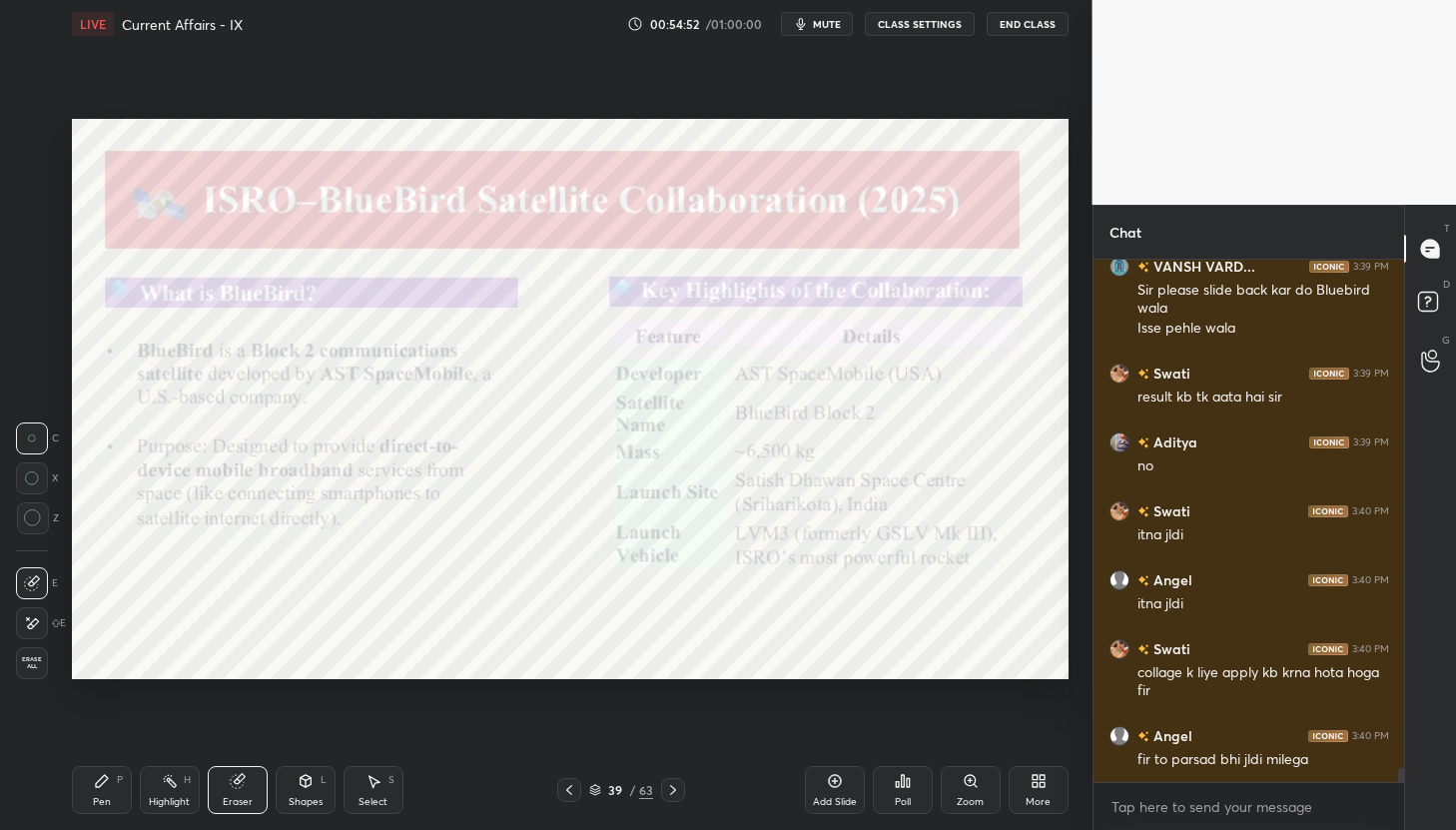 scroll, scrollTop: 18669, scrollLeft: 0, axis: vertical 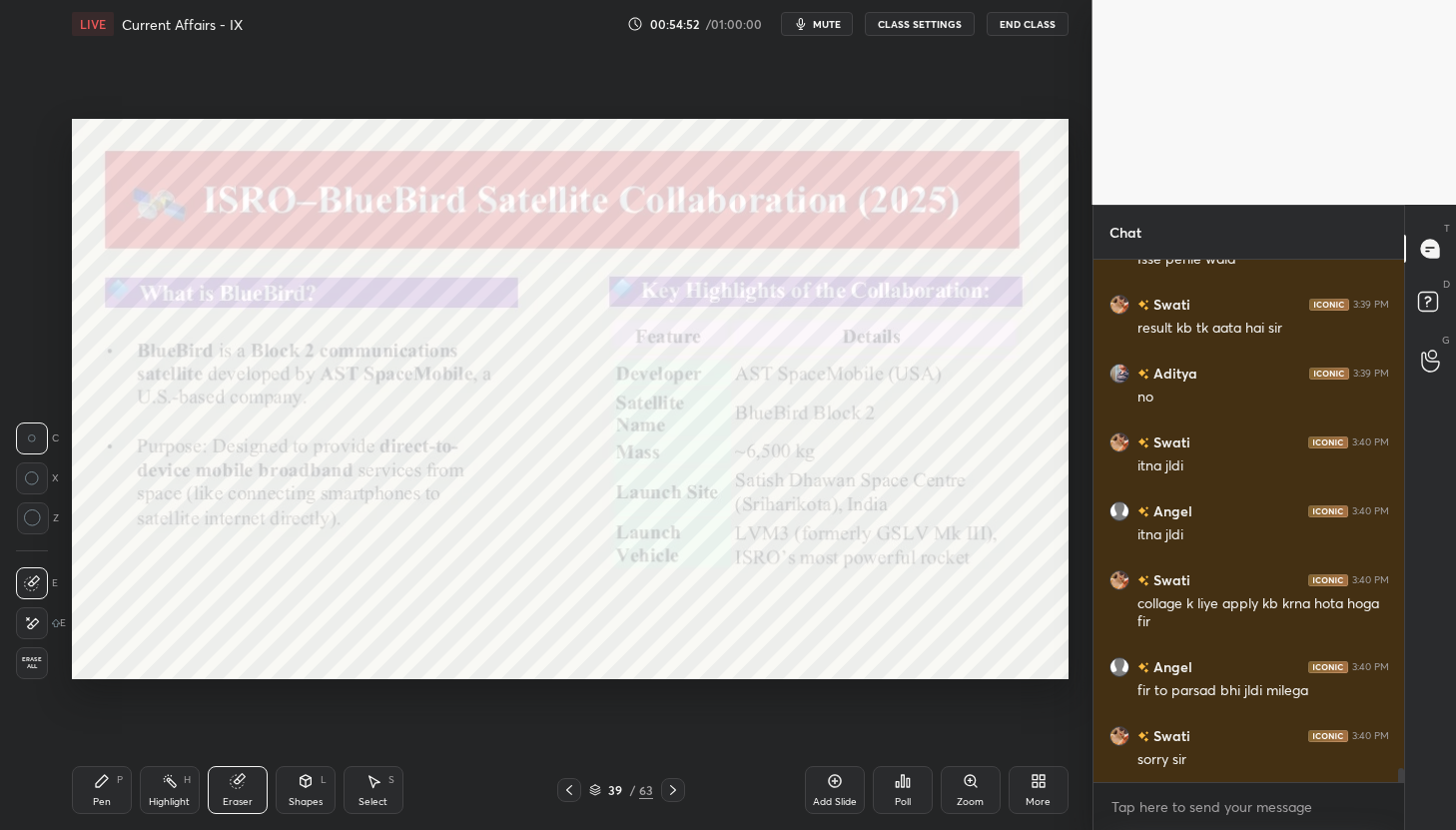 click on "Erase all" at bounding box center (32, 663) 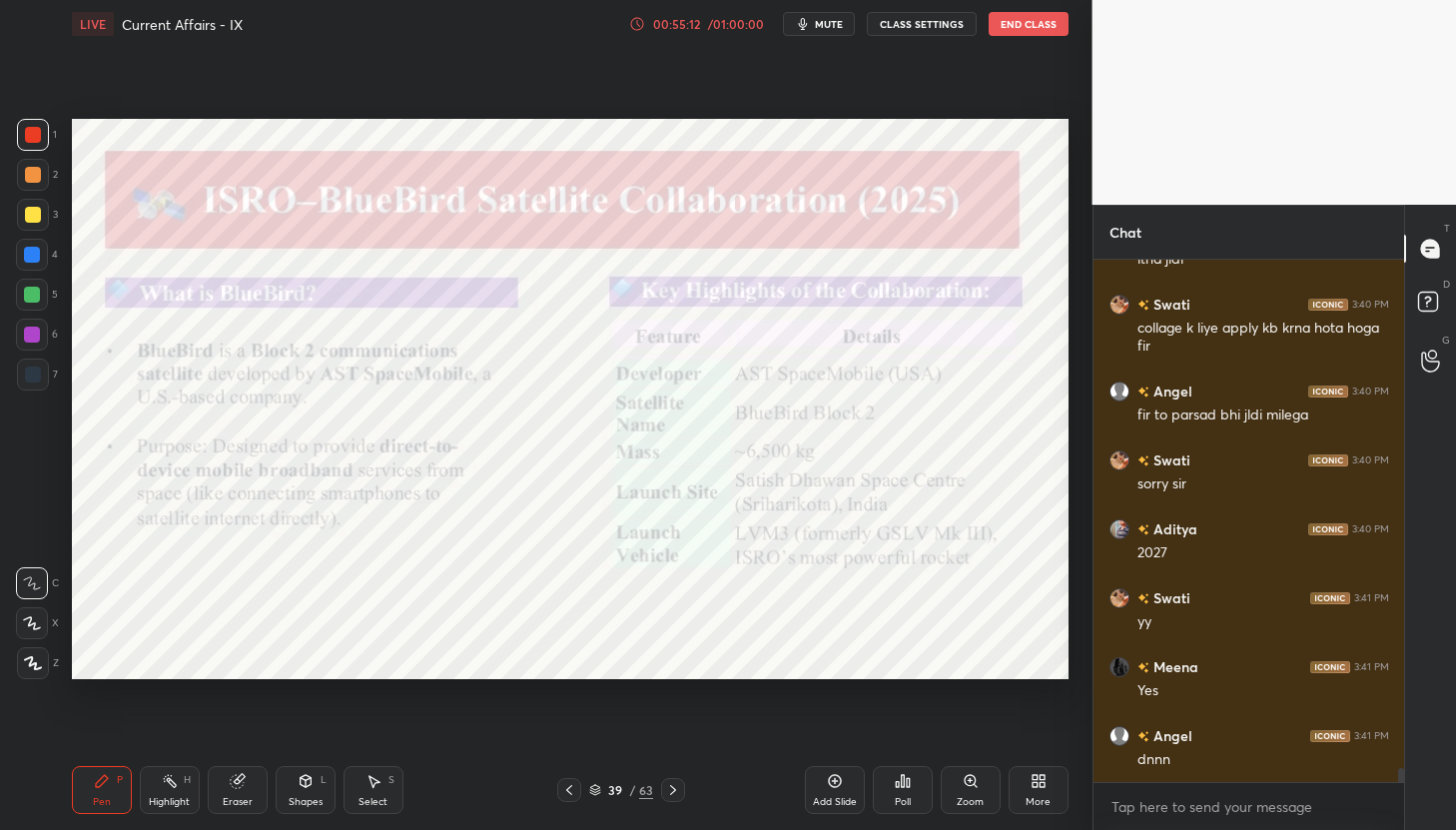scroll, scrollTop: 19013, scrollLeft: 0, axis: vertical 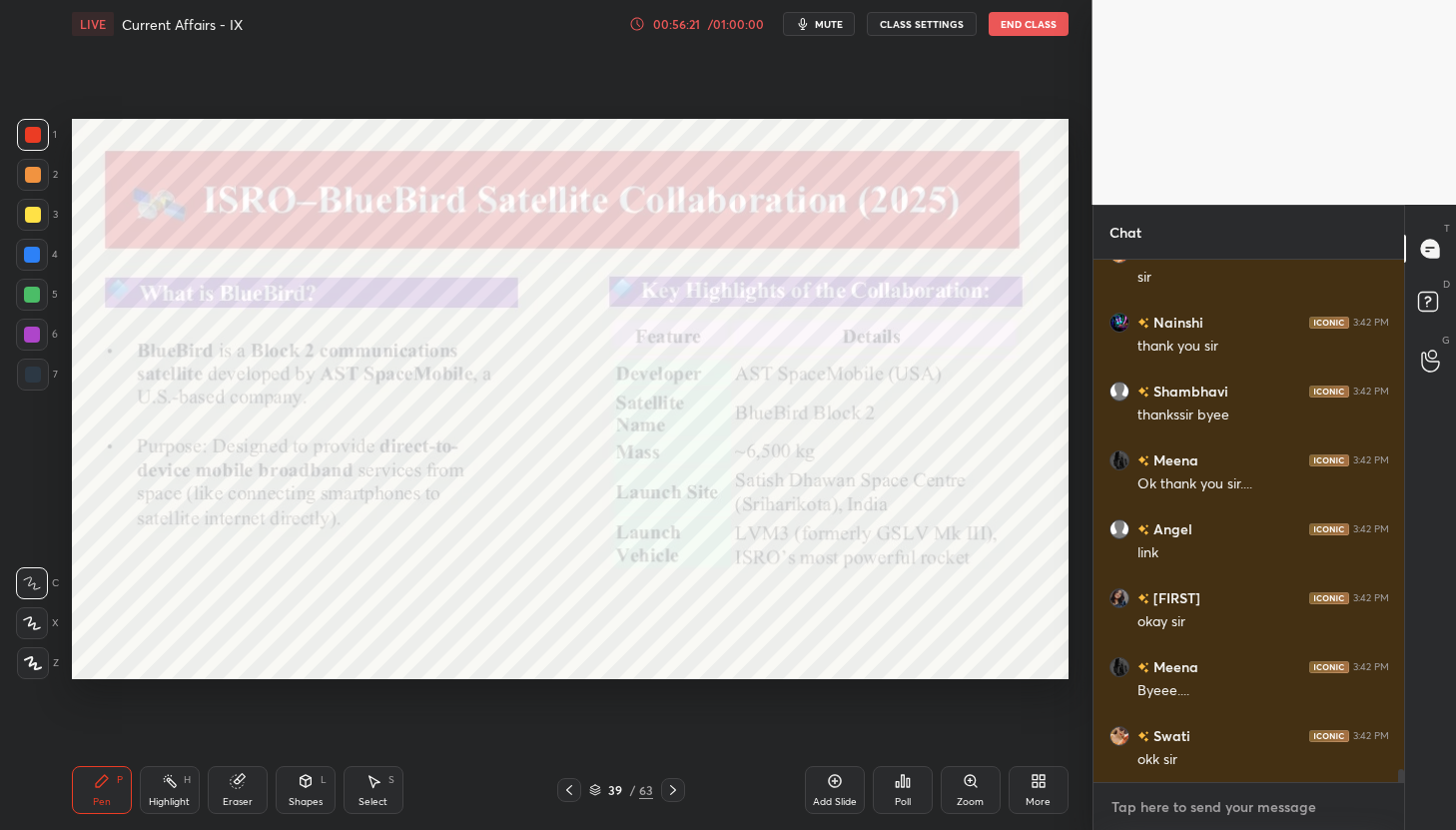 click at bounding box center (1249, 807) 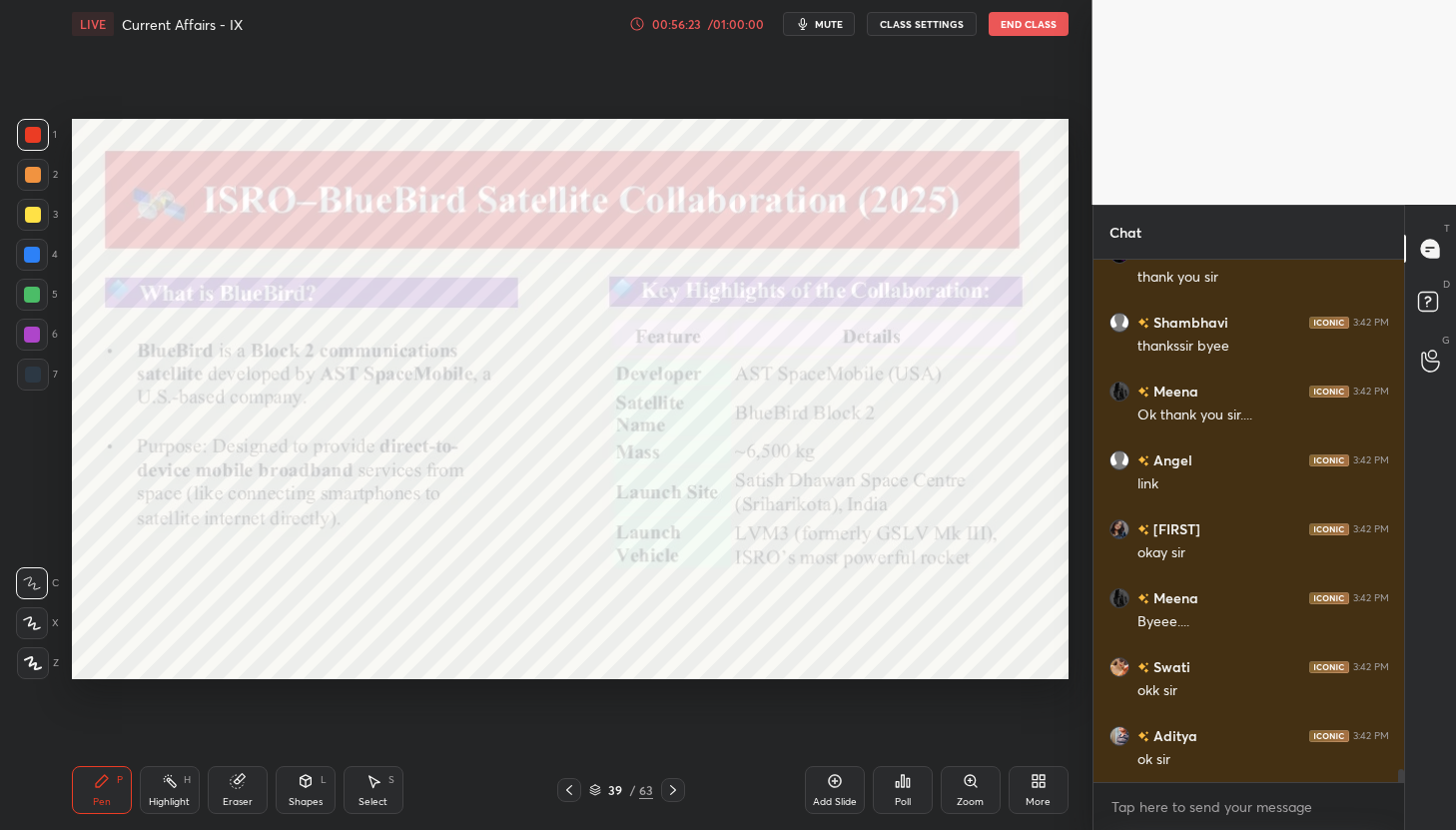 scroll, scrollTop: 19967, scrollLeft: 0, axis: vertical 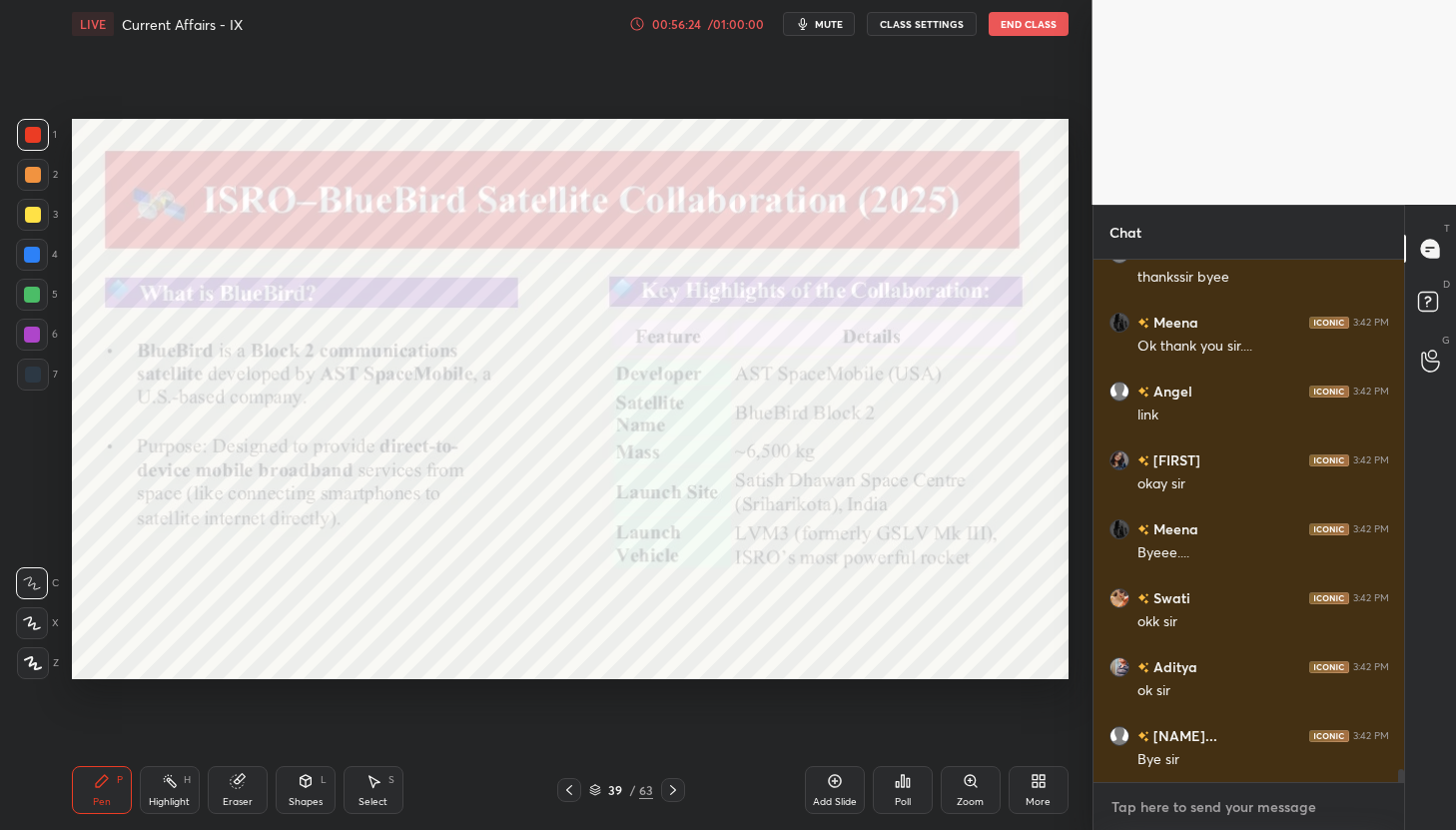 type on "x" 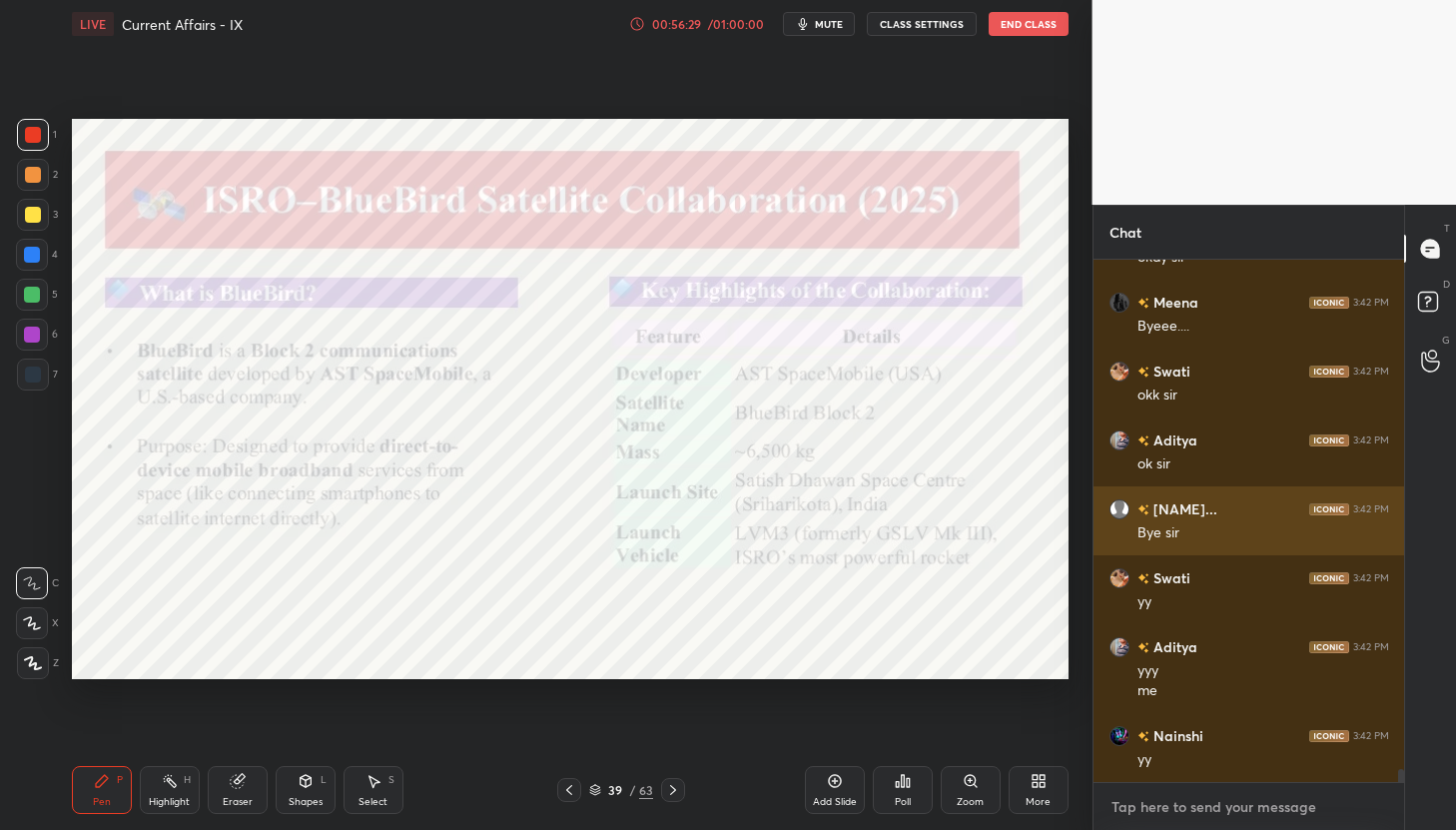 scroll, scrollTop: 20263, scrollLeft: 0, axis: vertical 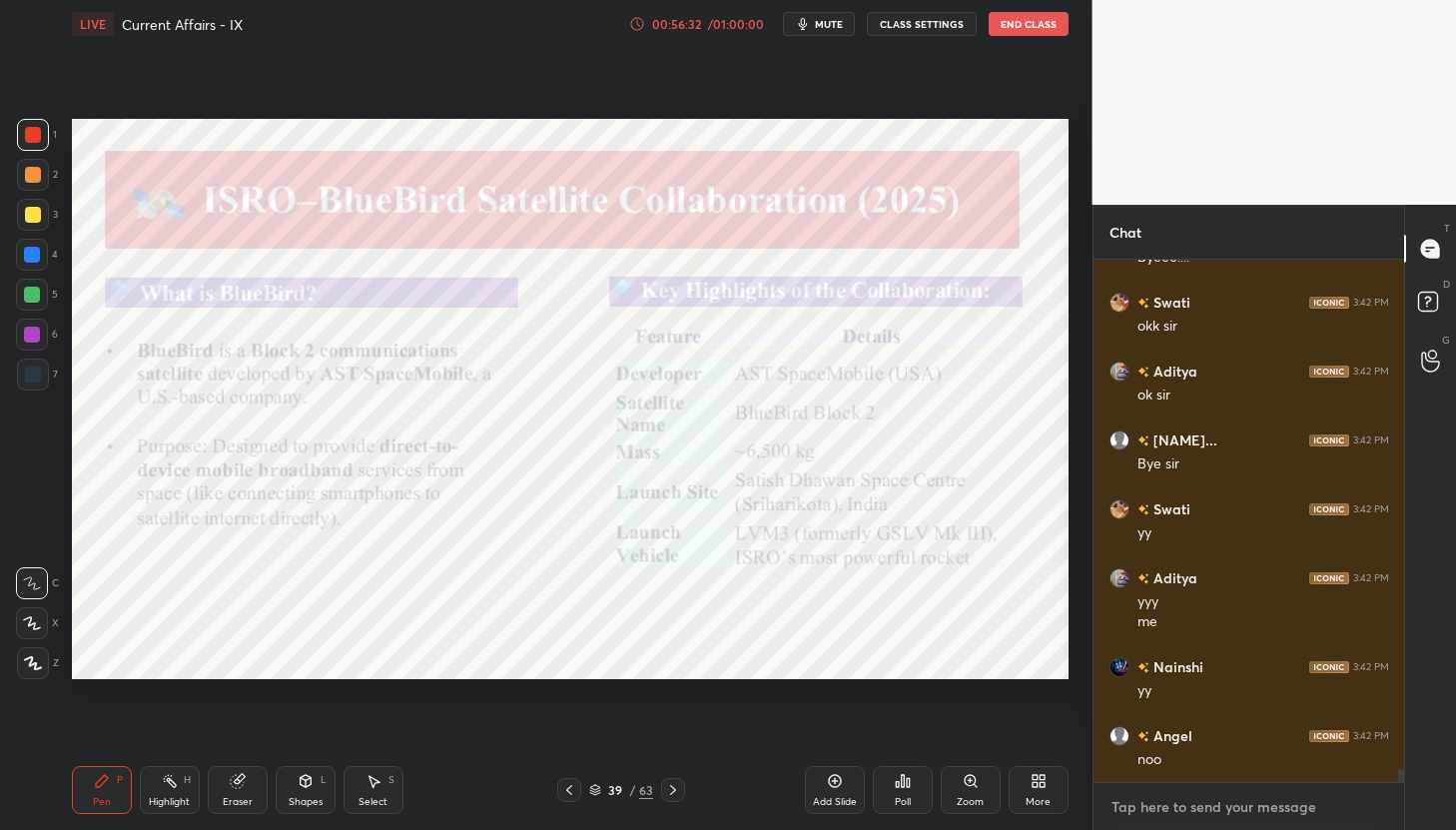 type on "d" 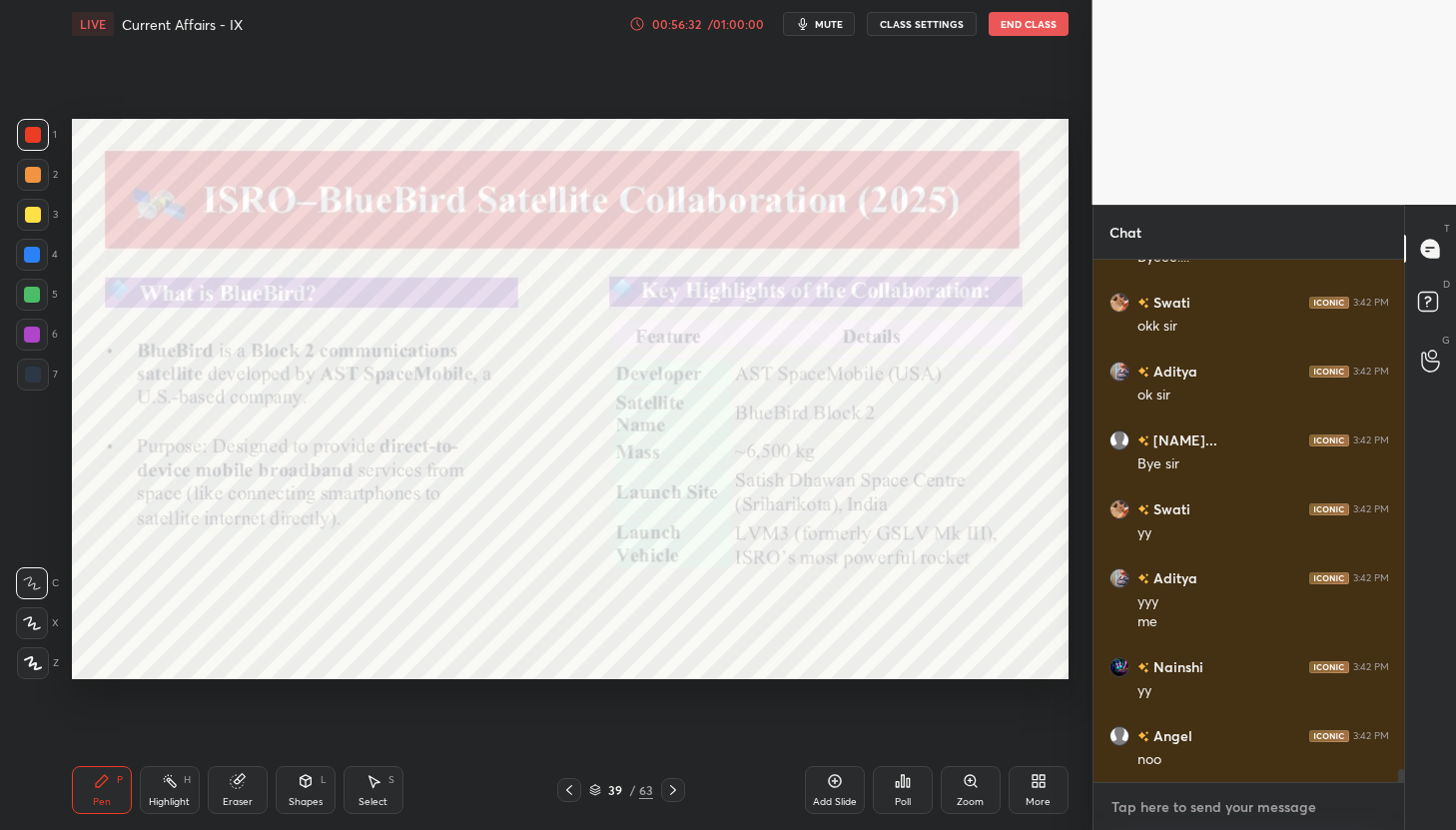 type on "x" 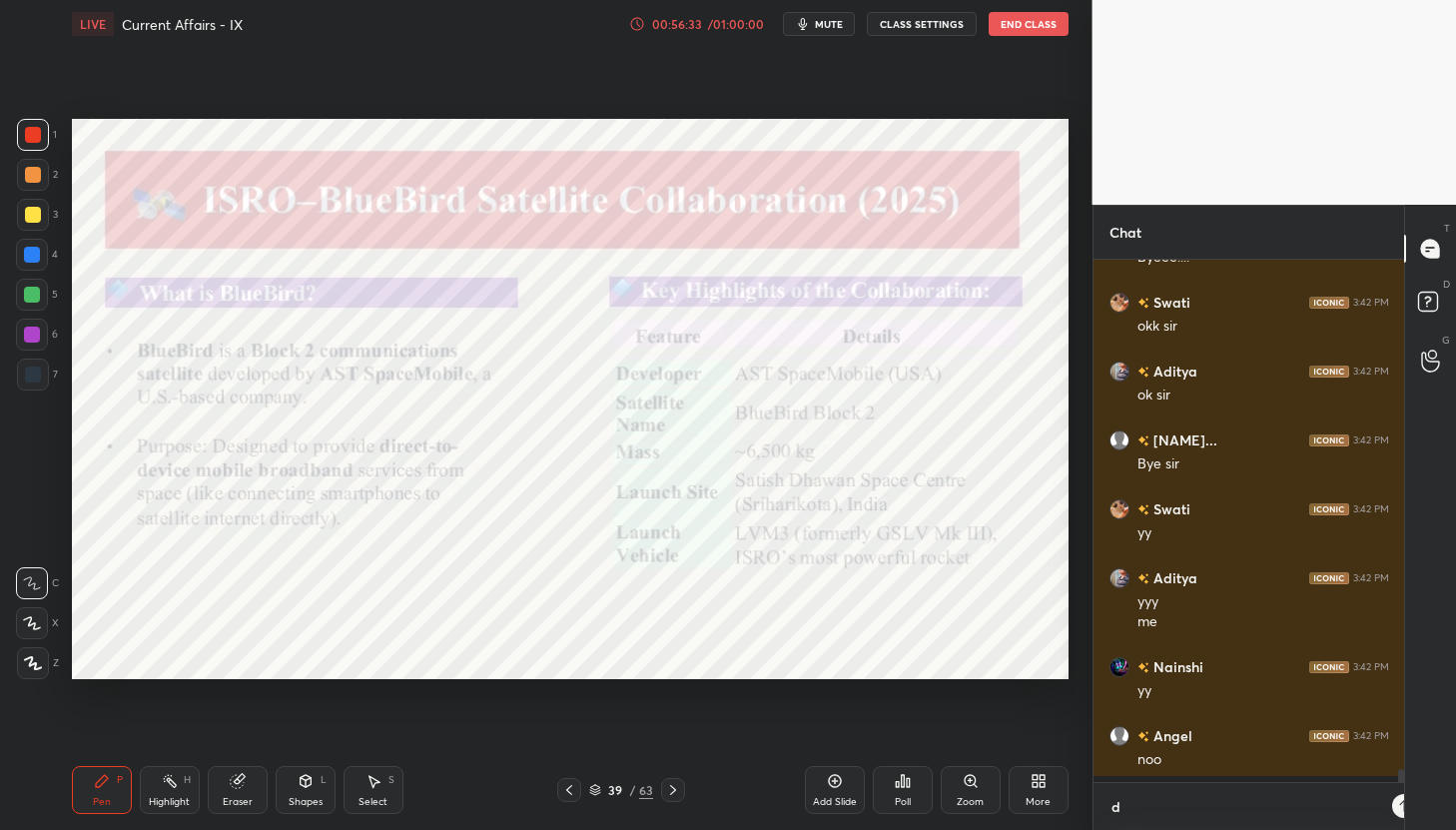scroll, scrollTop: 510, scrollLeft: 305, axis: both 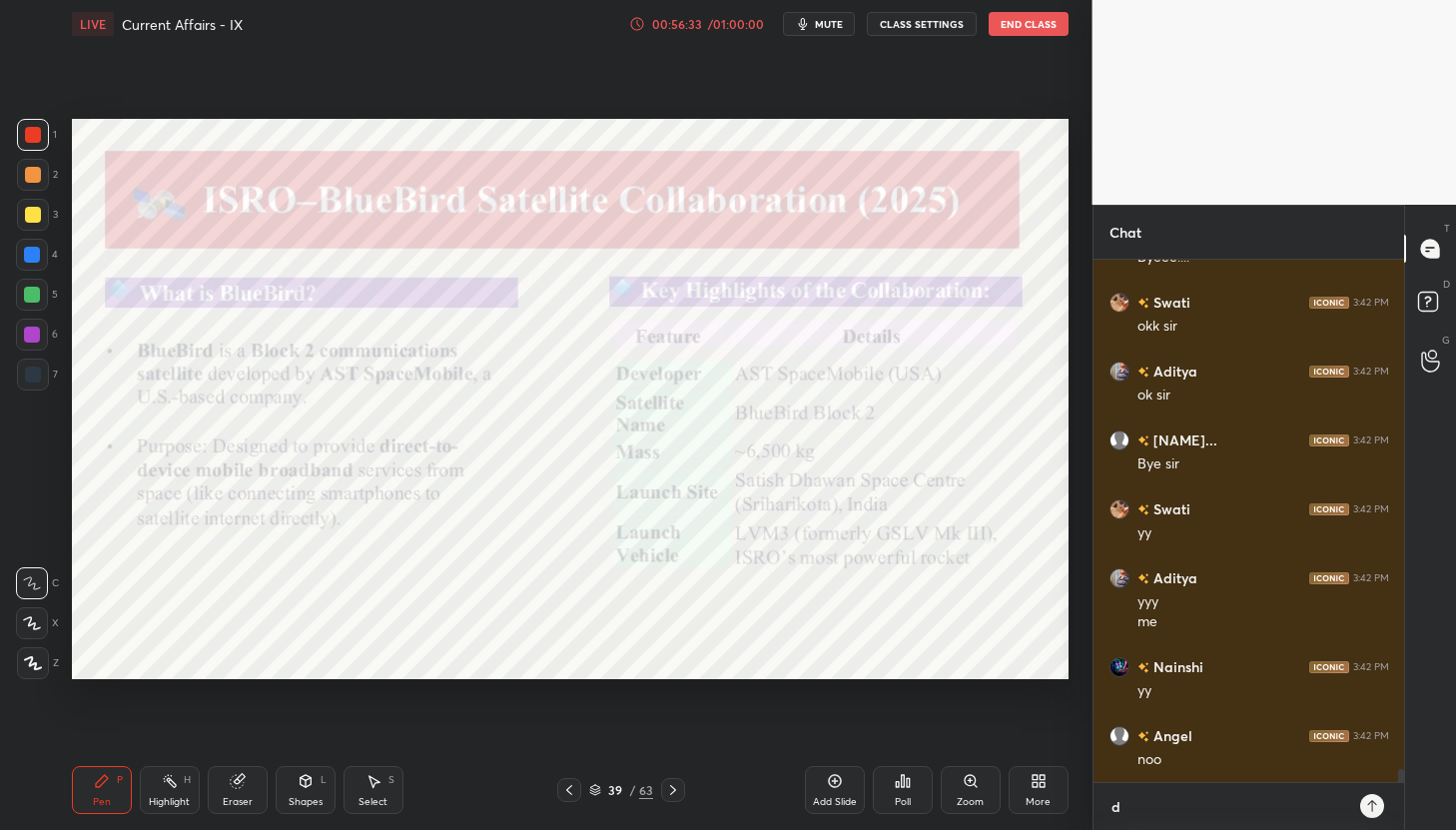type on "dn" 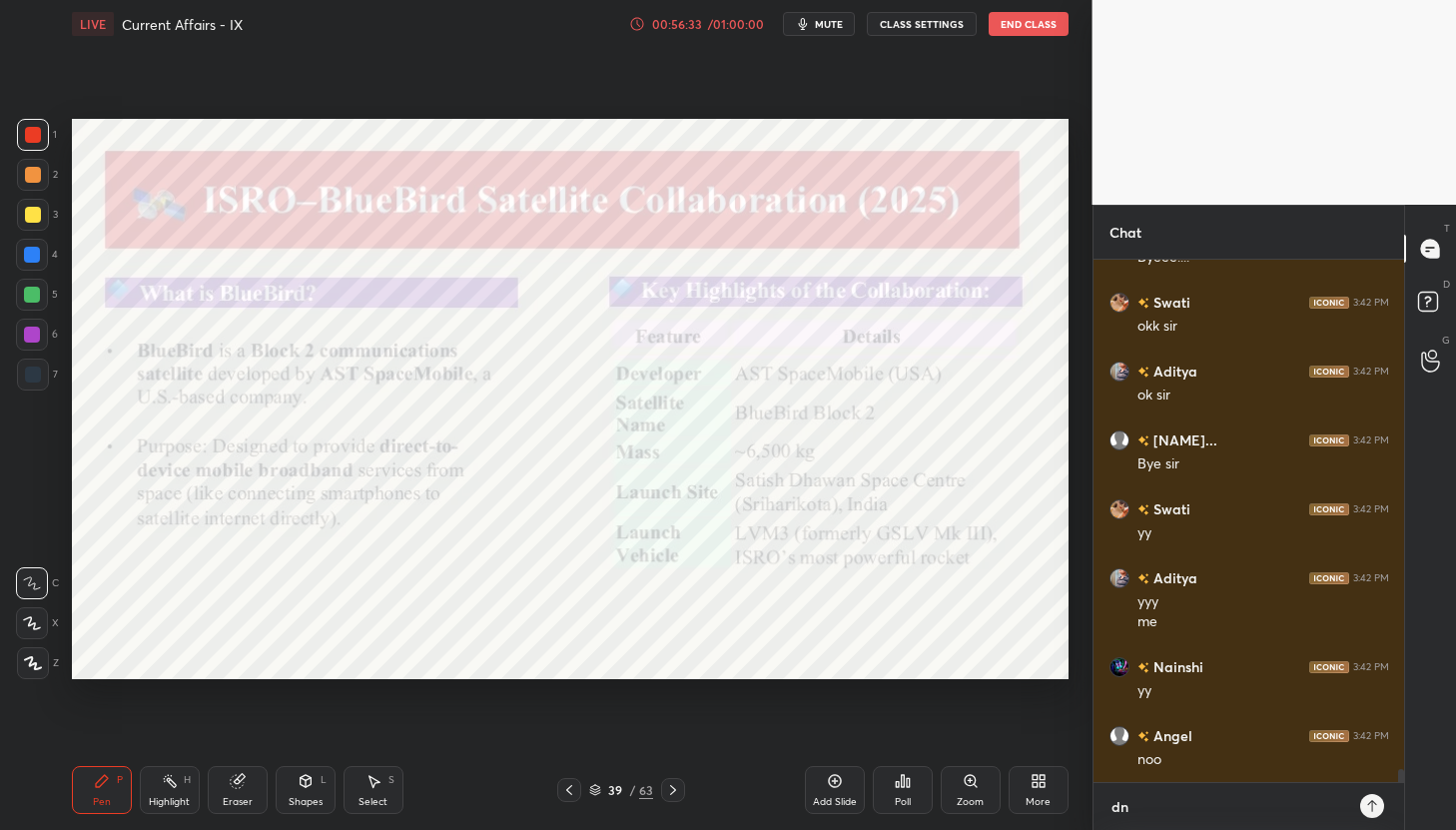 type on "dna" 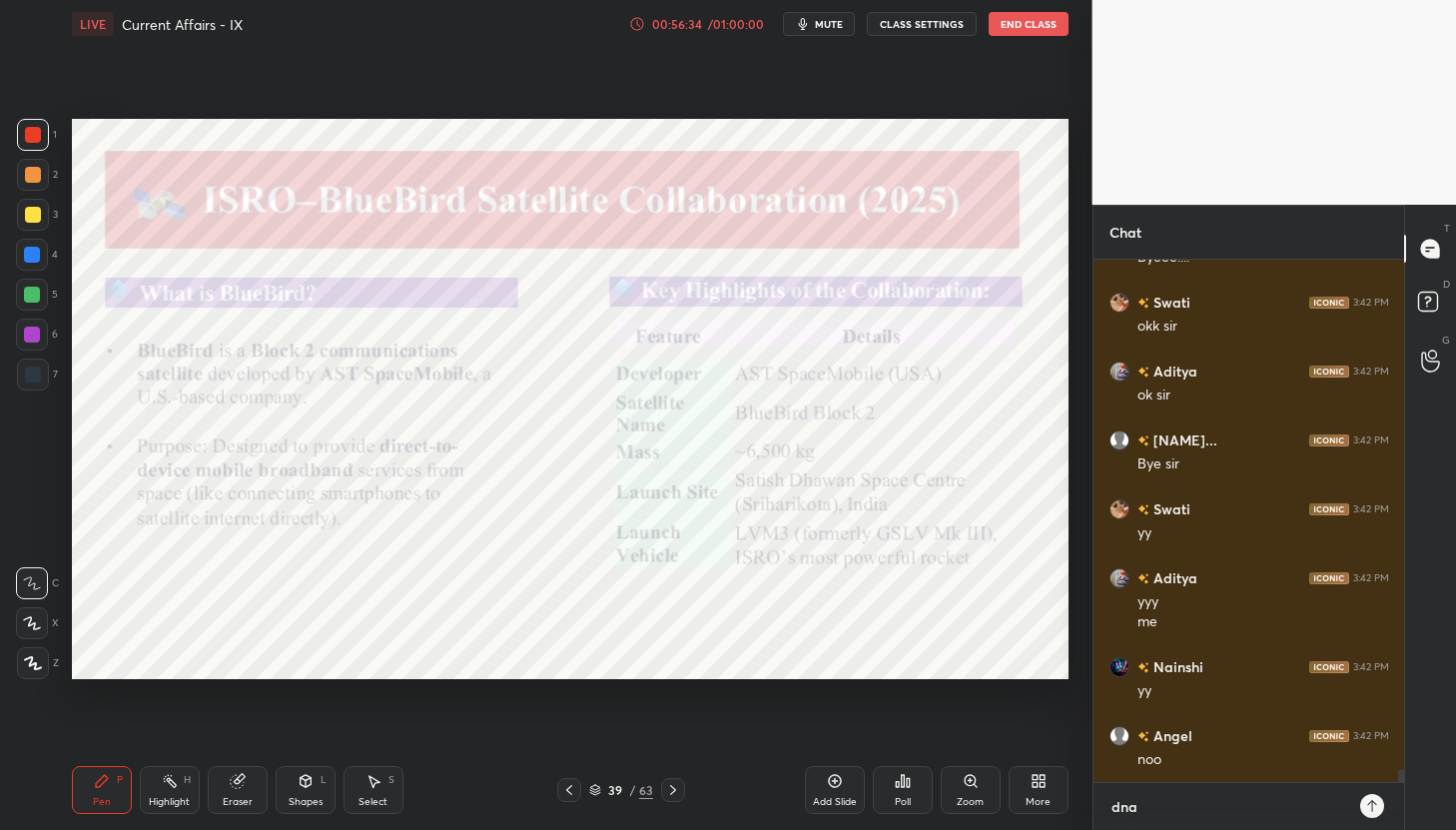 type on "dnab" 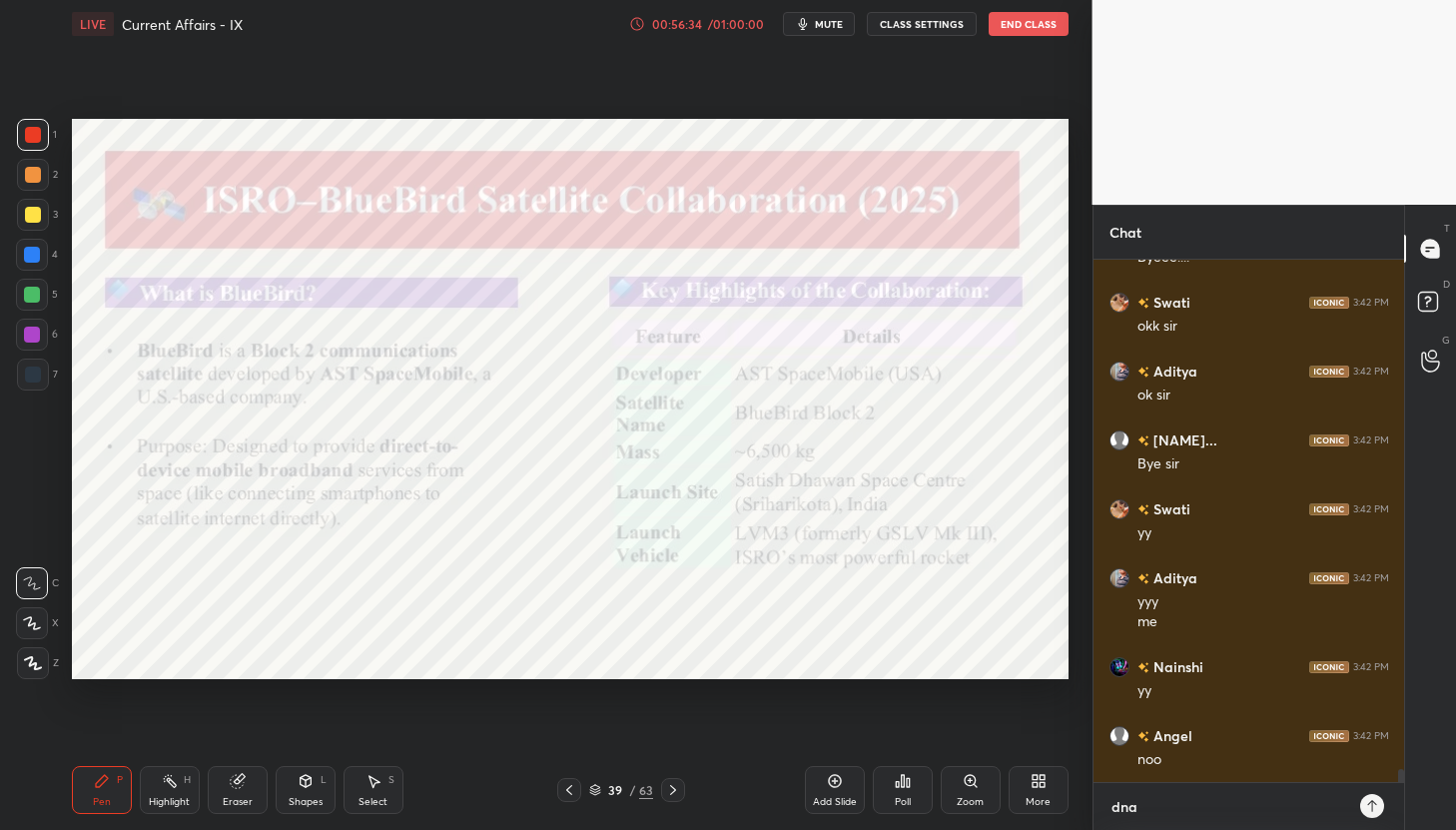 type on "x" 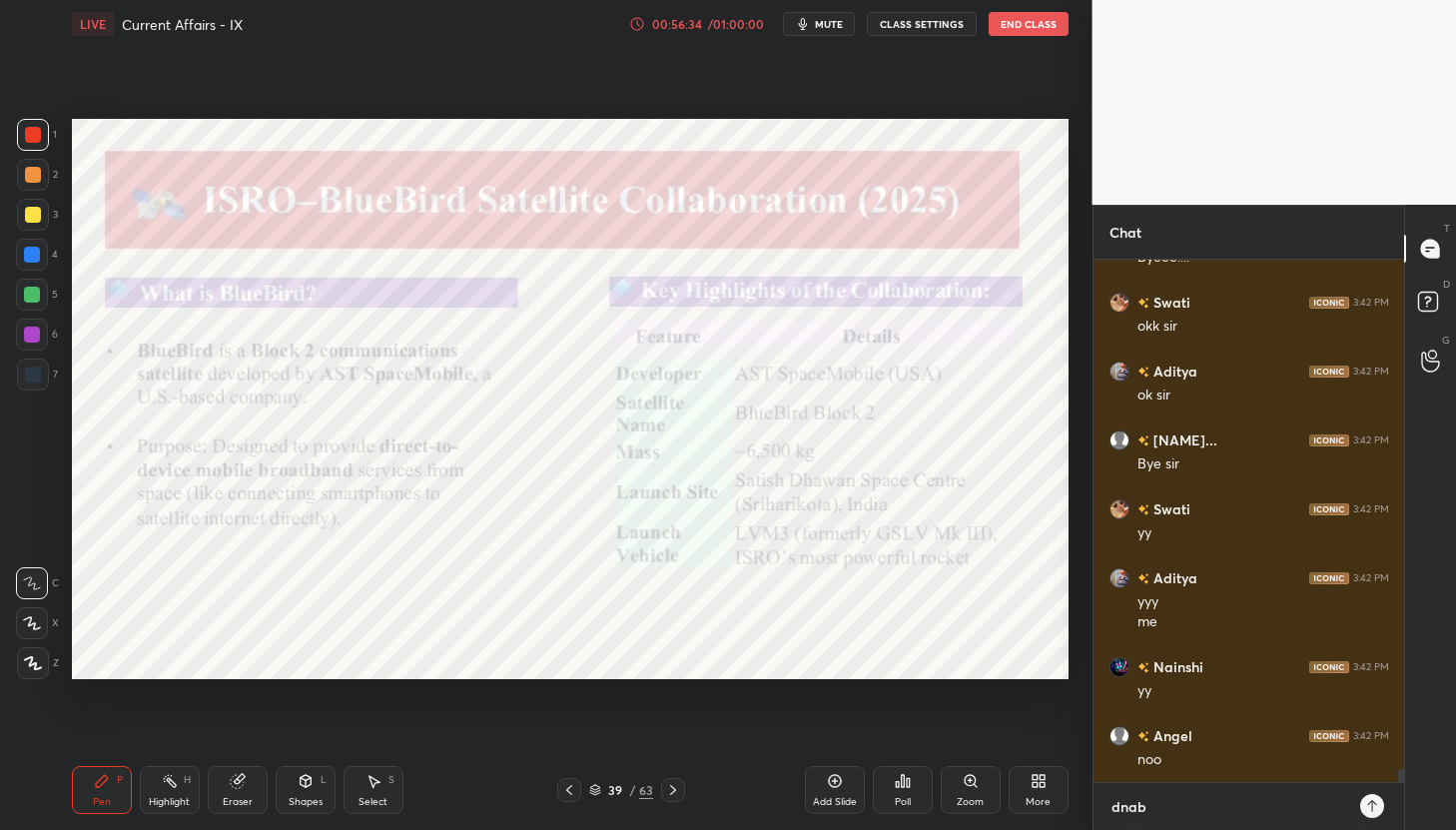 type on "dnaby" 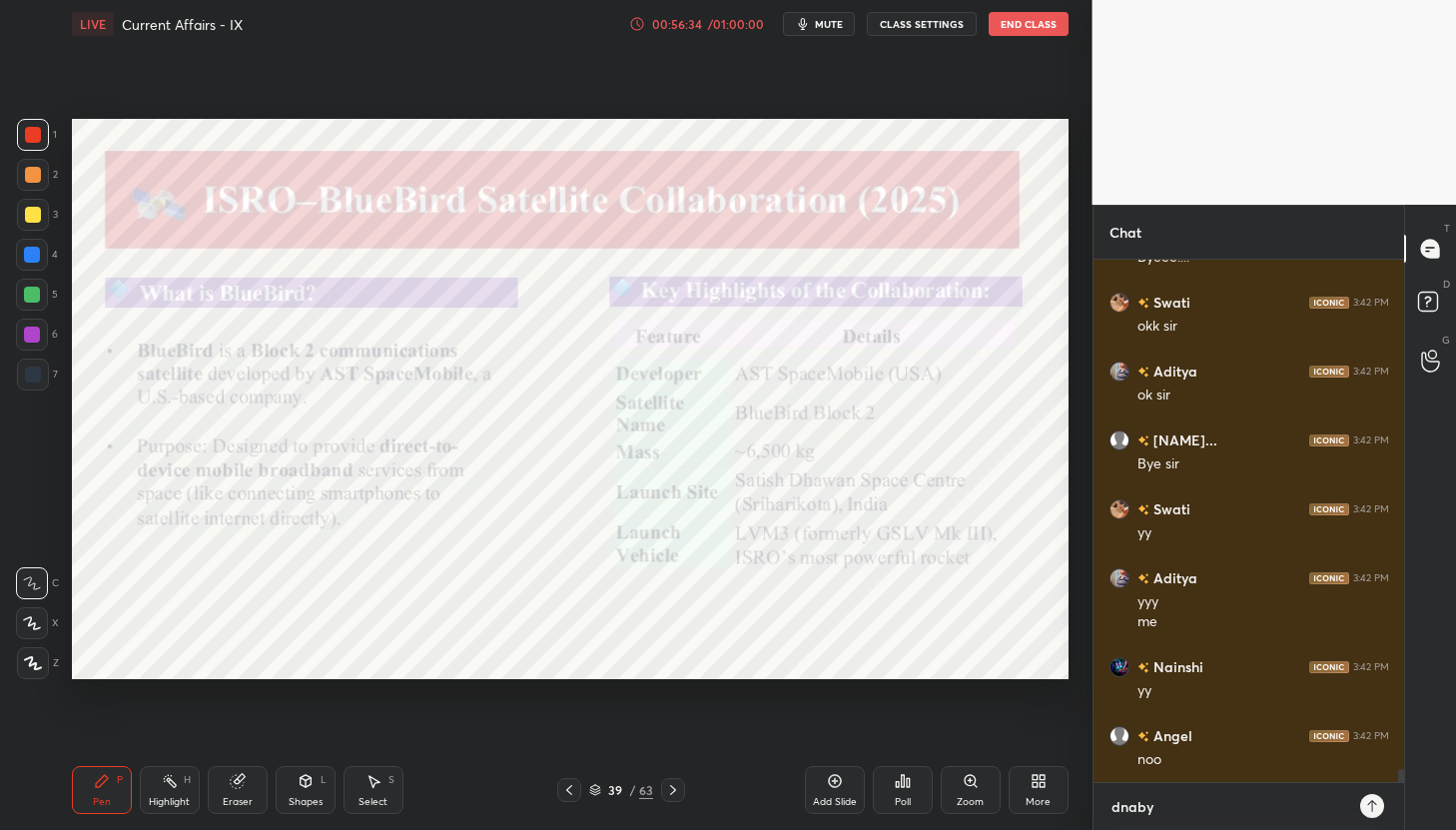 type on "dnabyv" 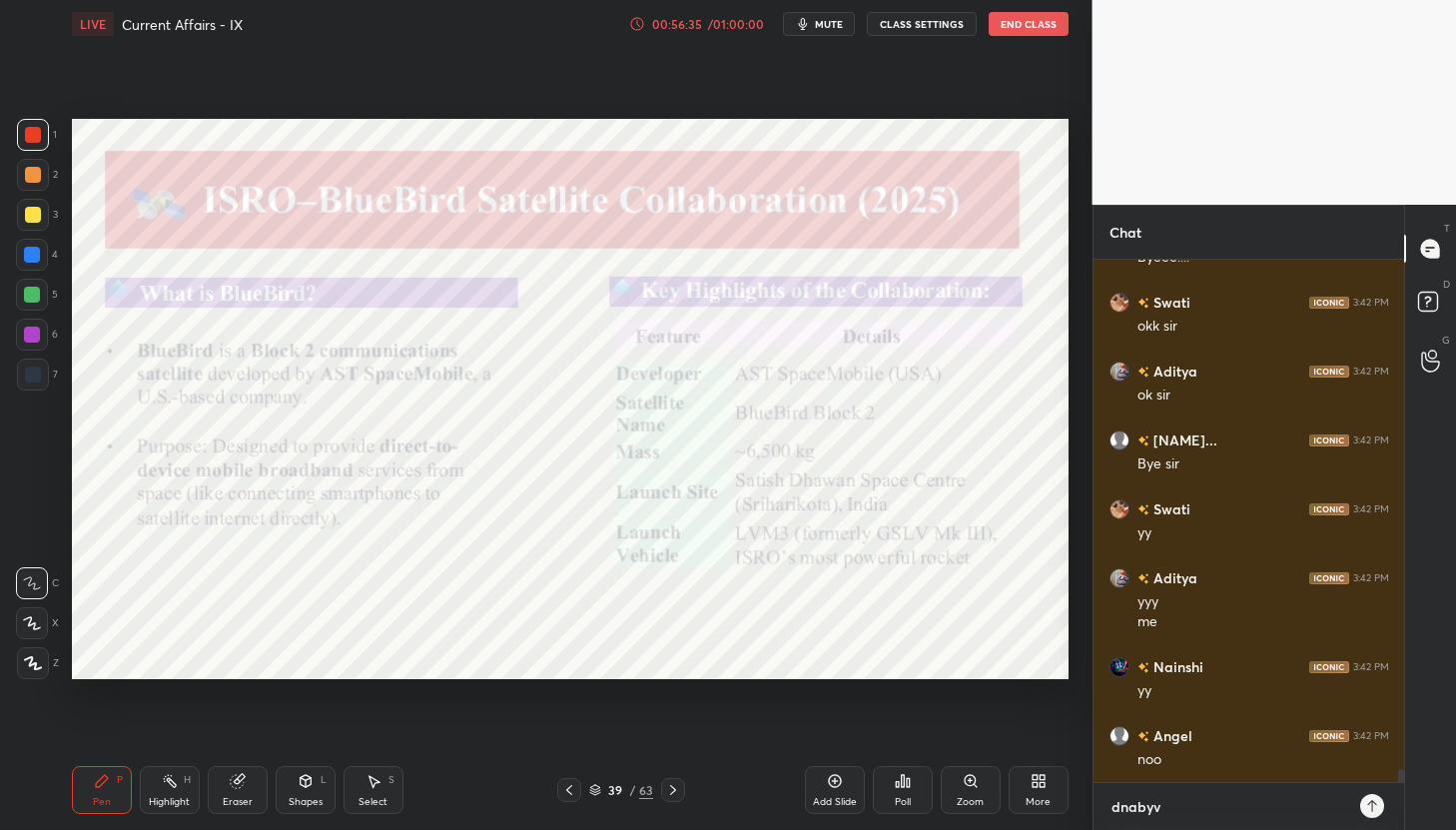 type on "dnabyvk" 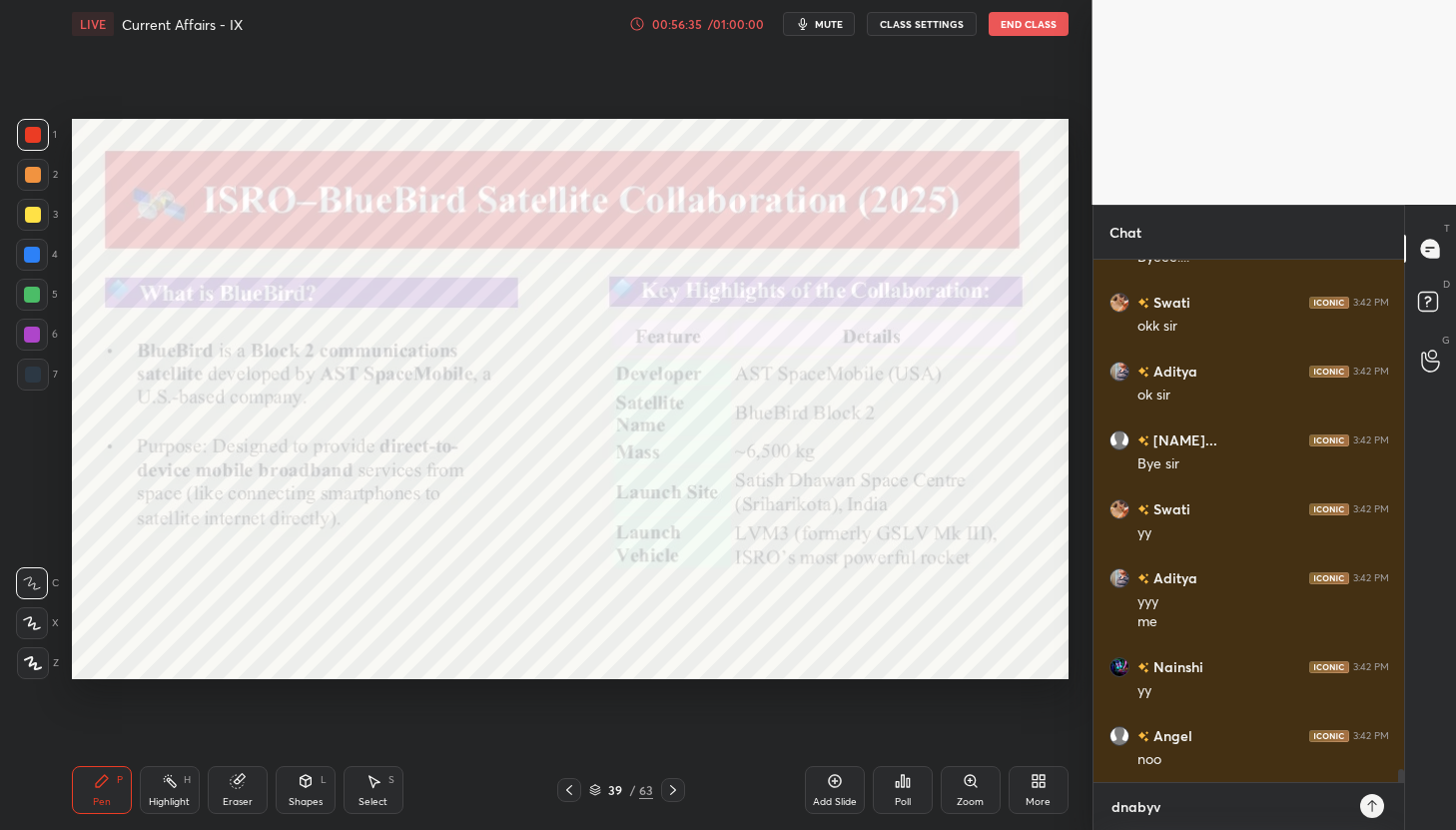 type on "x" 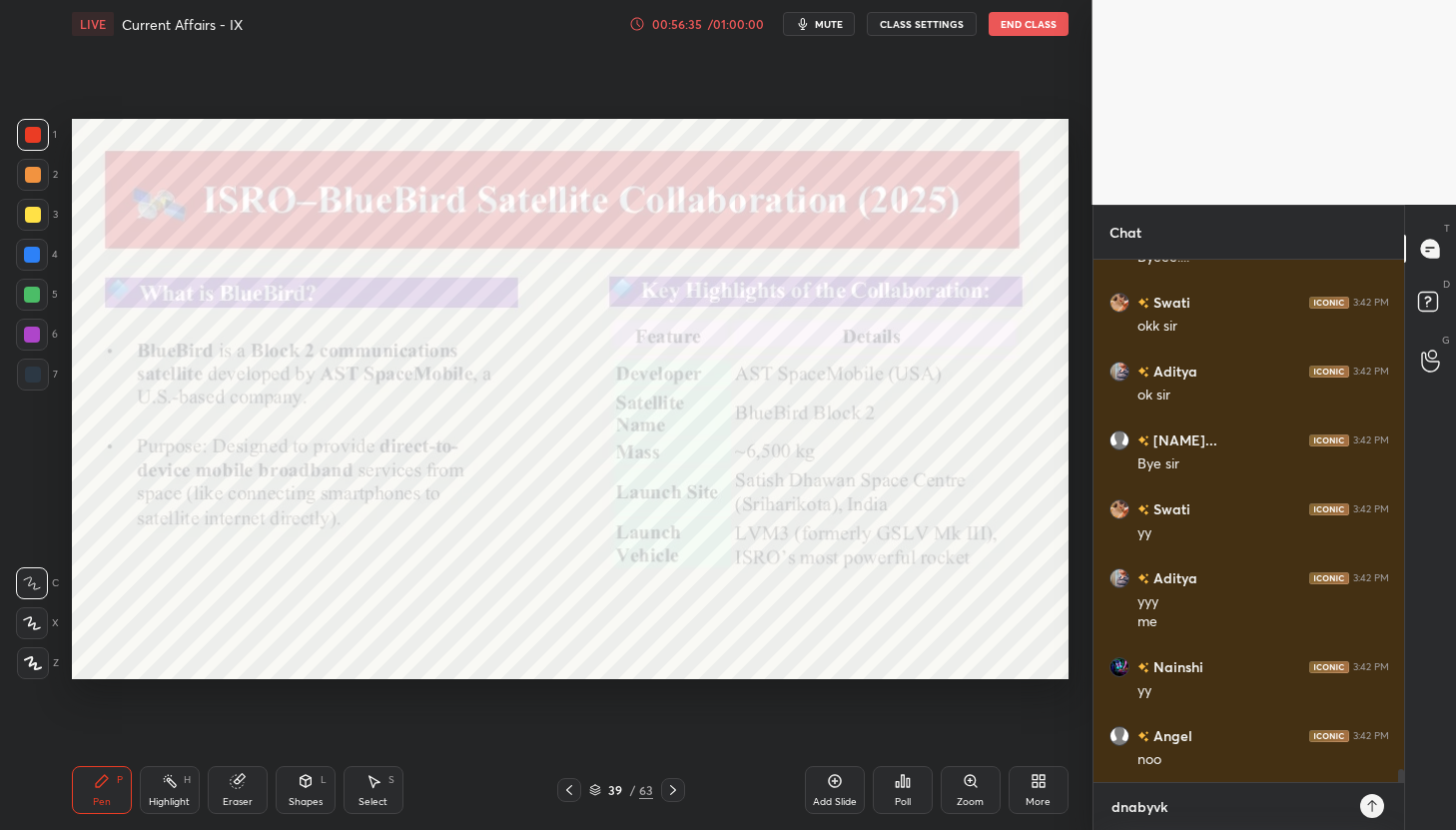 type on "dnabyvkl" 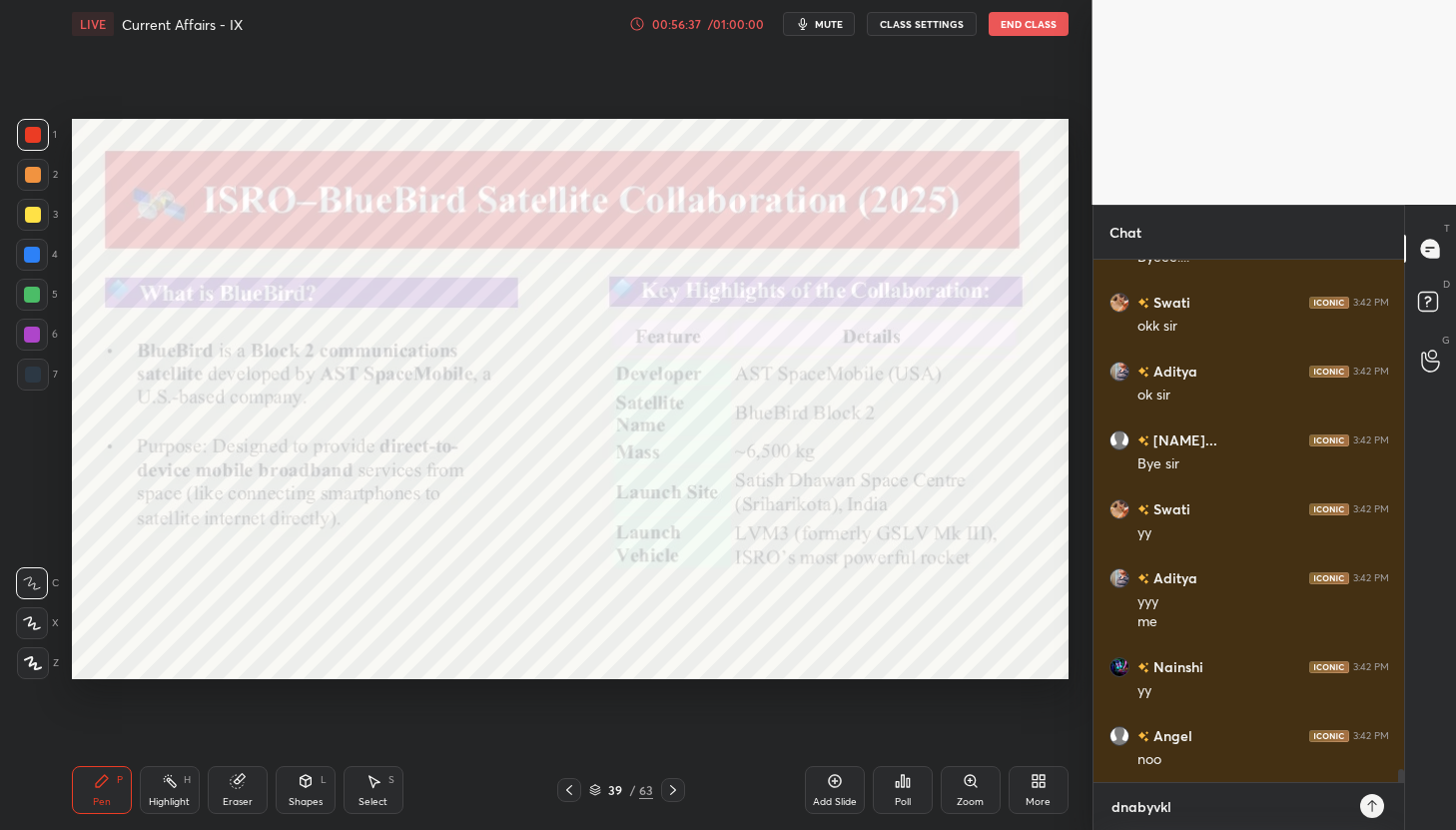 type on "dnabyvk" 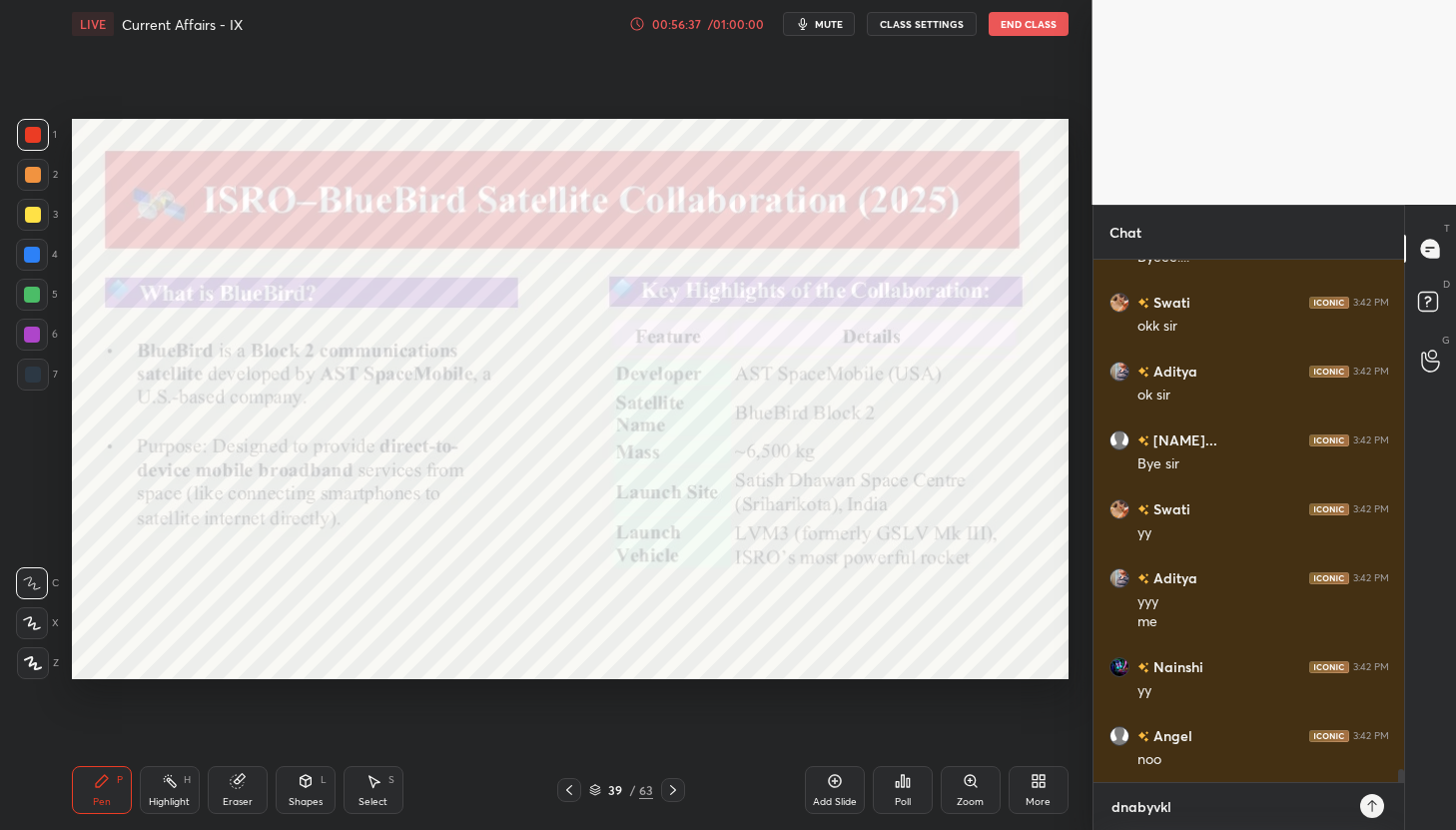 type on "x" 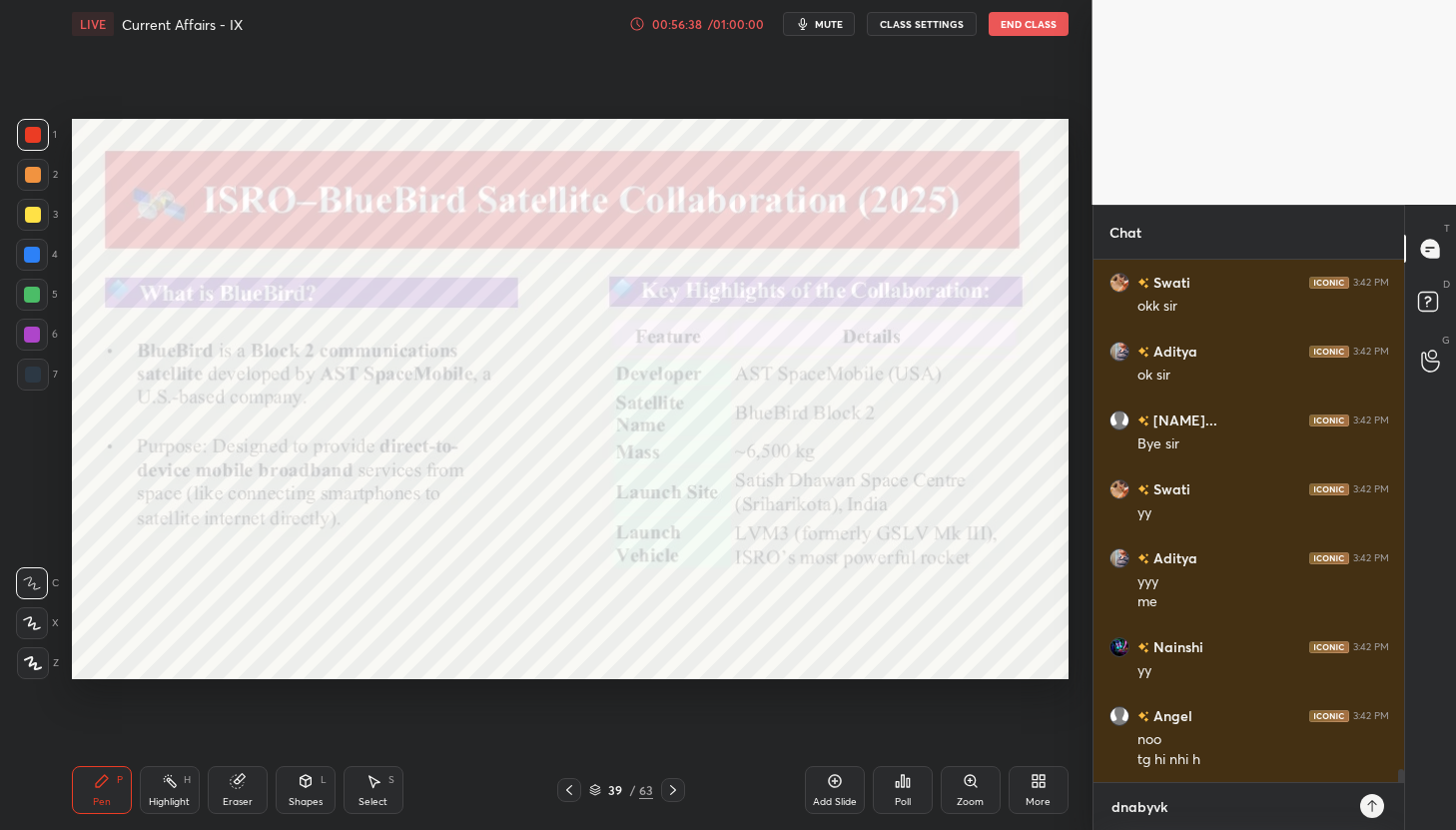 type 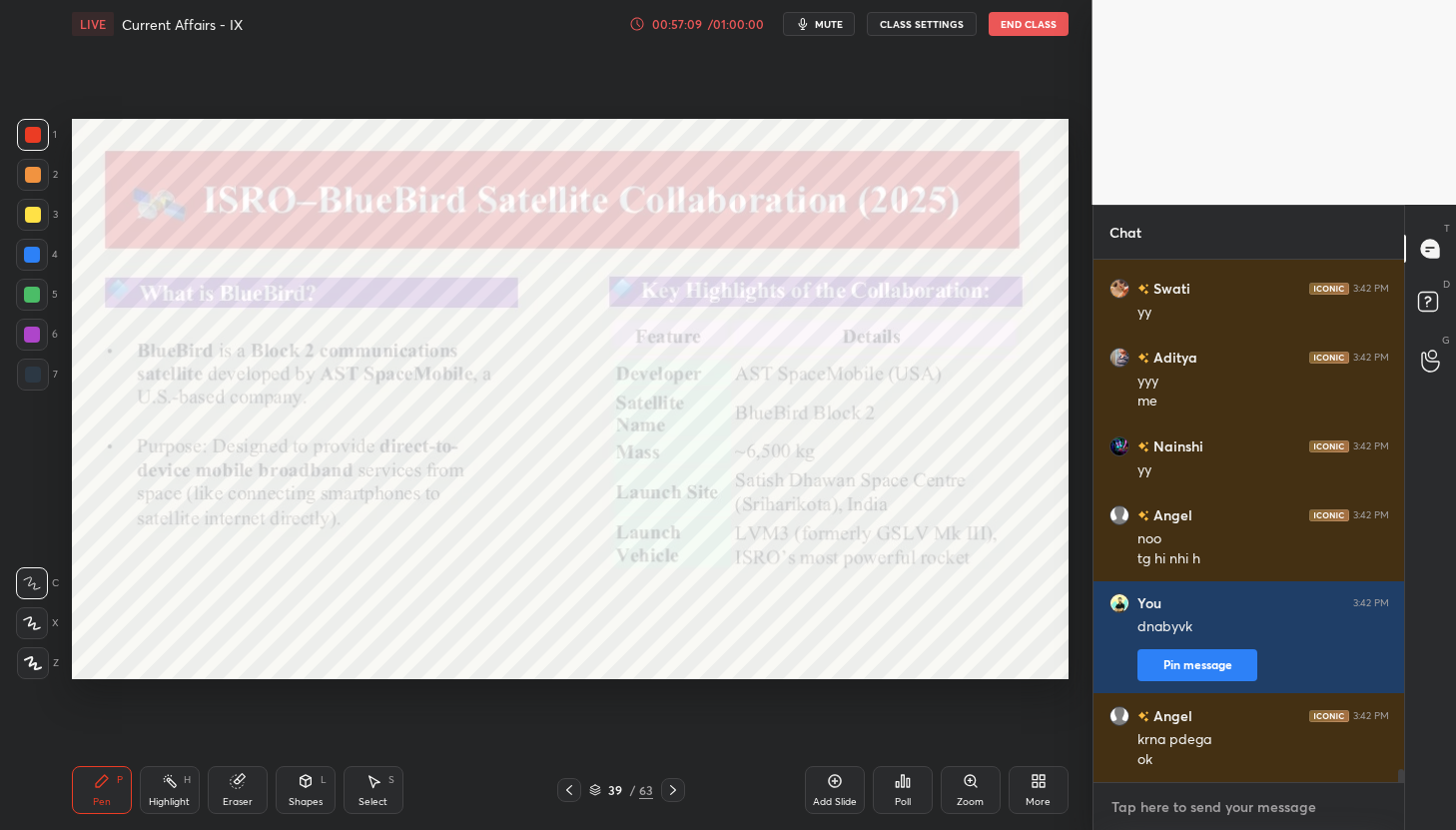 scroll, scrollTop: 20552, scrollLeft: 0, axis: vertical 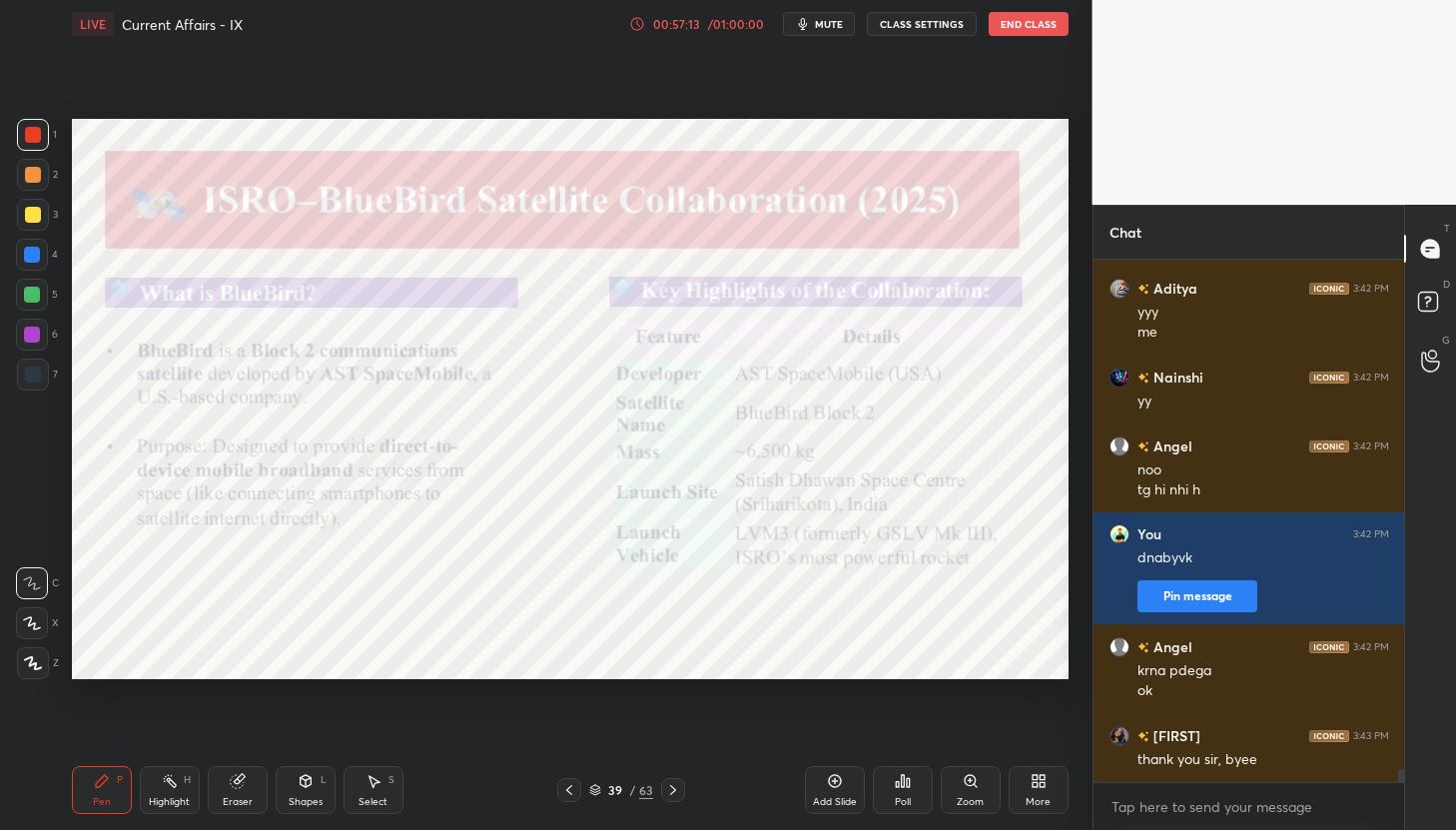 click on "End Class" at bounding box center [1029, 24] 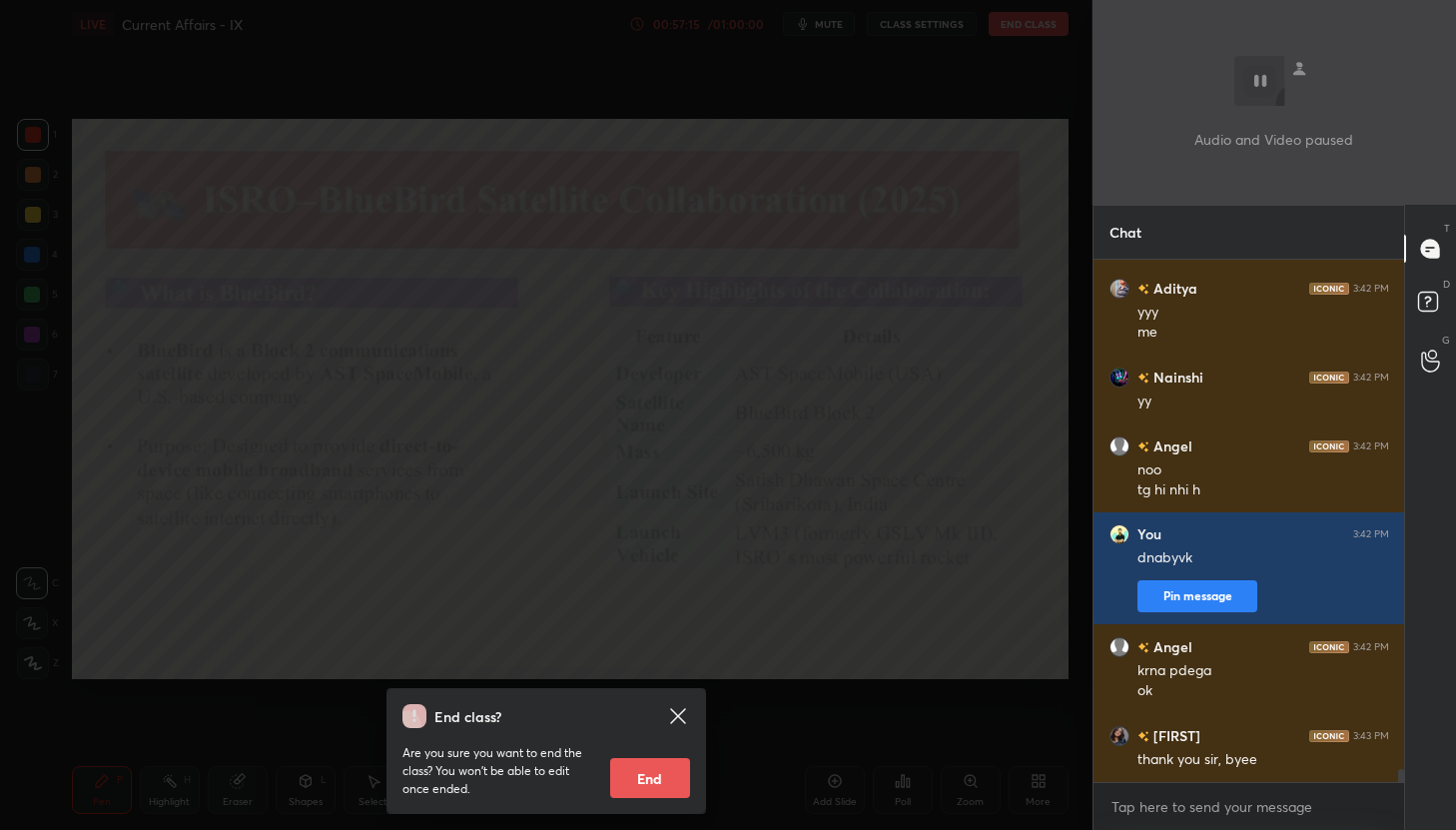 scroll, scrollTop: 20621, scrollLeft: 0, axis: vertical 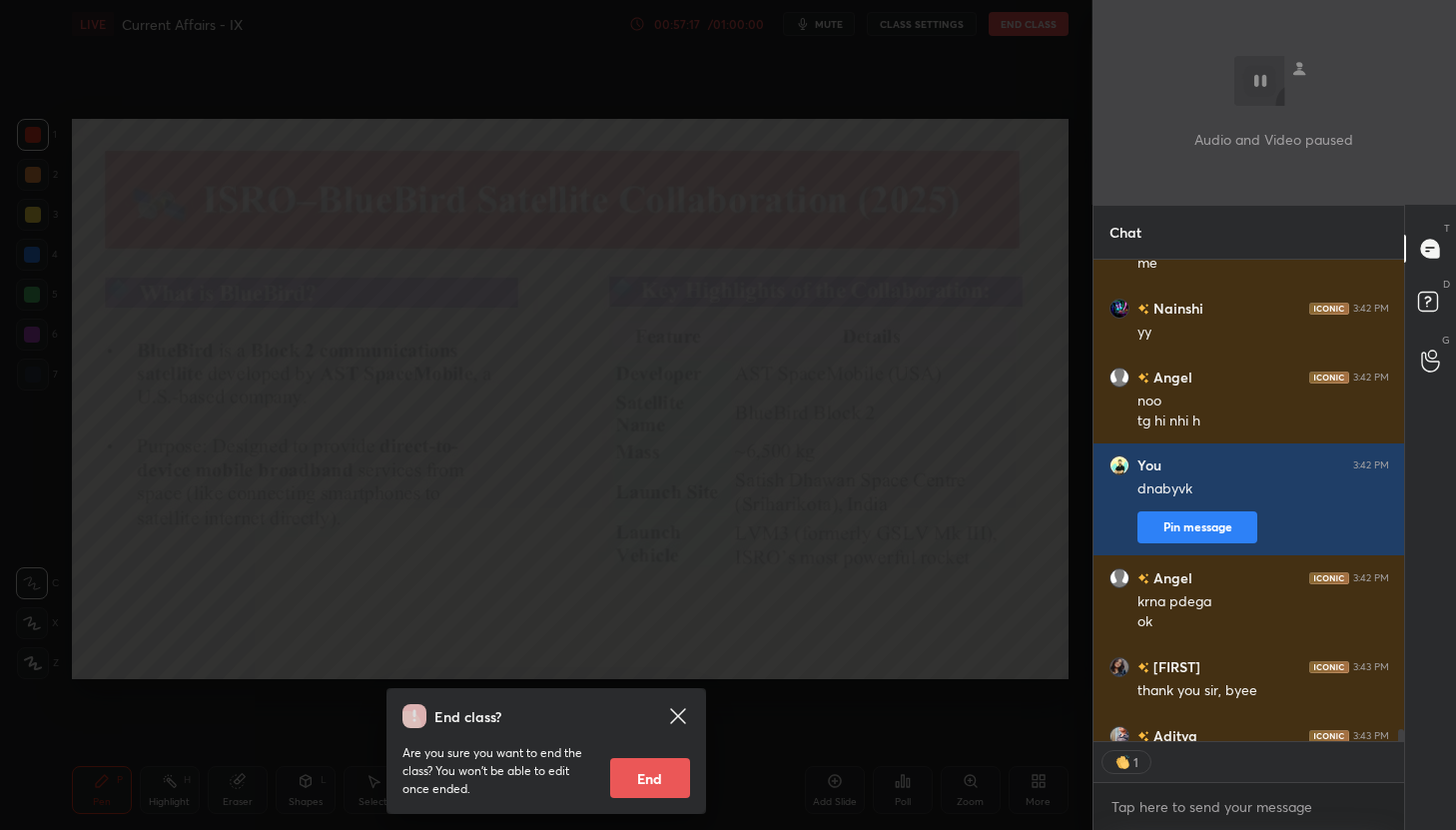 click 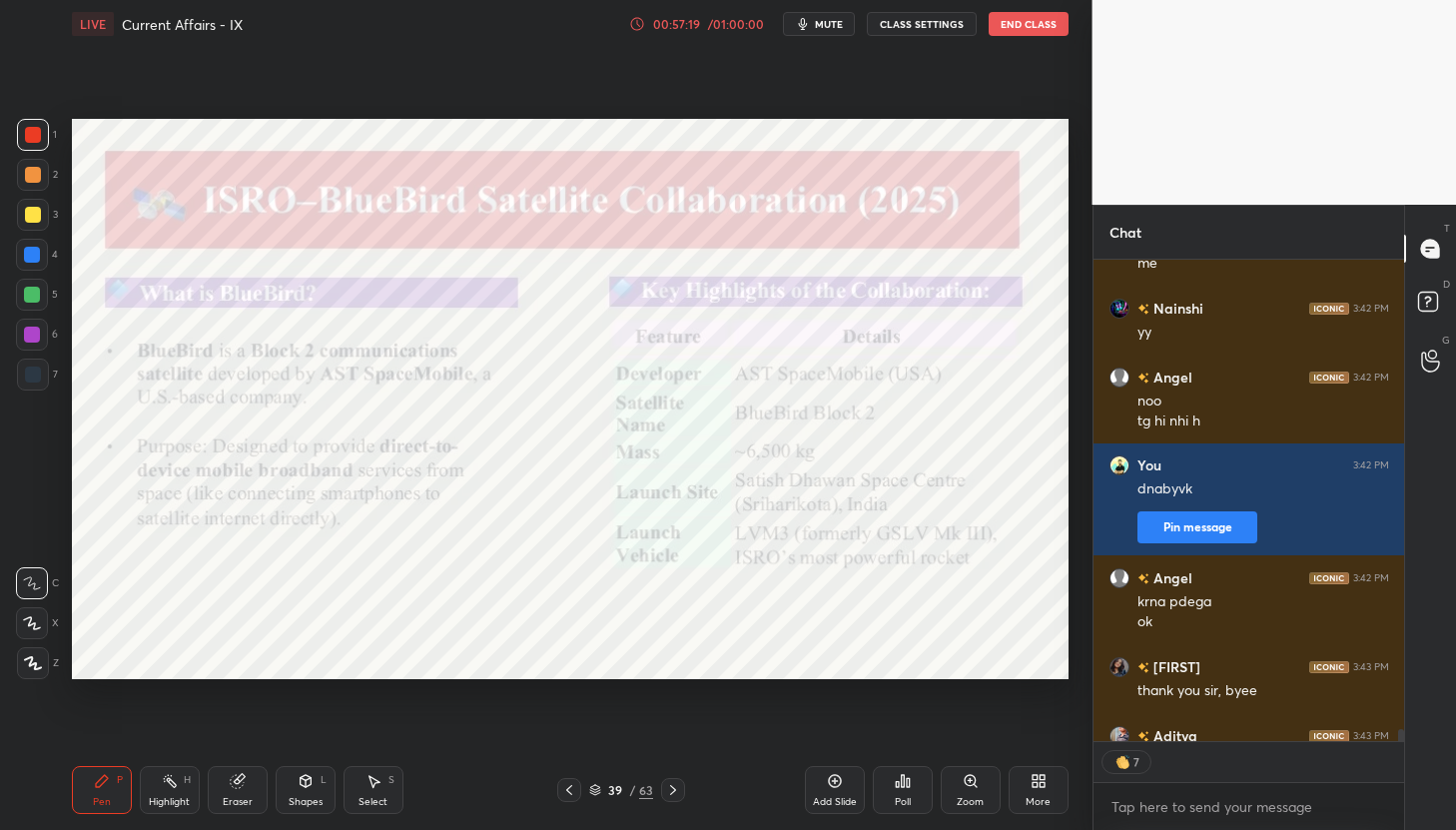 click on "mute" at bounding box center [819, 24] 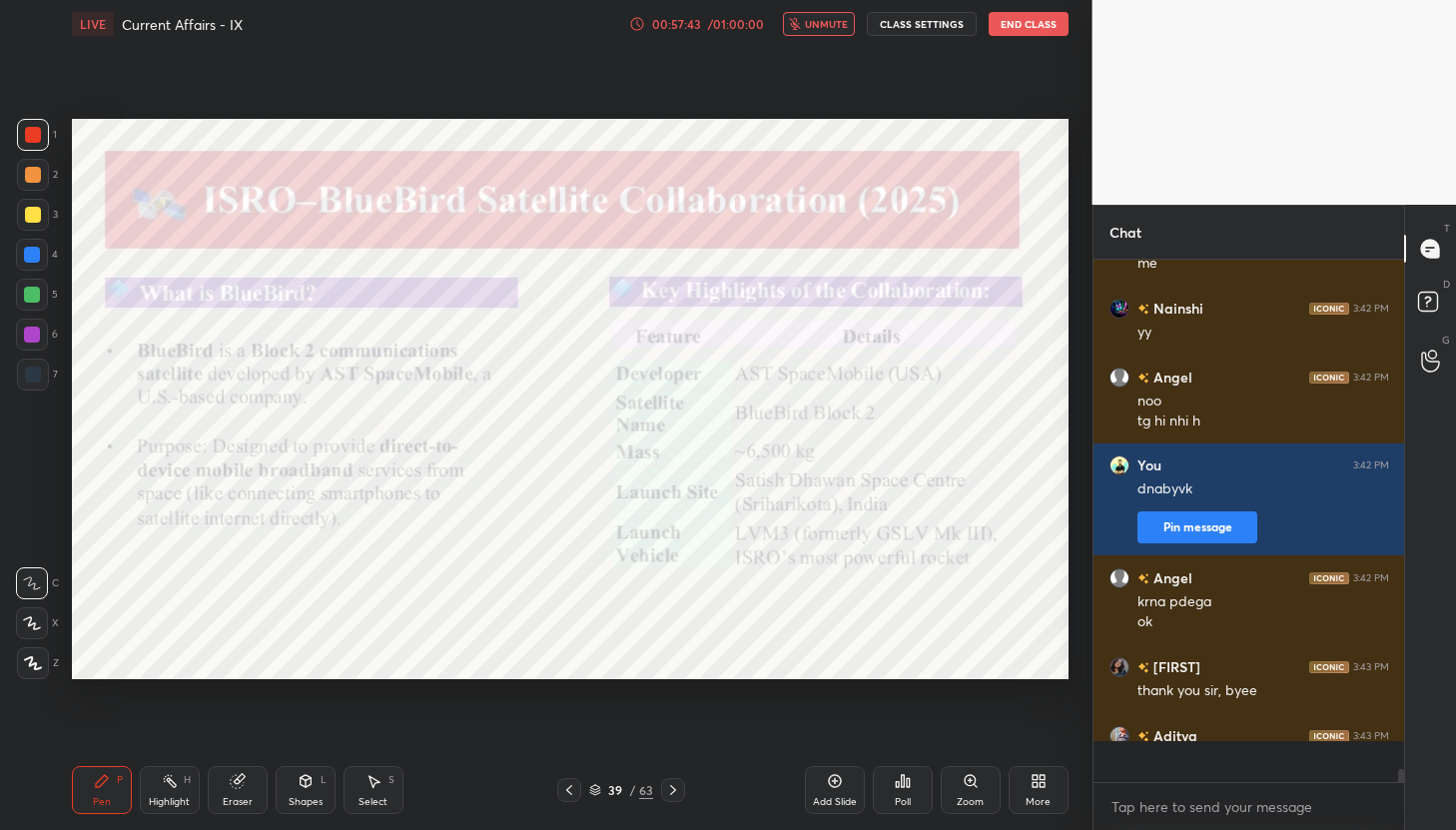 scroll, scrollTop: 20621, scrollLeft: 0, axis: vertical 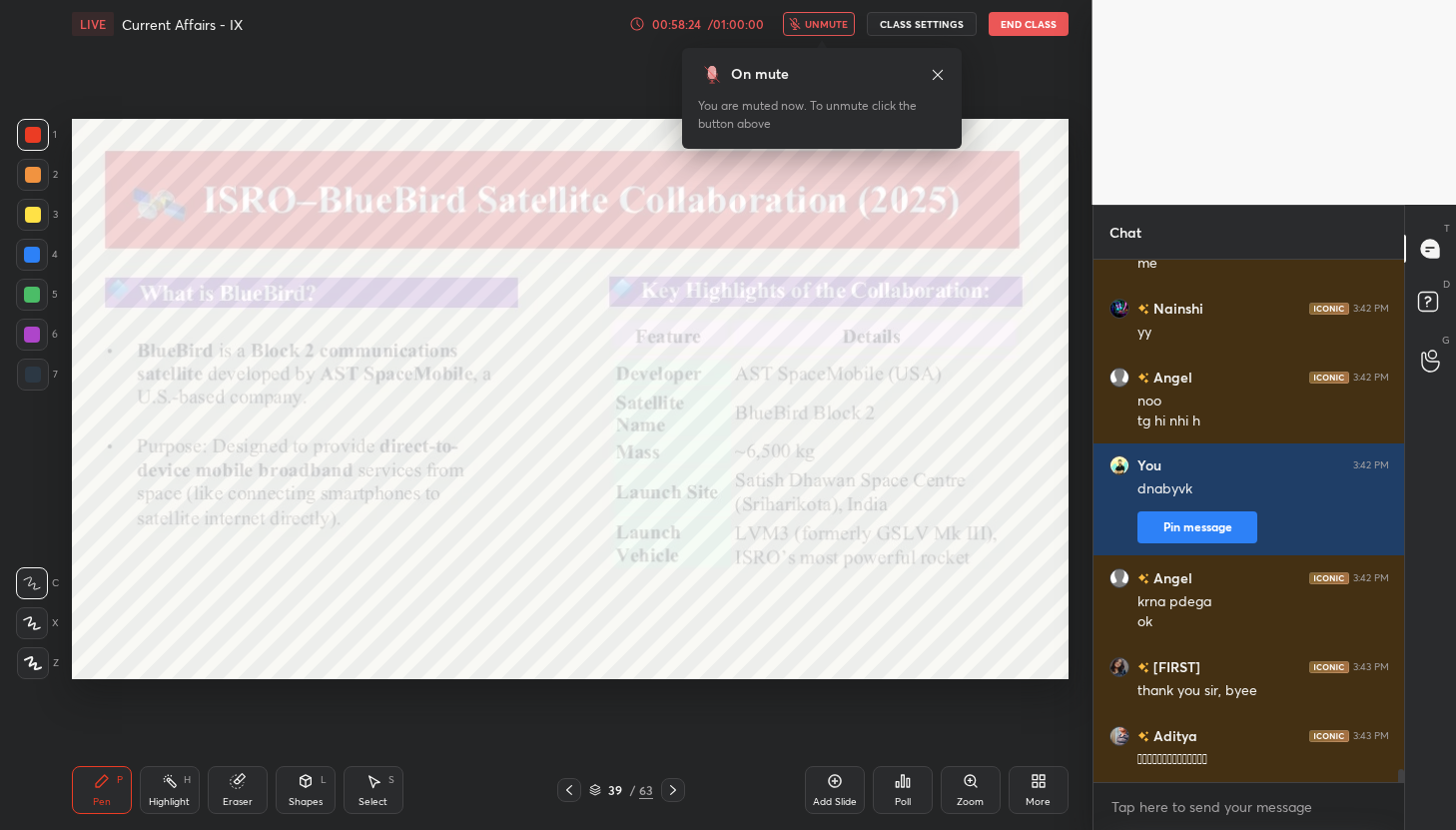 click on "On mute" at bounding box center (822, 74) 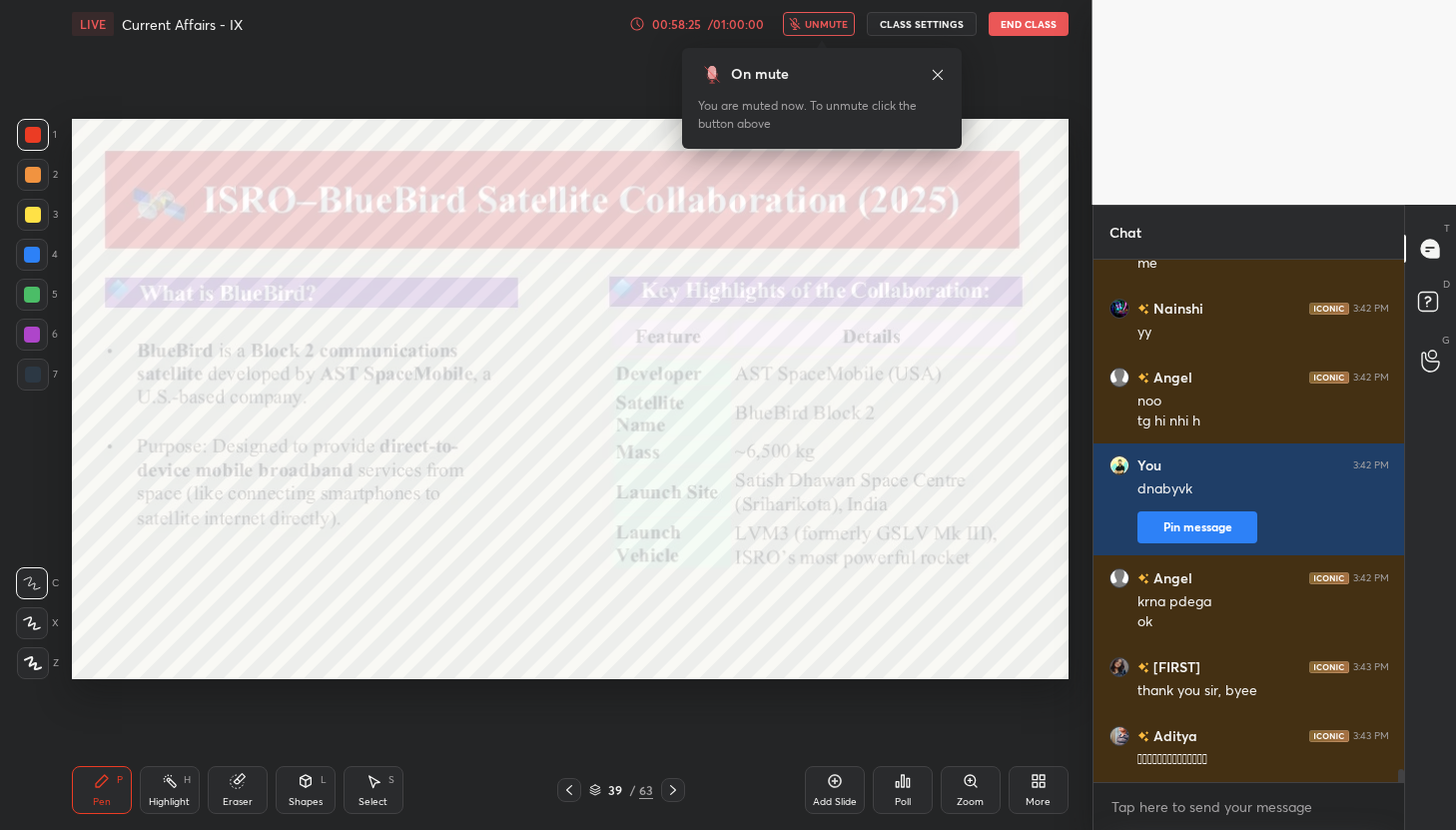 click 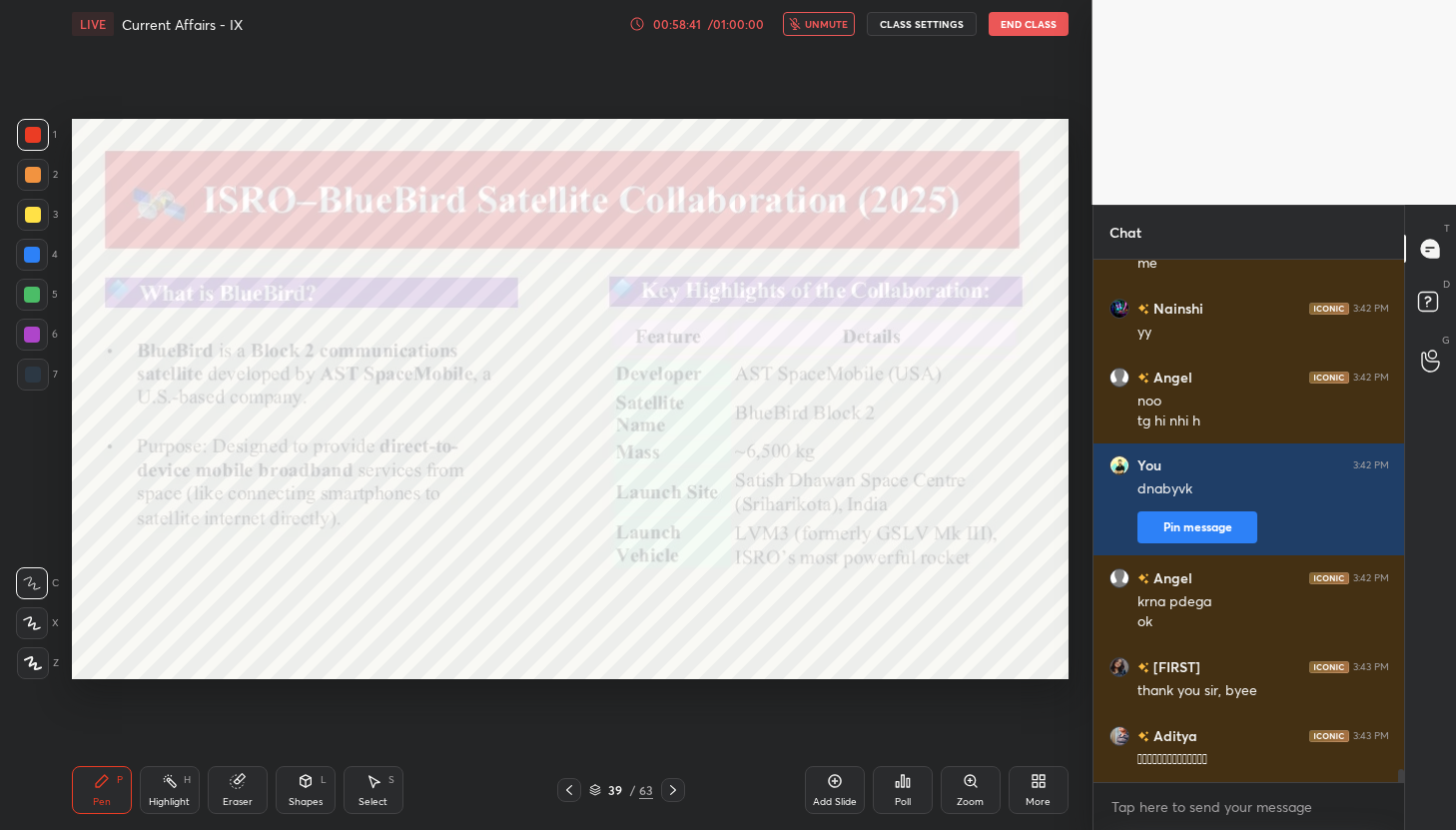 click on "unmute" at bounding box center [826, 24] 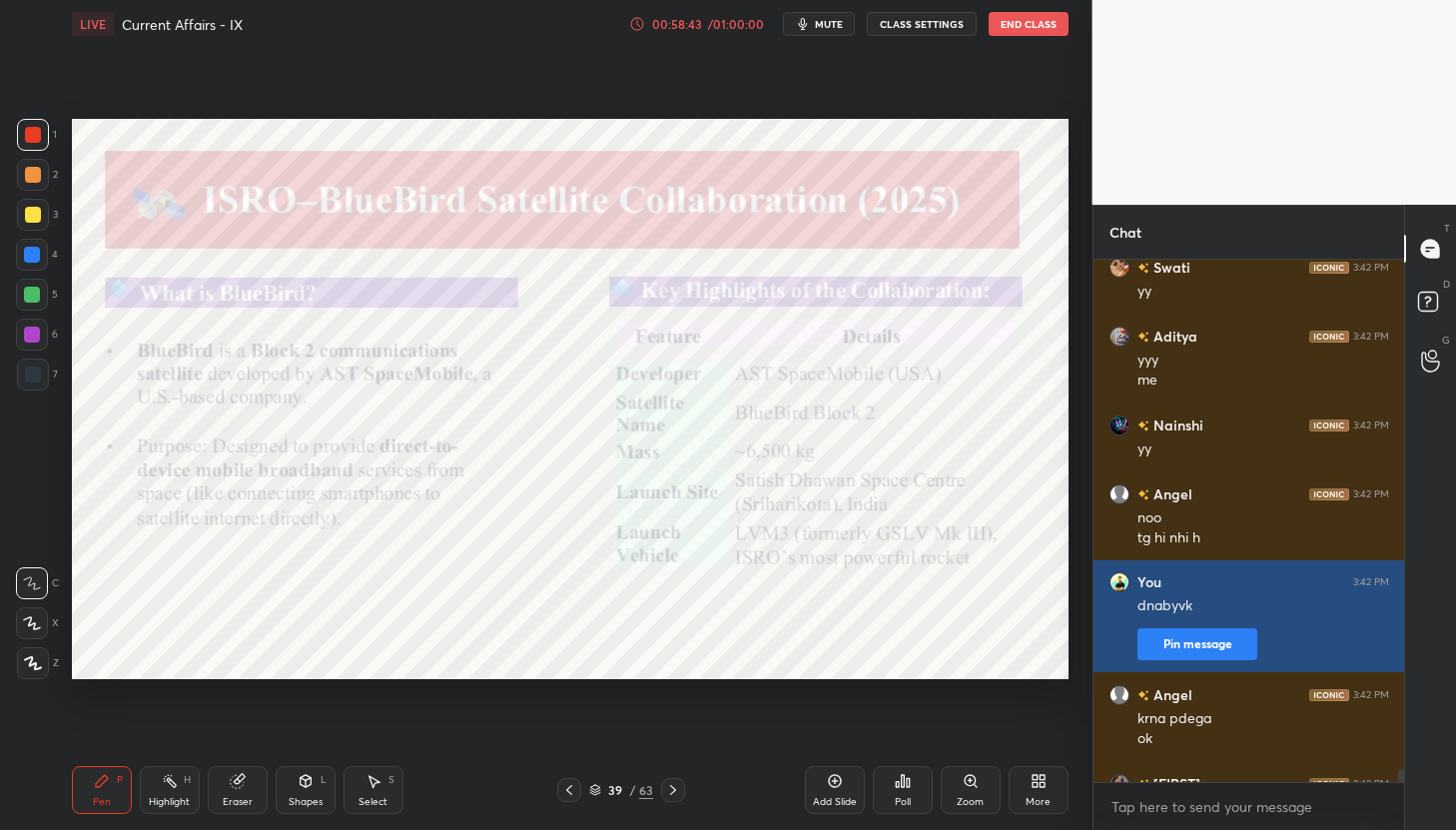 scroll, scrollTop: 20621, scrollLeft: 0, axis: vertical 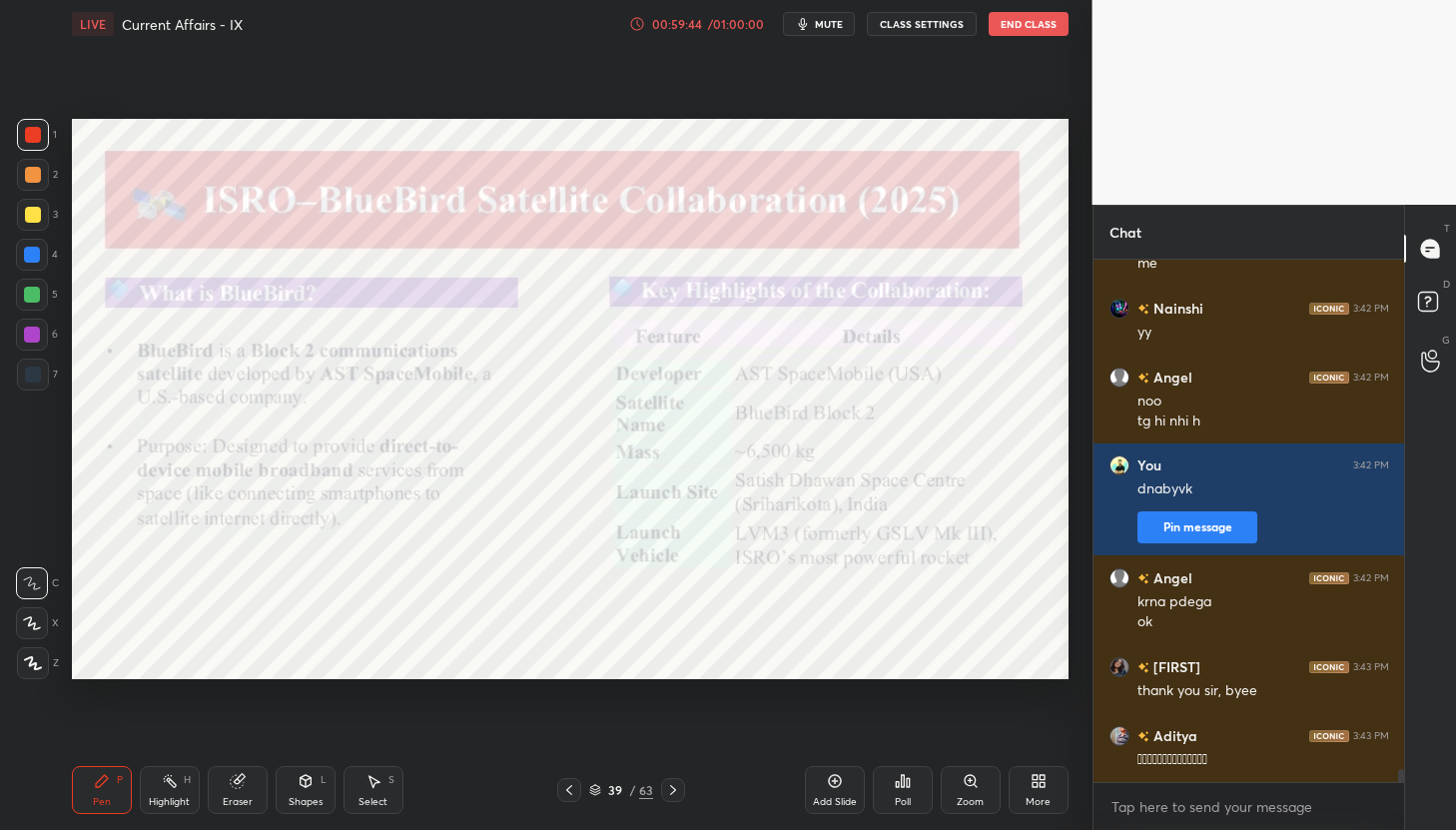click at bounding box center [569, 790] 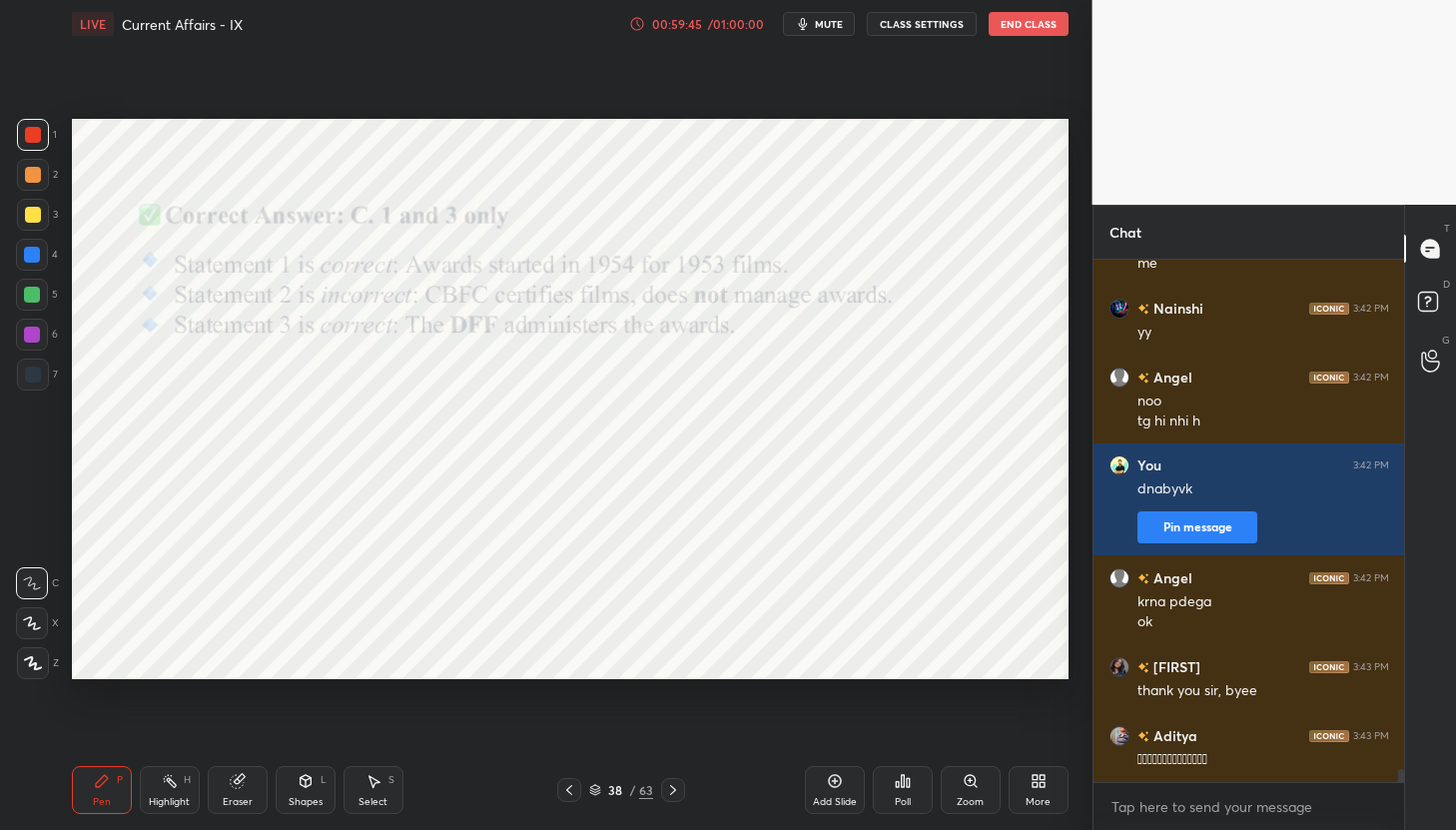 click at bounding box center [569, 790] 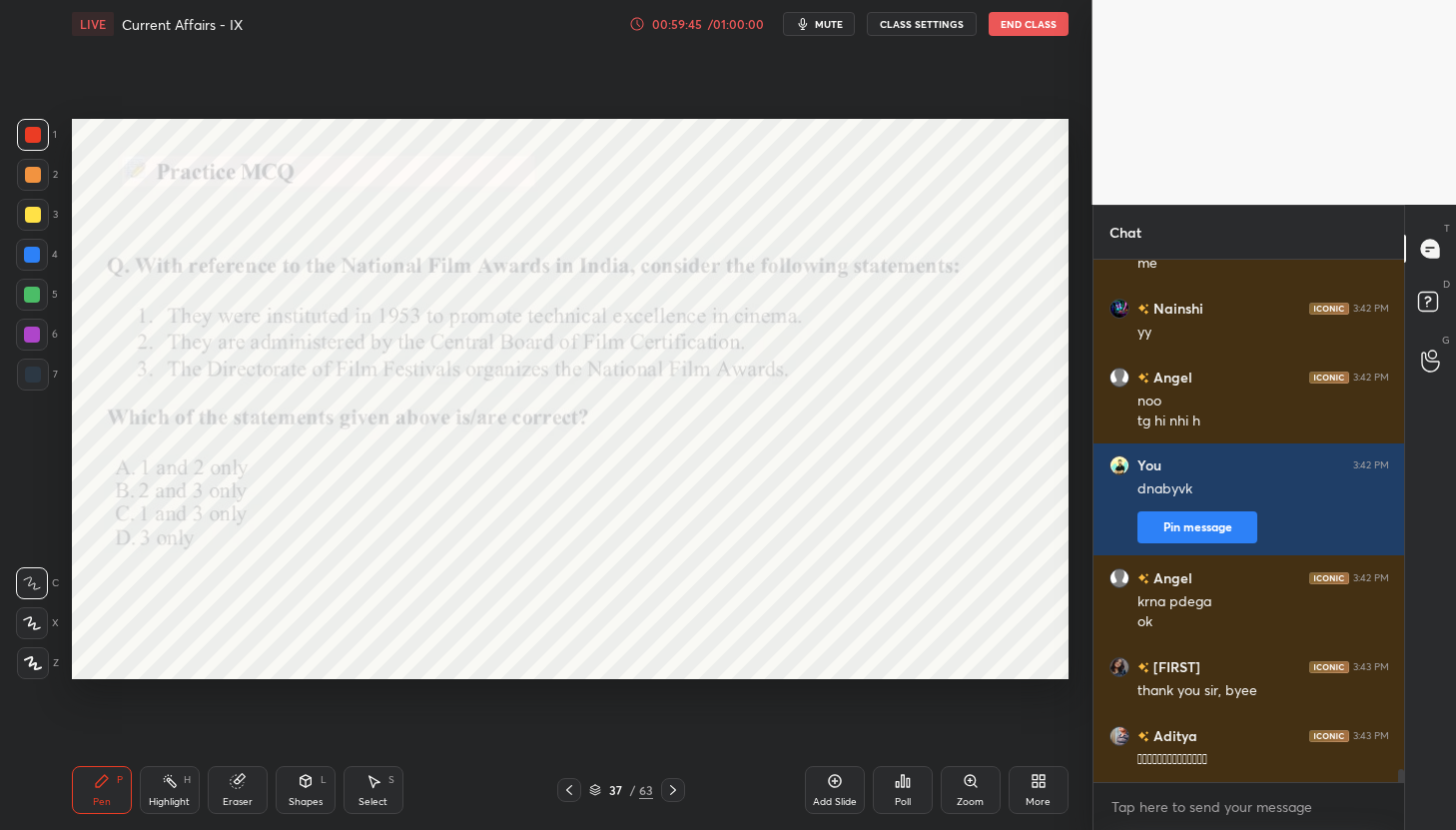 click at bounding box center (569, 790) 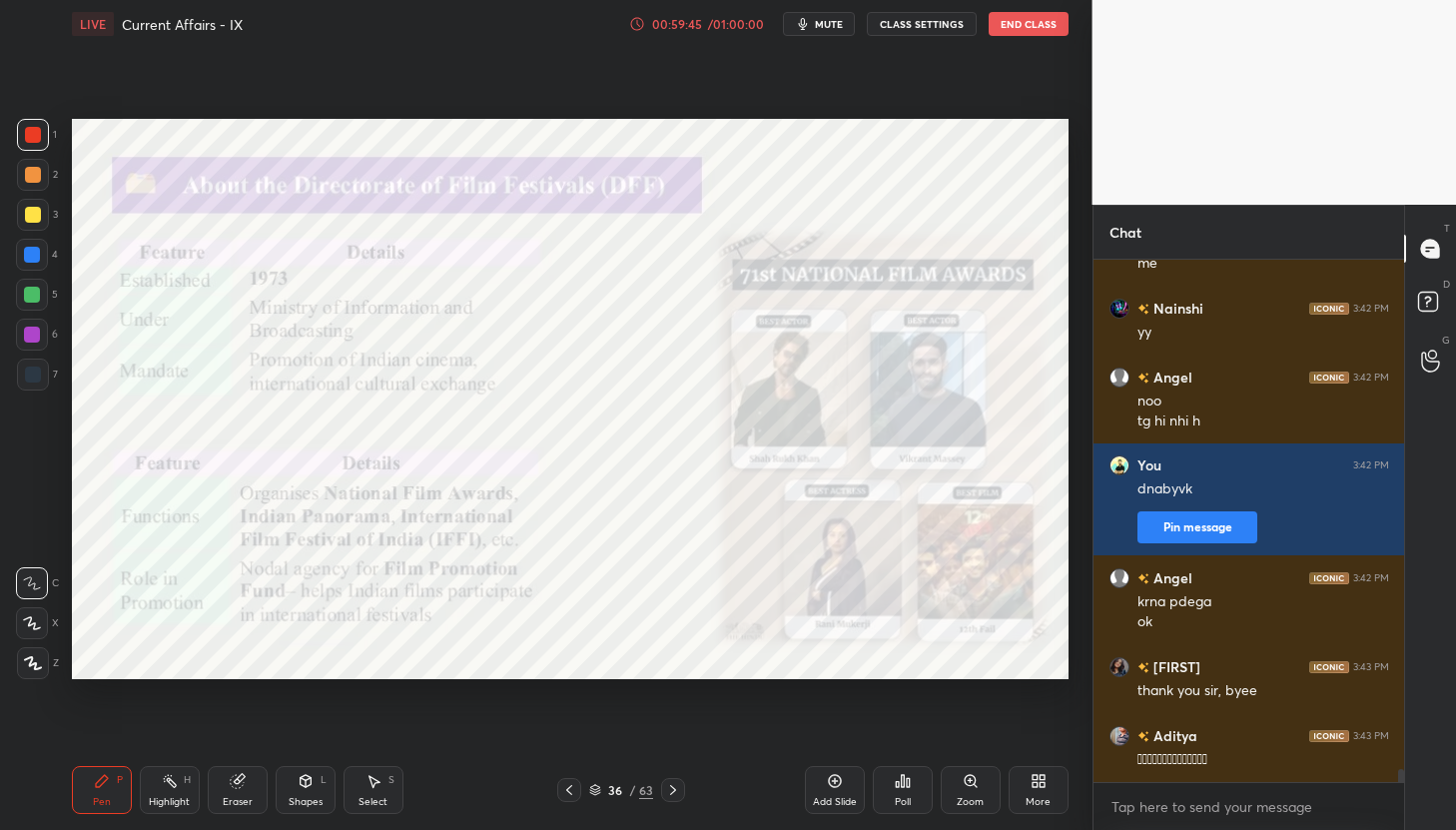 click at bounding box center (569, 790) 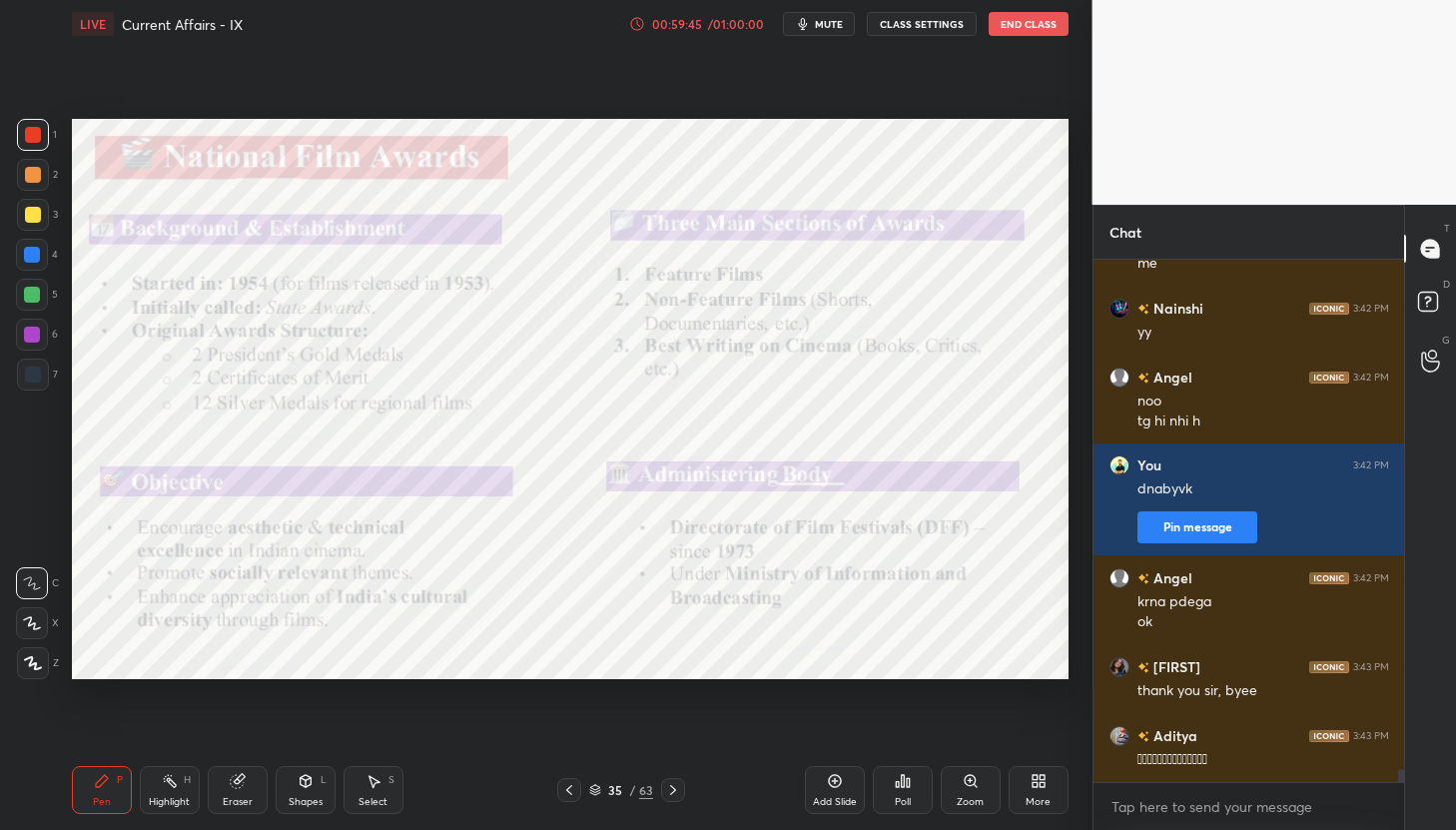 click at bounding box center [569, 790] 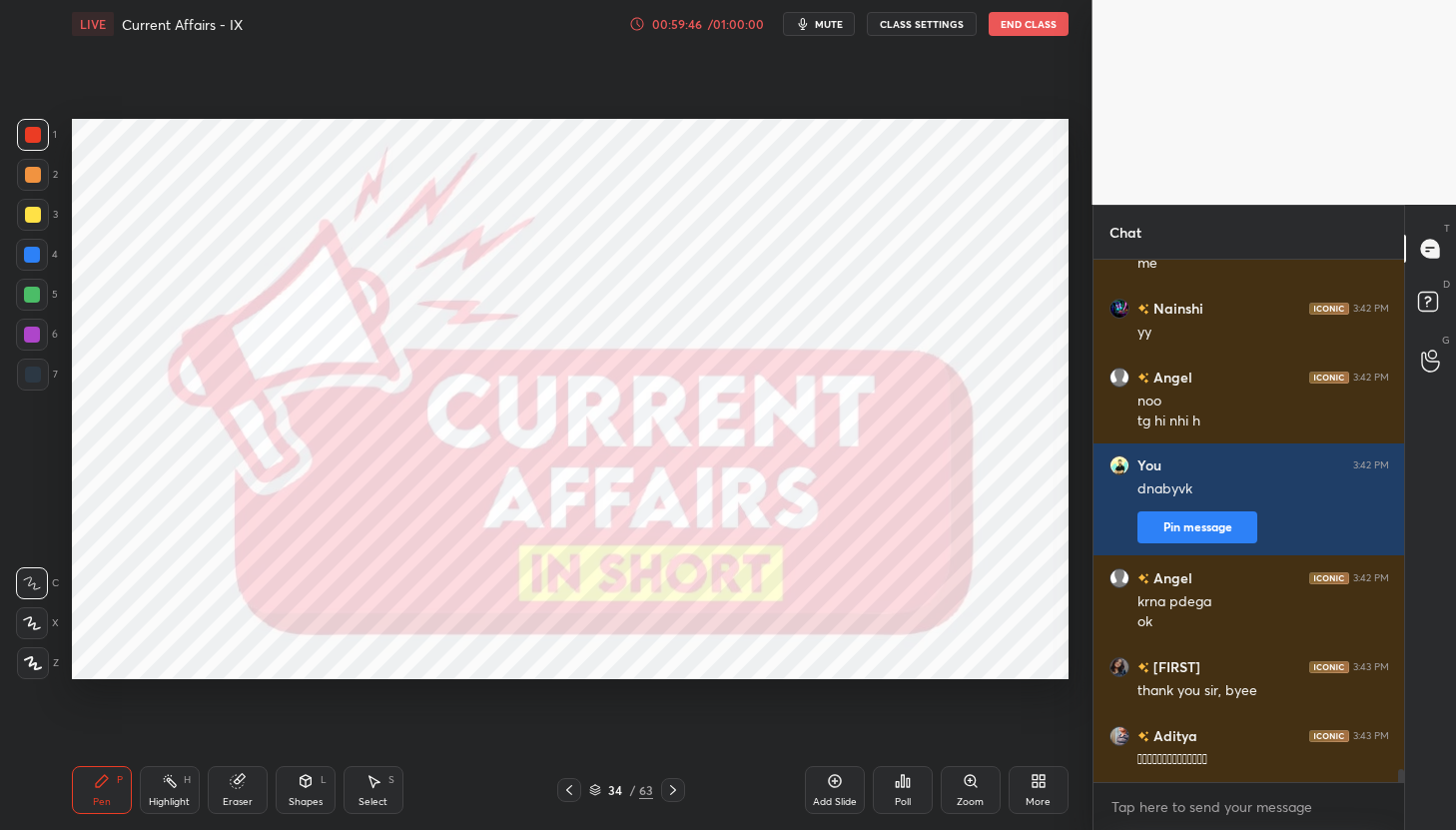 click at bounding box center [569, 790] 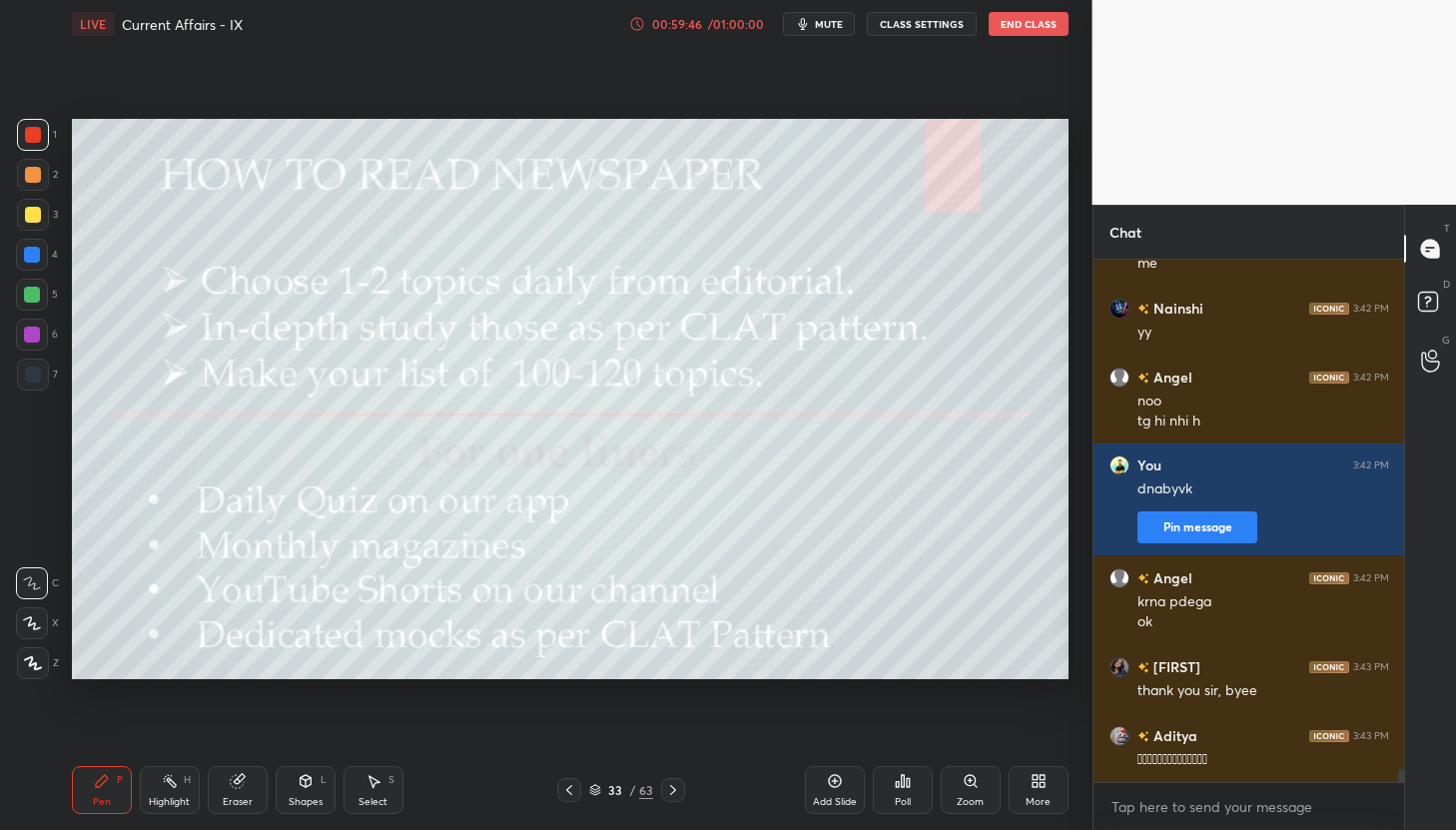 click at bounding box center [569, 790] 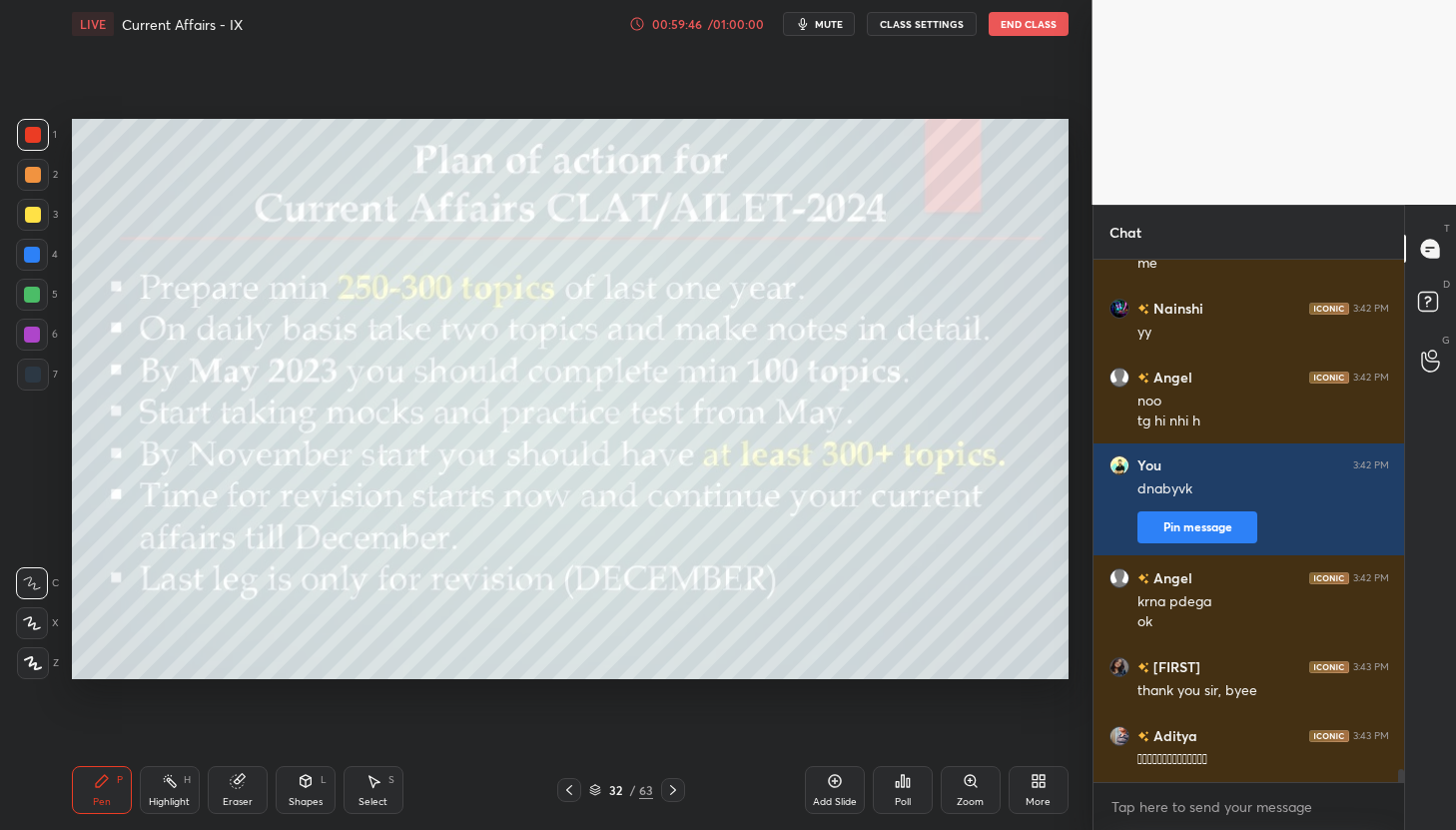 click at bounding box center (569, 790) 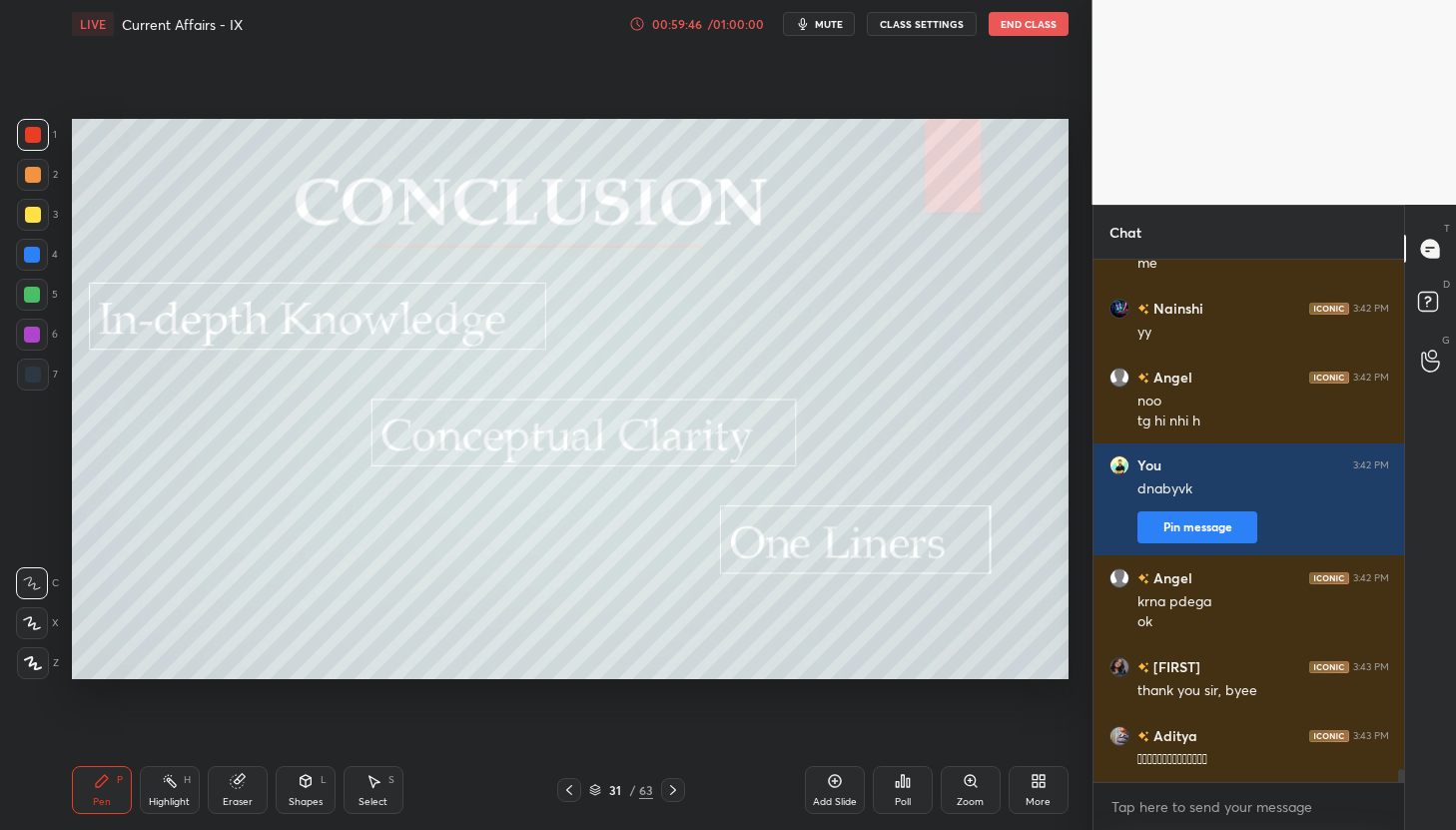 click at bounding box center (569, 790) 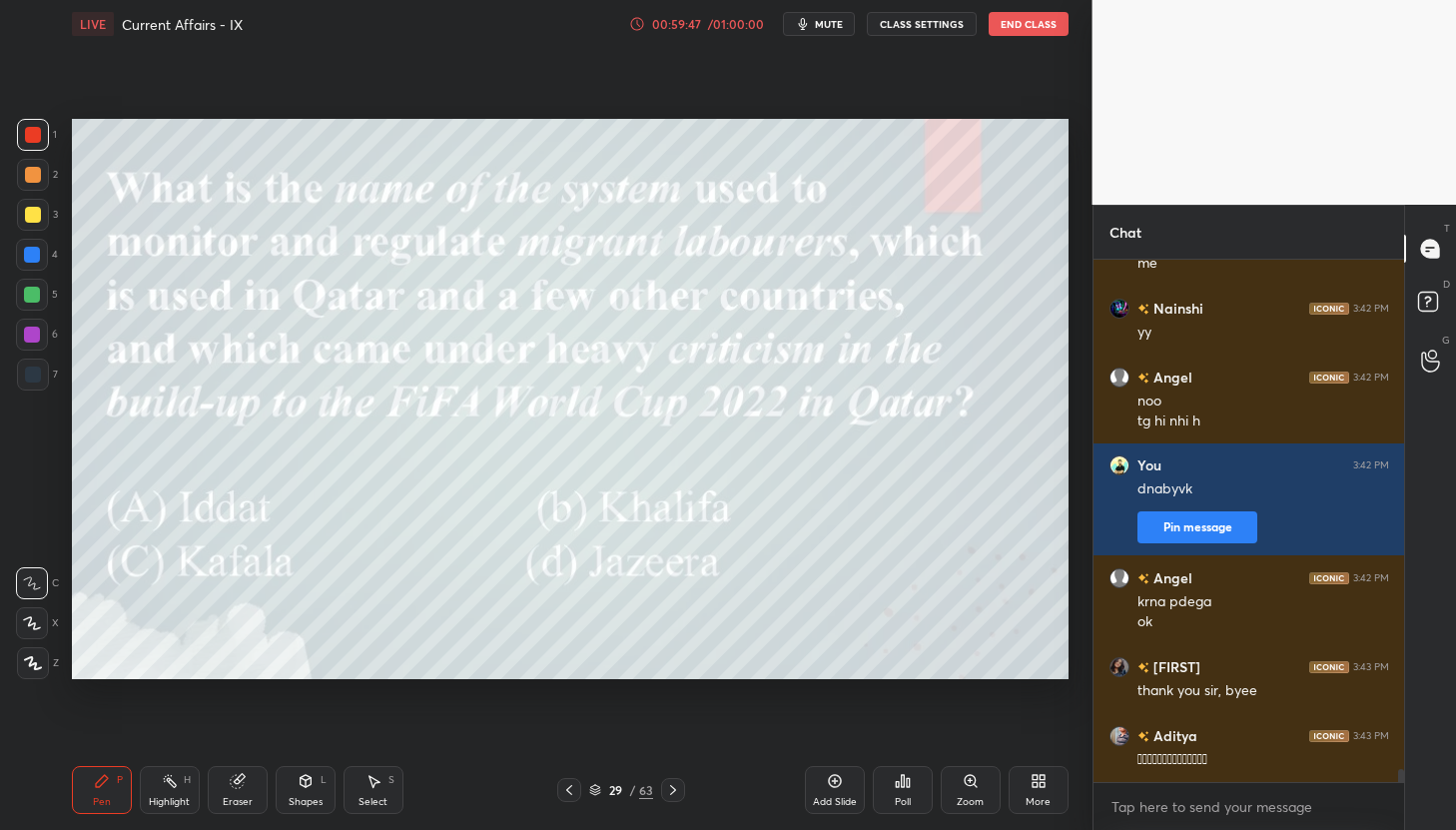 click at bounding box center (569, 790) 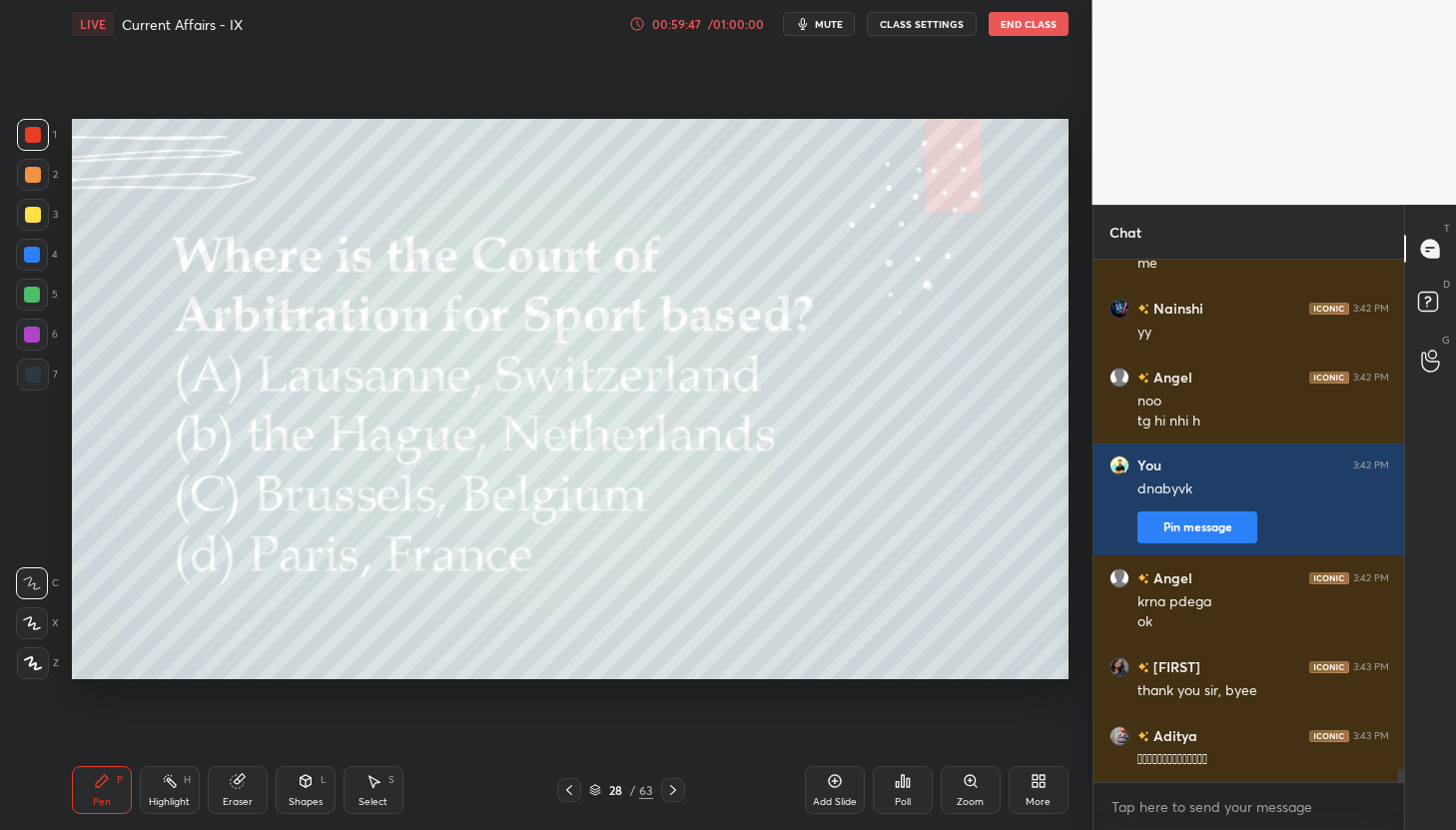 click at bounding box center (569, 790) 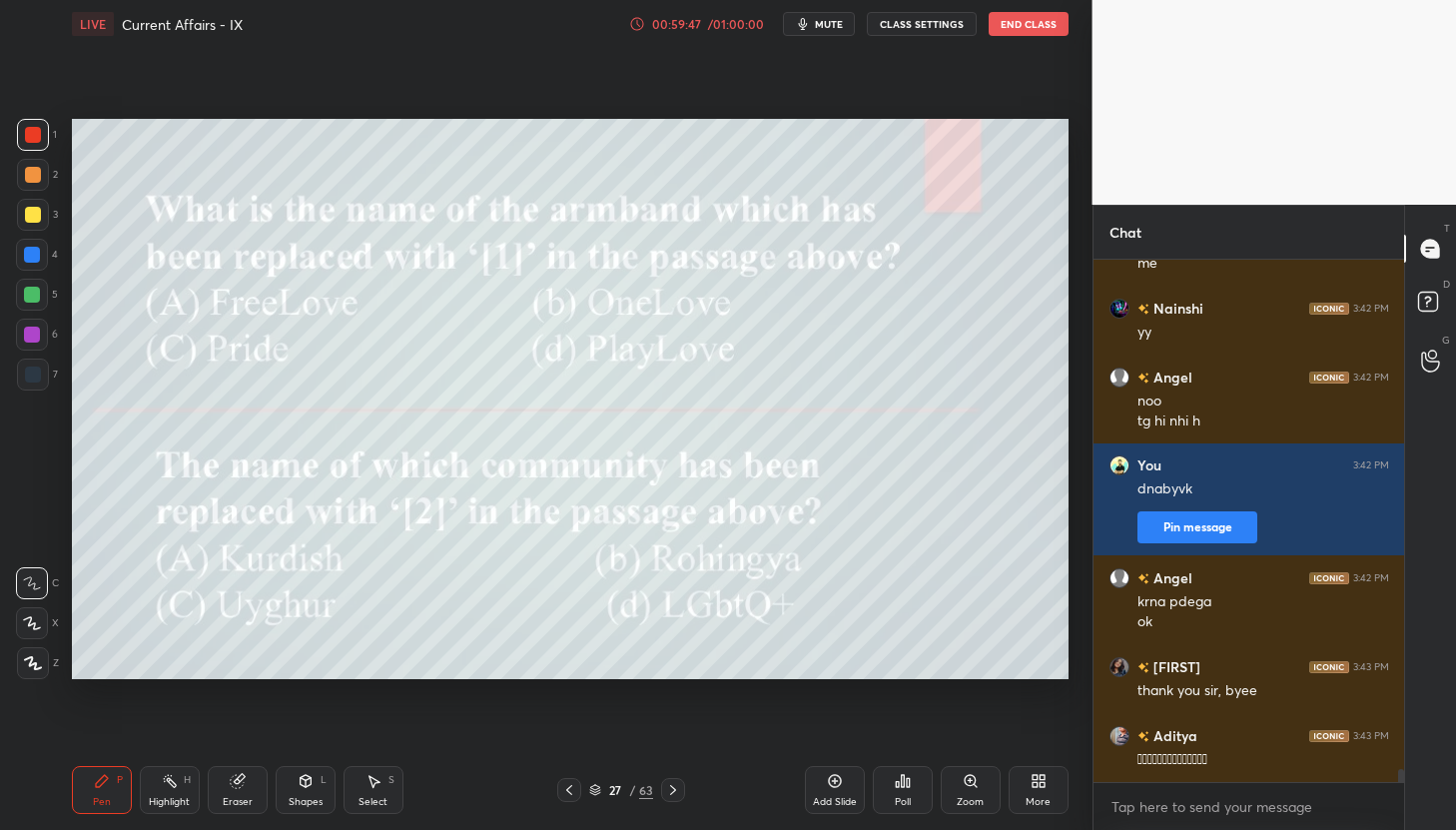 click at bounding box center (569, 790) 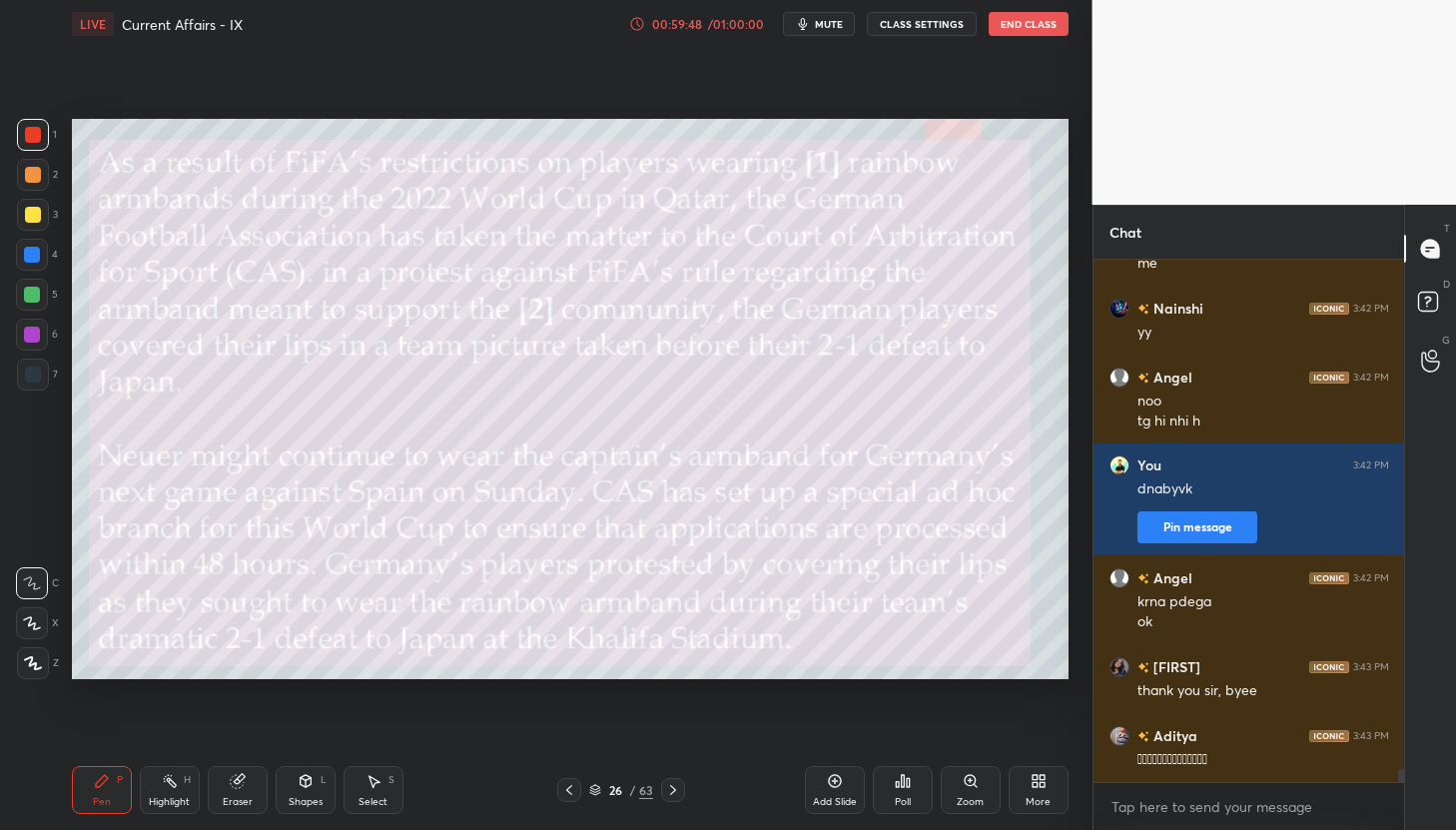 click at bounding box center [569, 790] 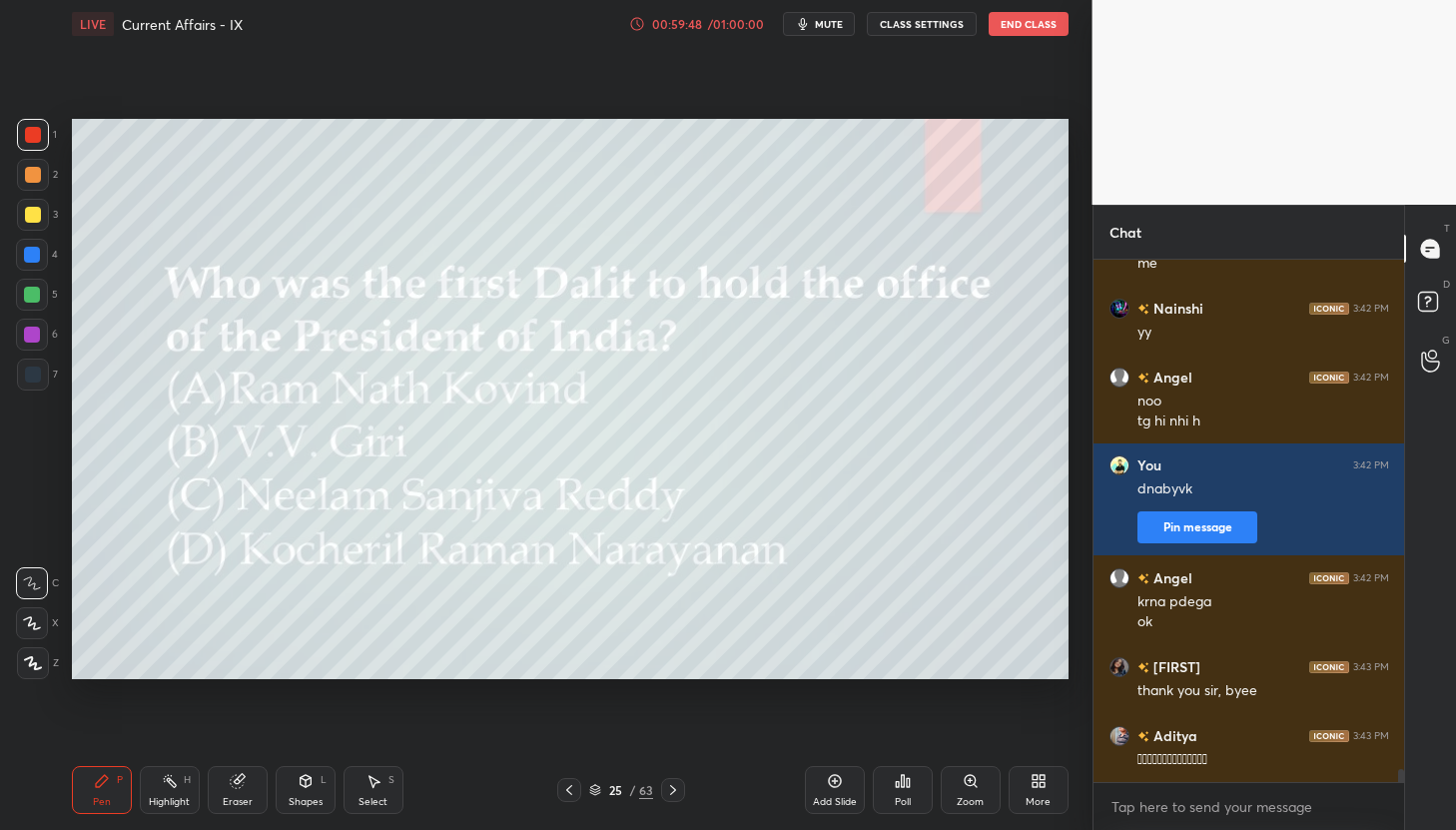 click at bounding box center [569, 790] 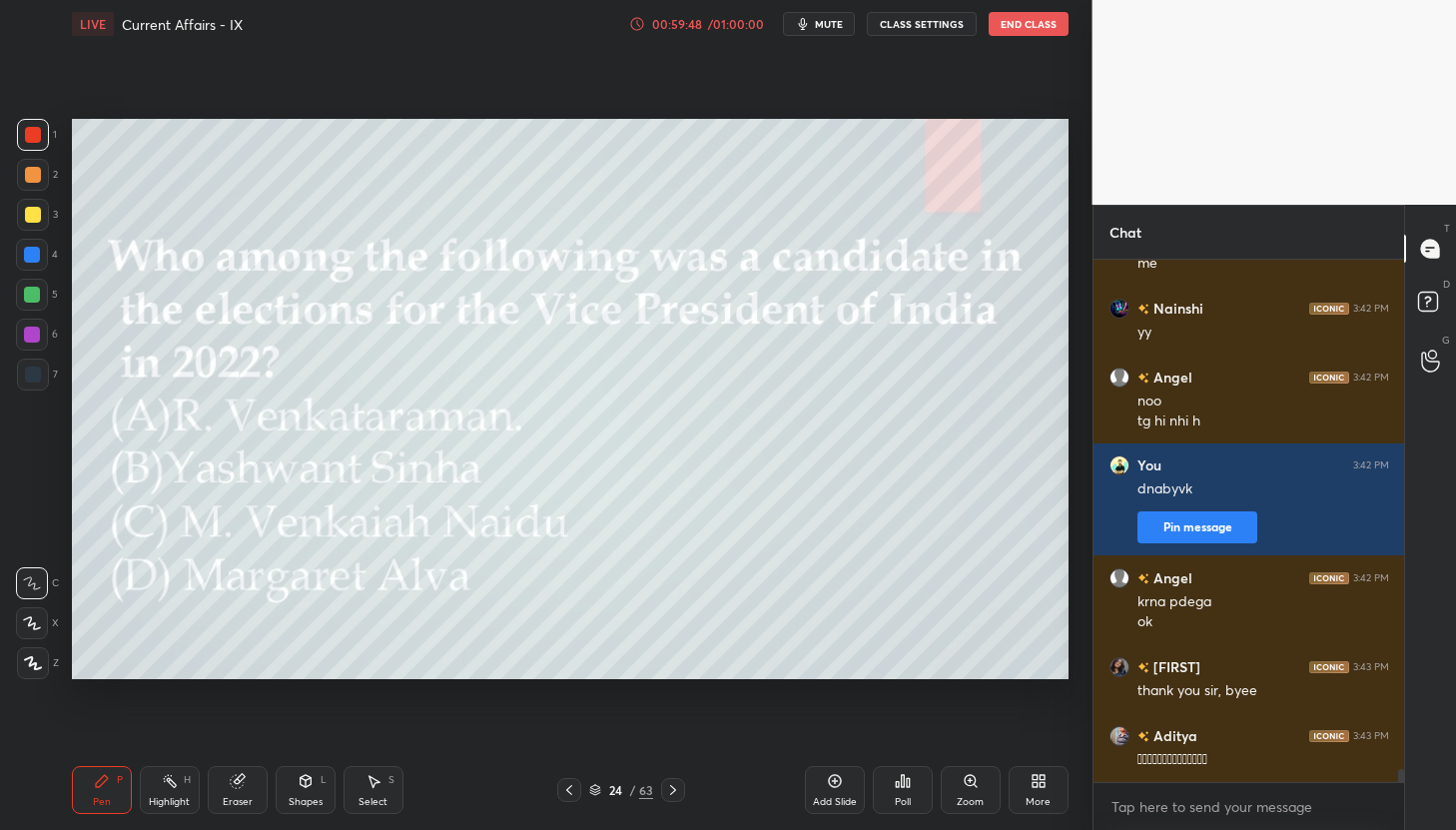 click at bounding box center (569, 790) 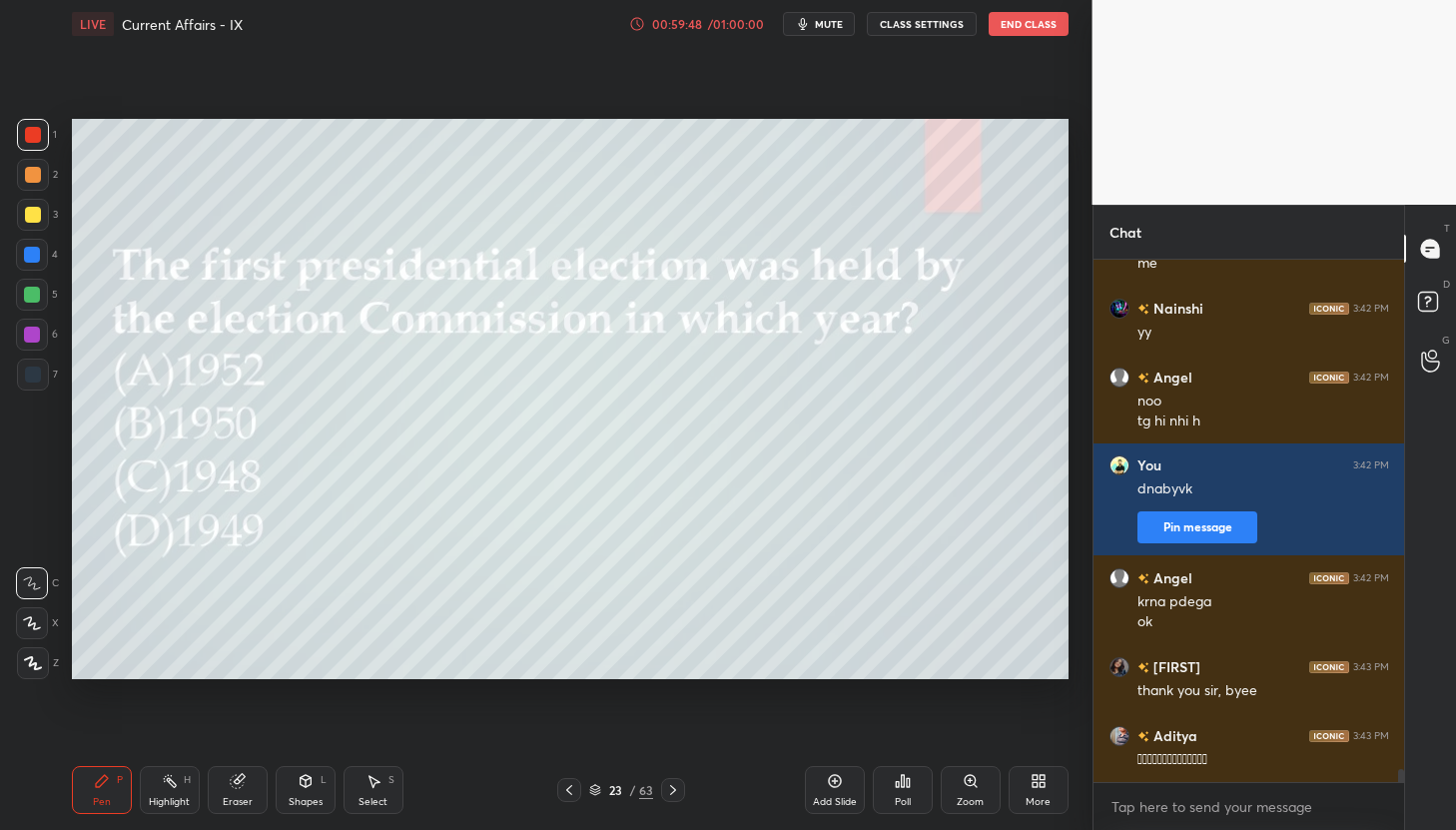 click at bounding box center (569, 790) 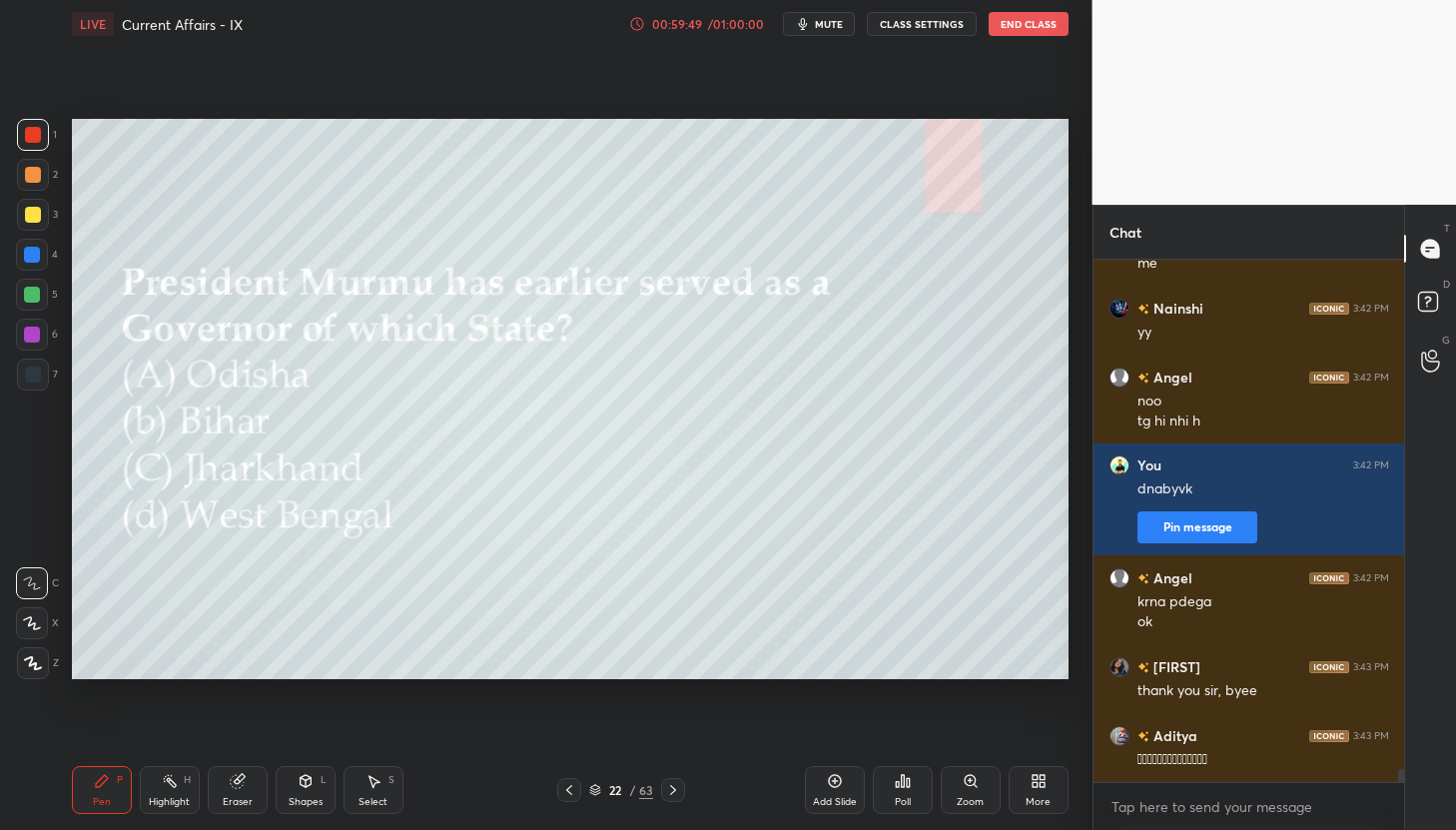 click at bounding box center (569, 790) 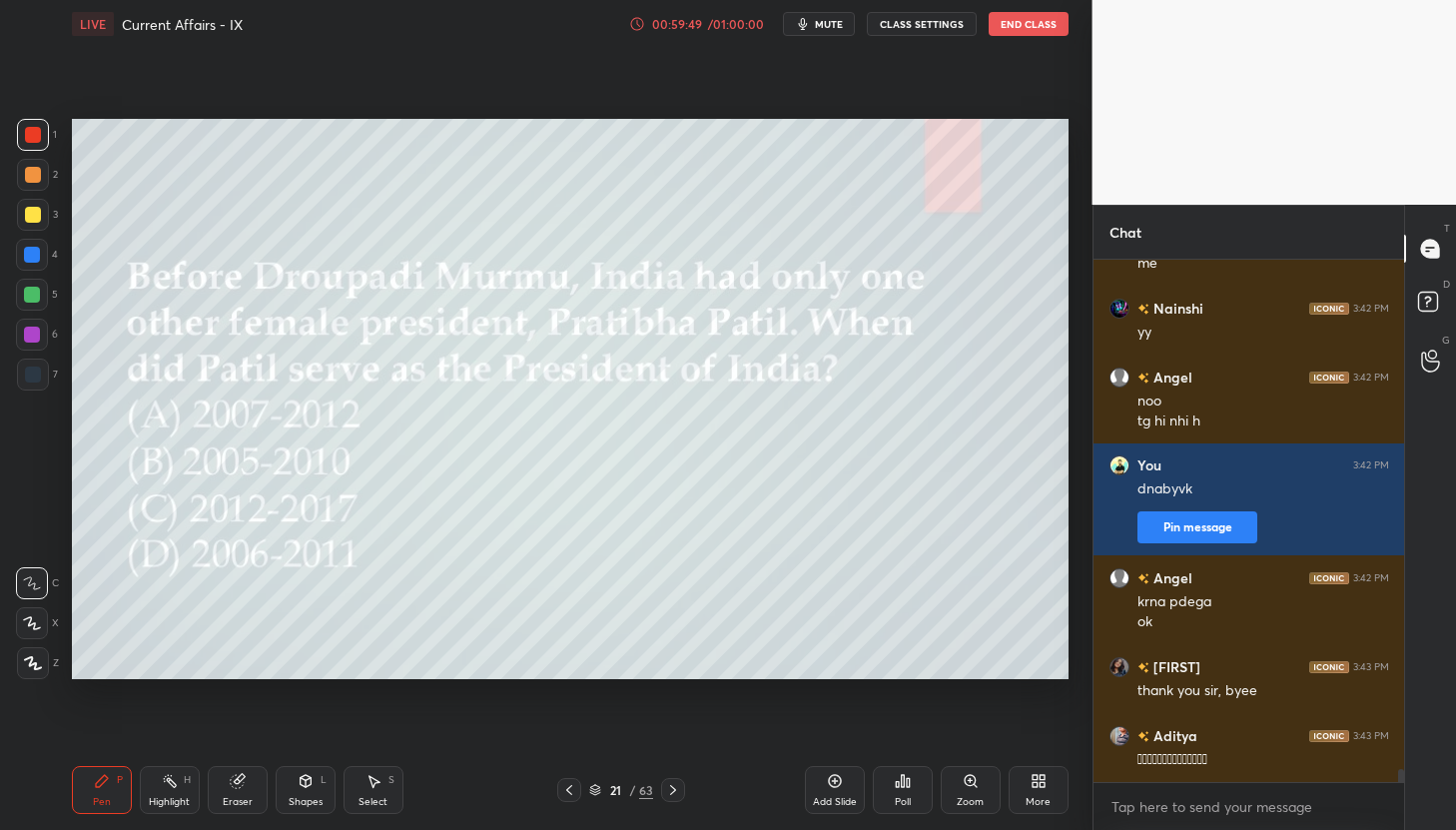 click at bounding box center [569, 790] 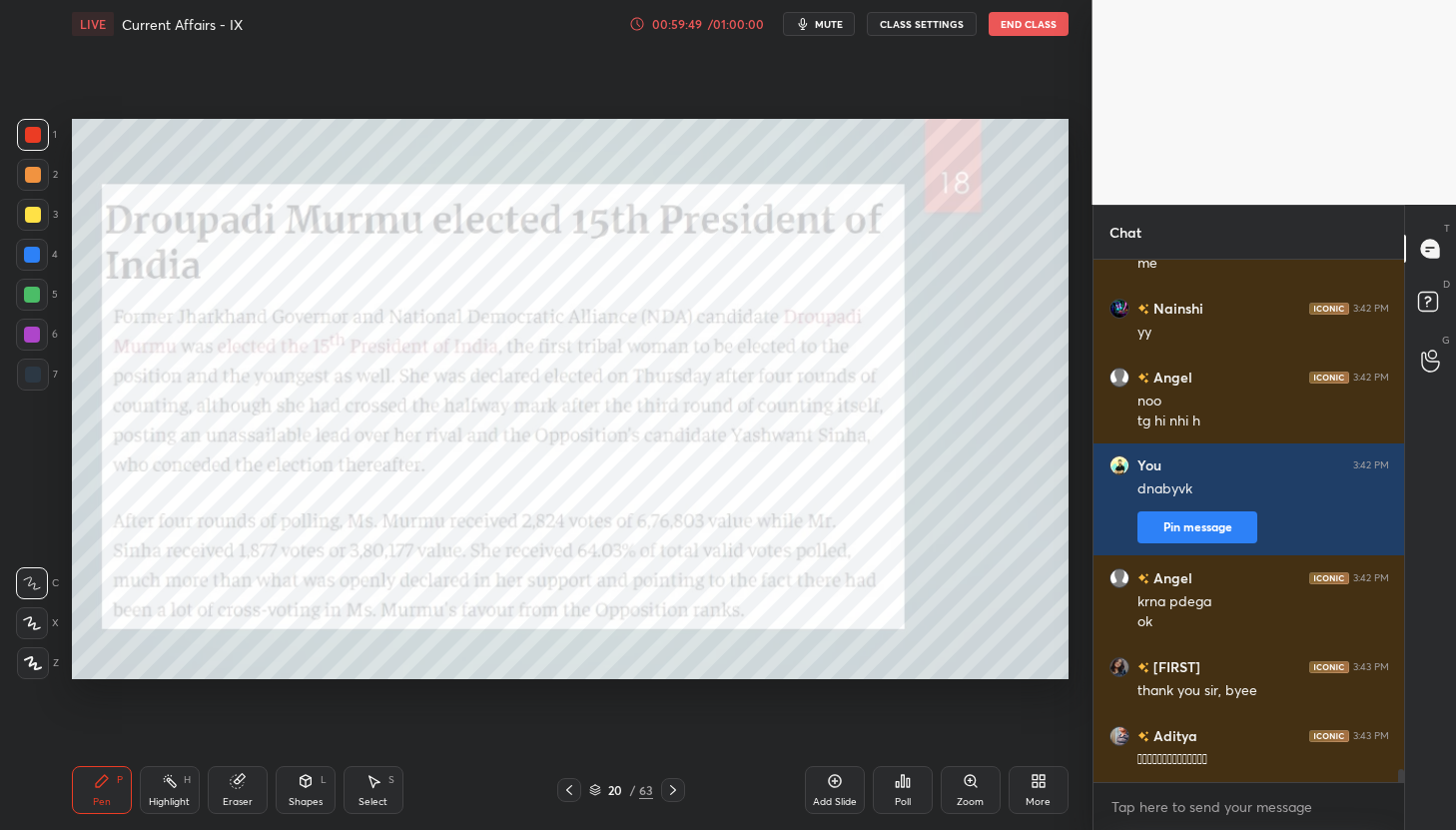 click at bounding box center [569, 790] 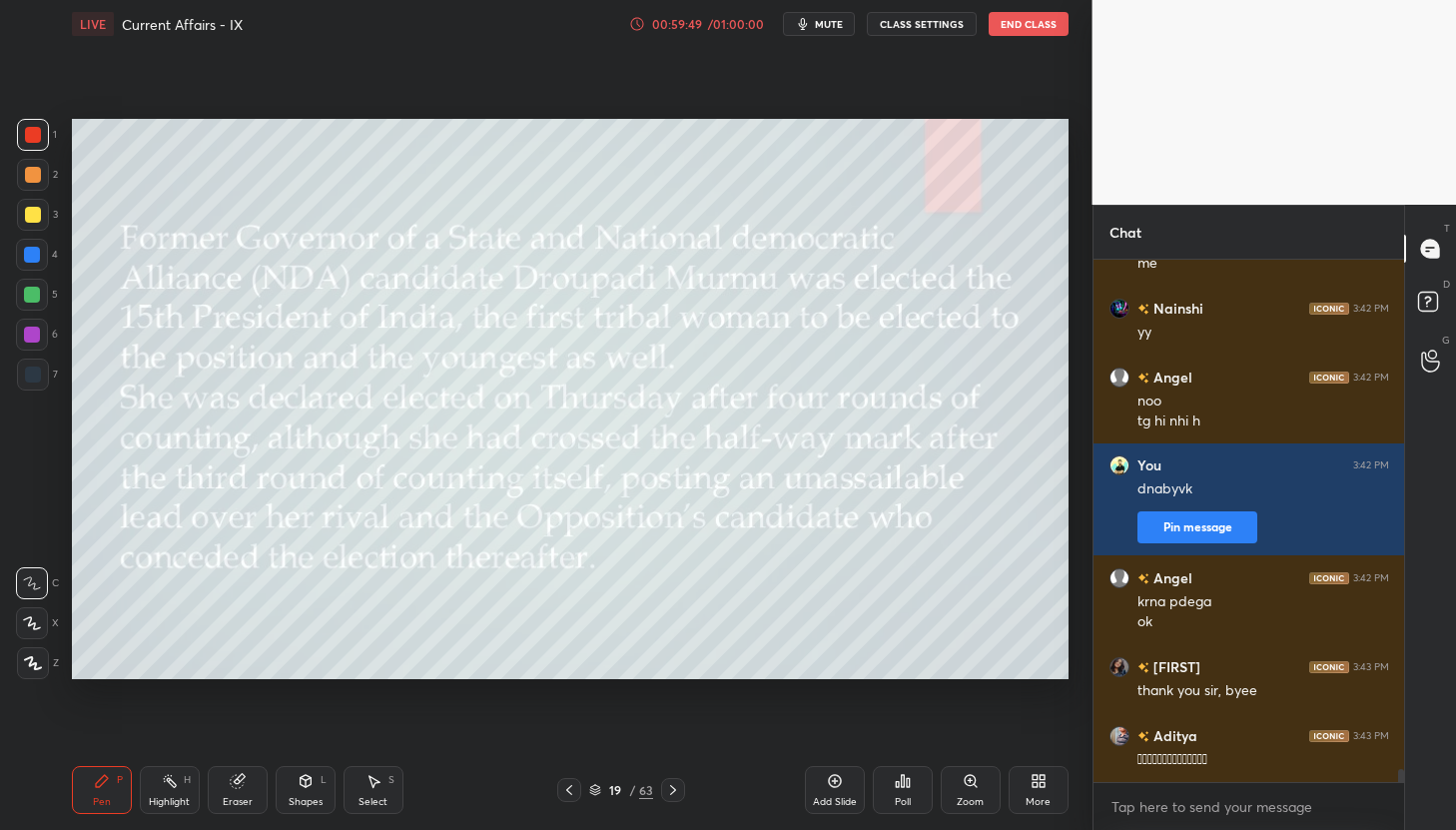 click at bounding box center [569, 790] 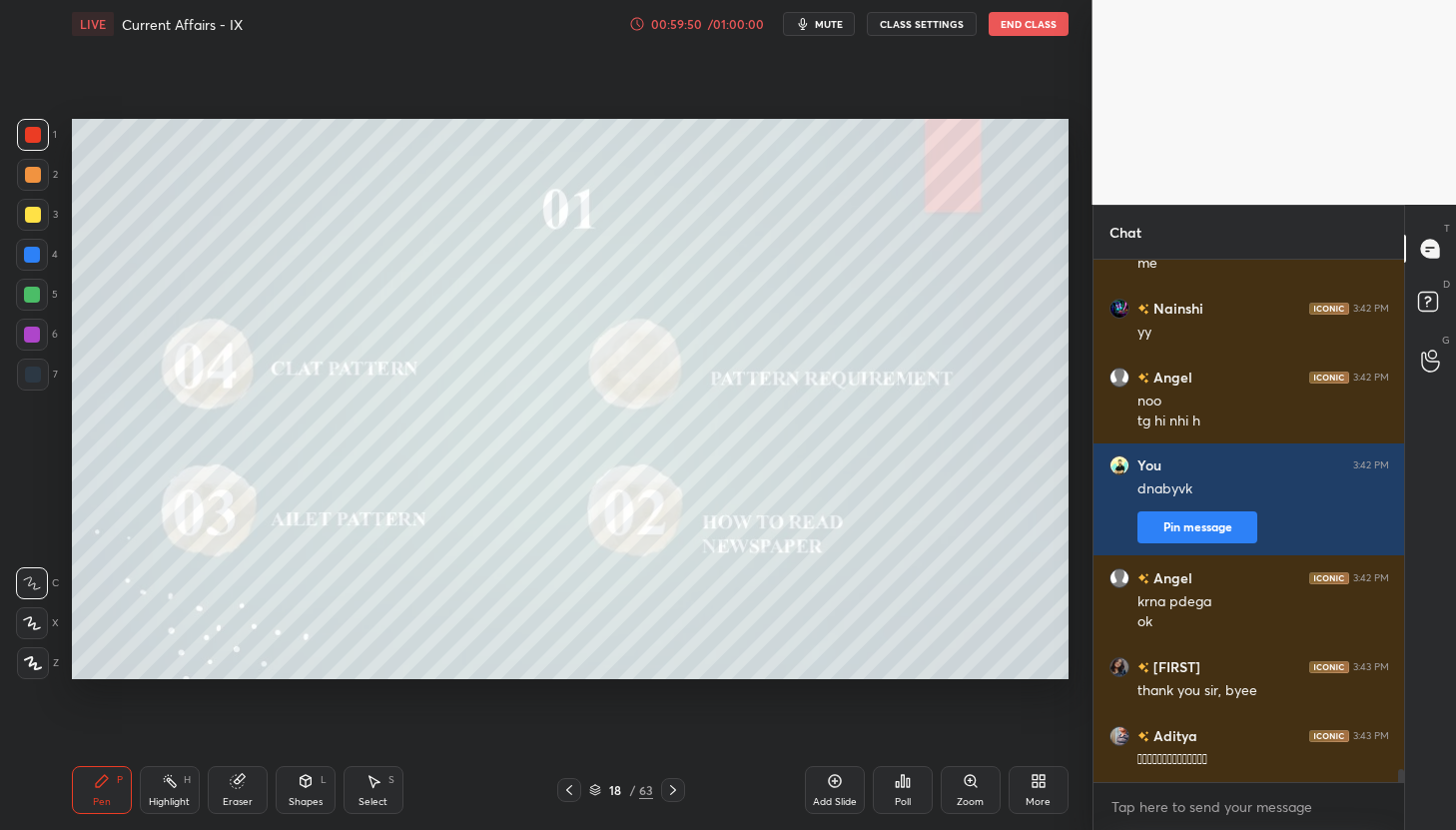 click at bounding box center [569, 790] 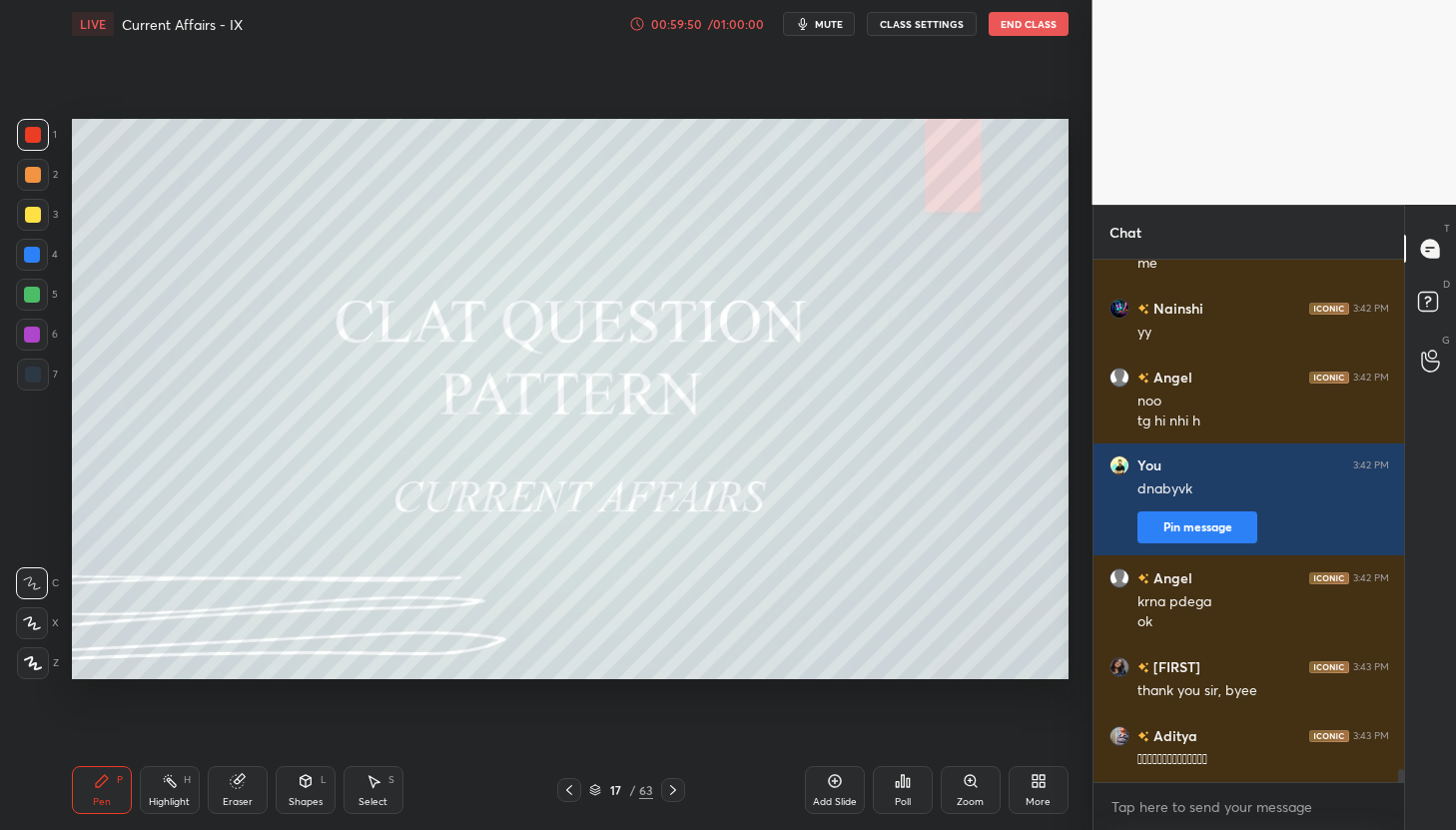 click at bounding box center (569, 790) 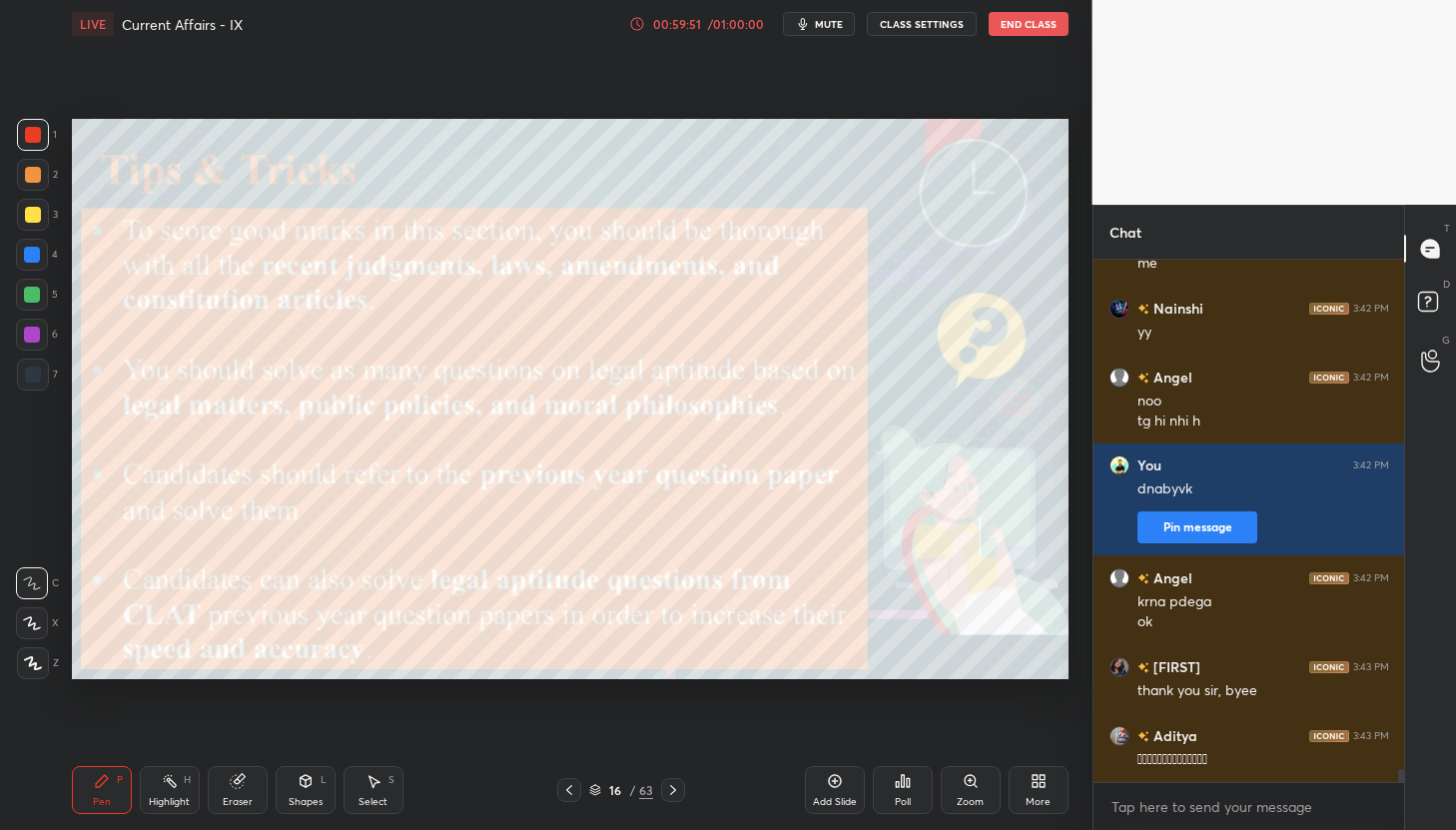 click at bounding box center [569, 790] 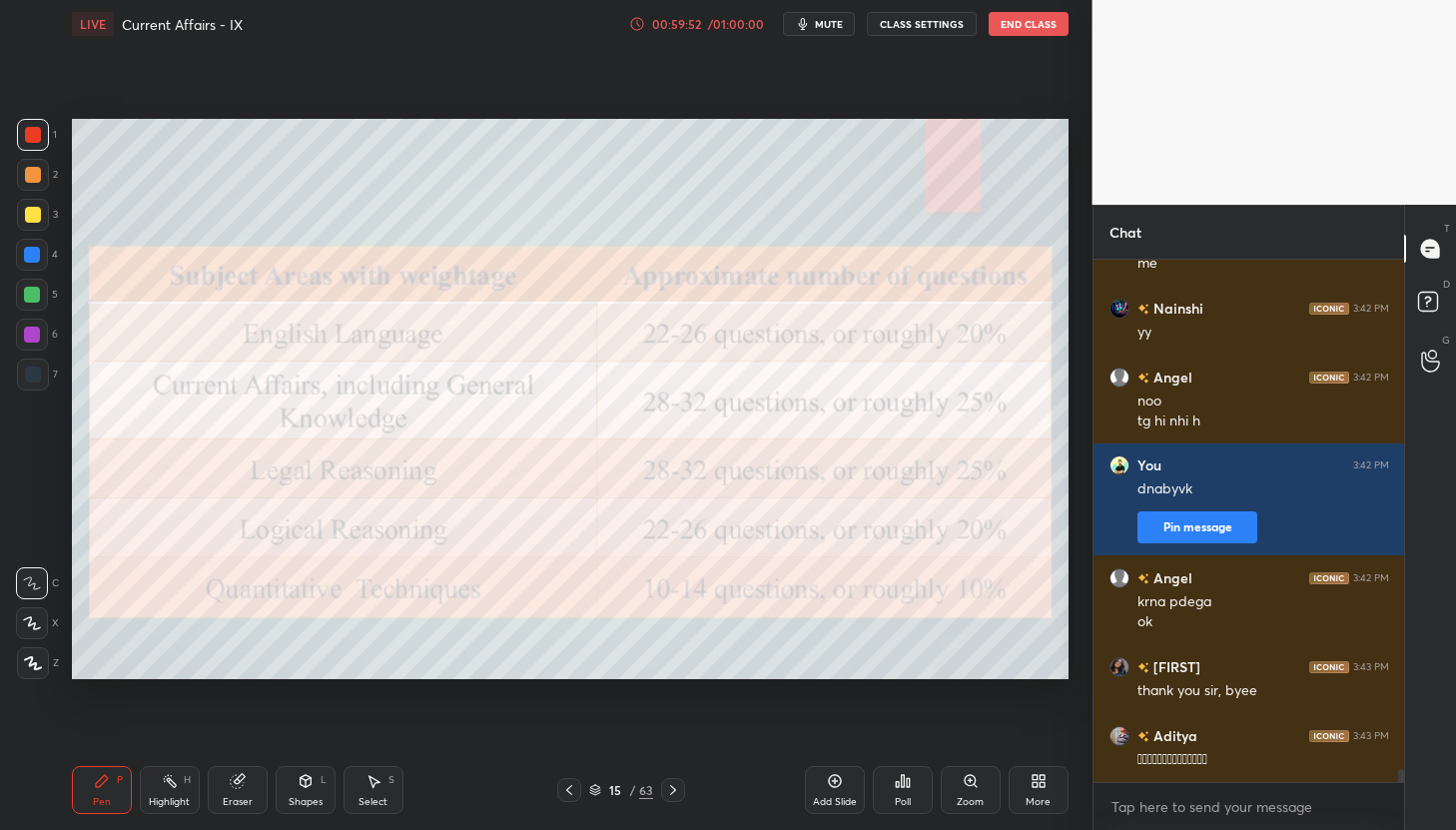 click at bounding box center [569, 790] 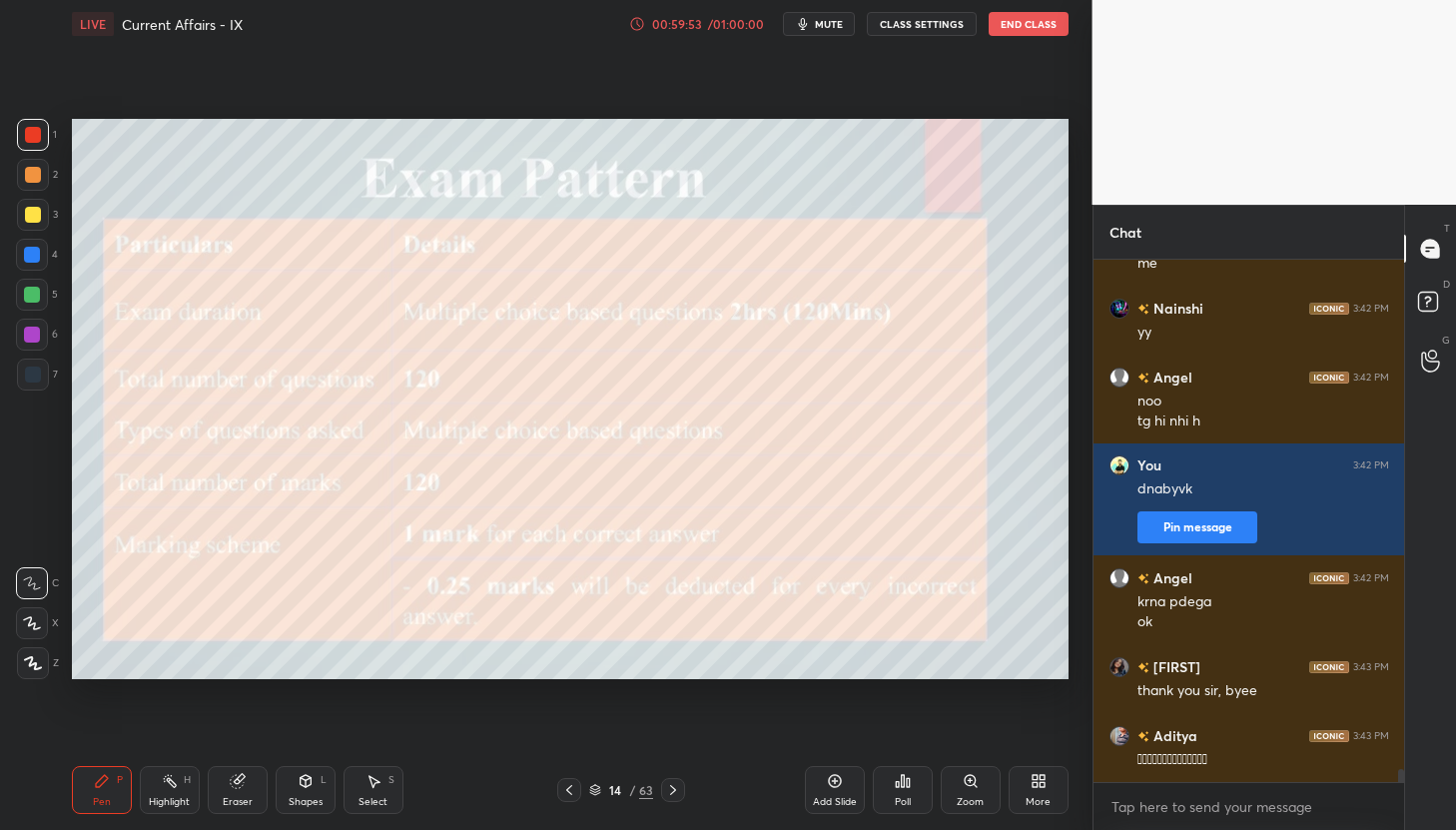 click at bounding box center (569, 790) 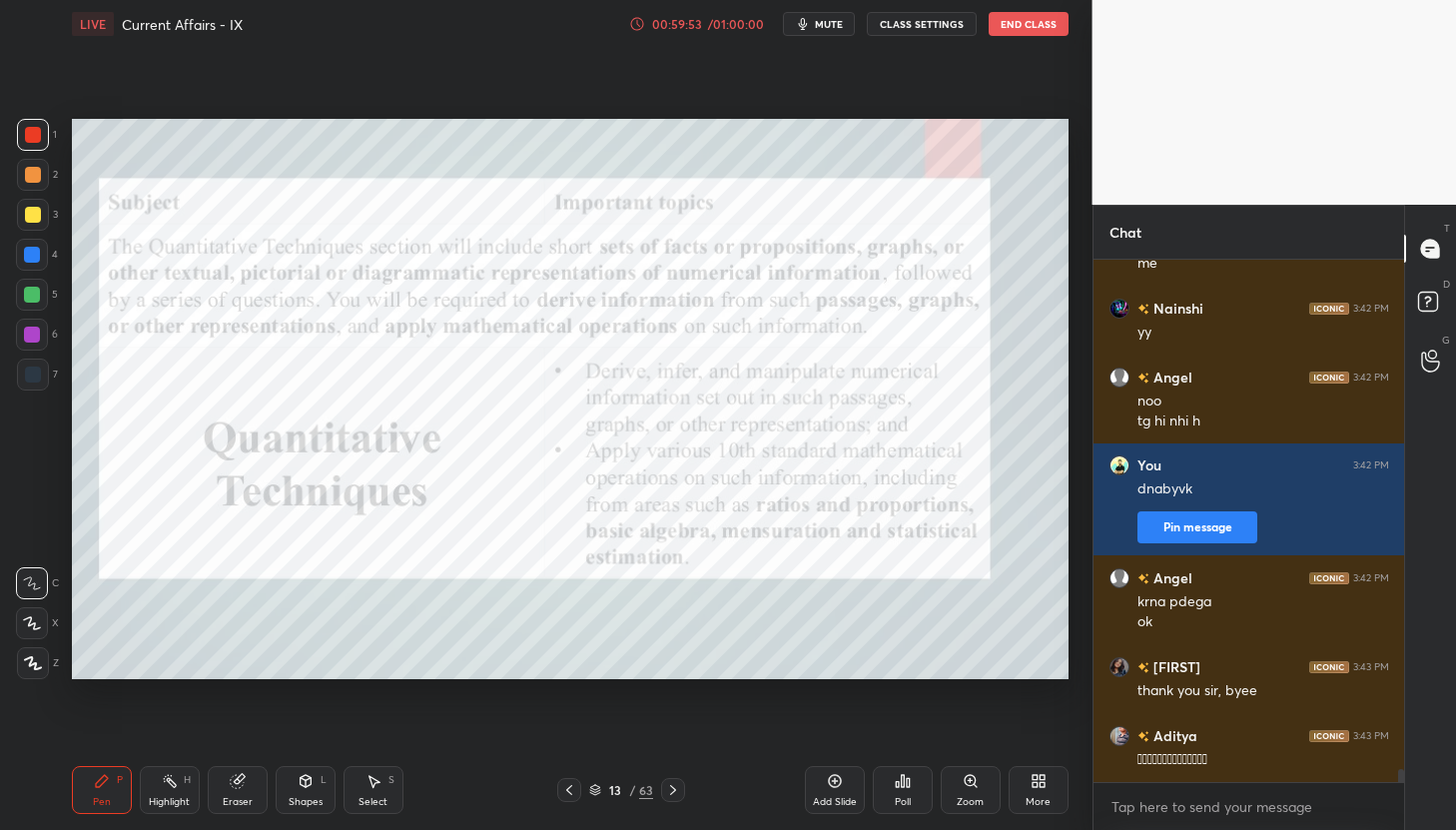 click at bounding box center (569, 790) 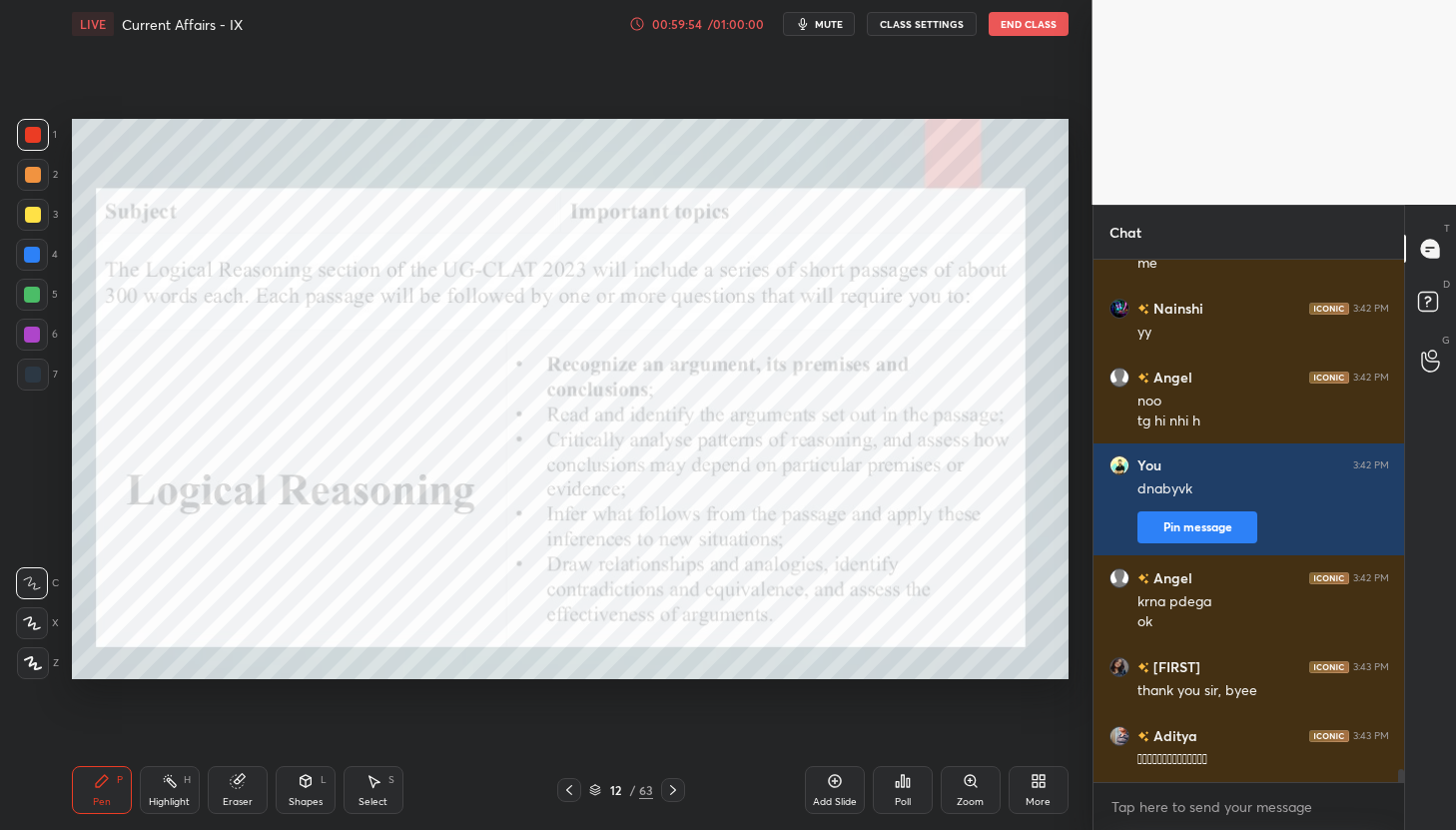 click at bounding box center (569, 790) 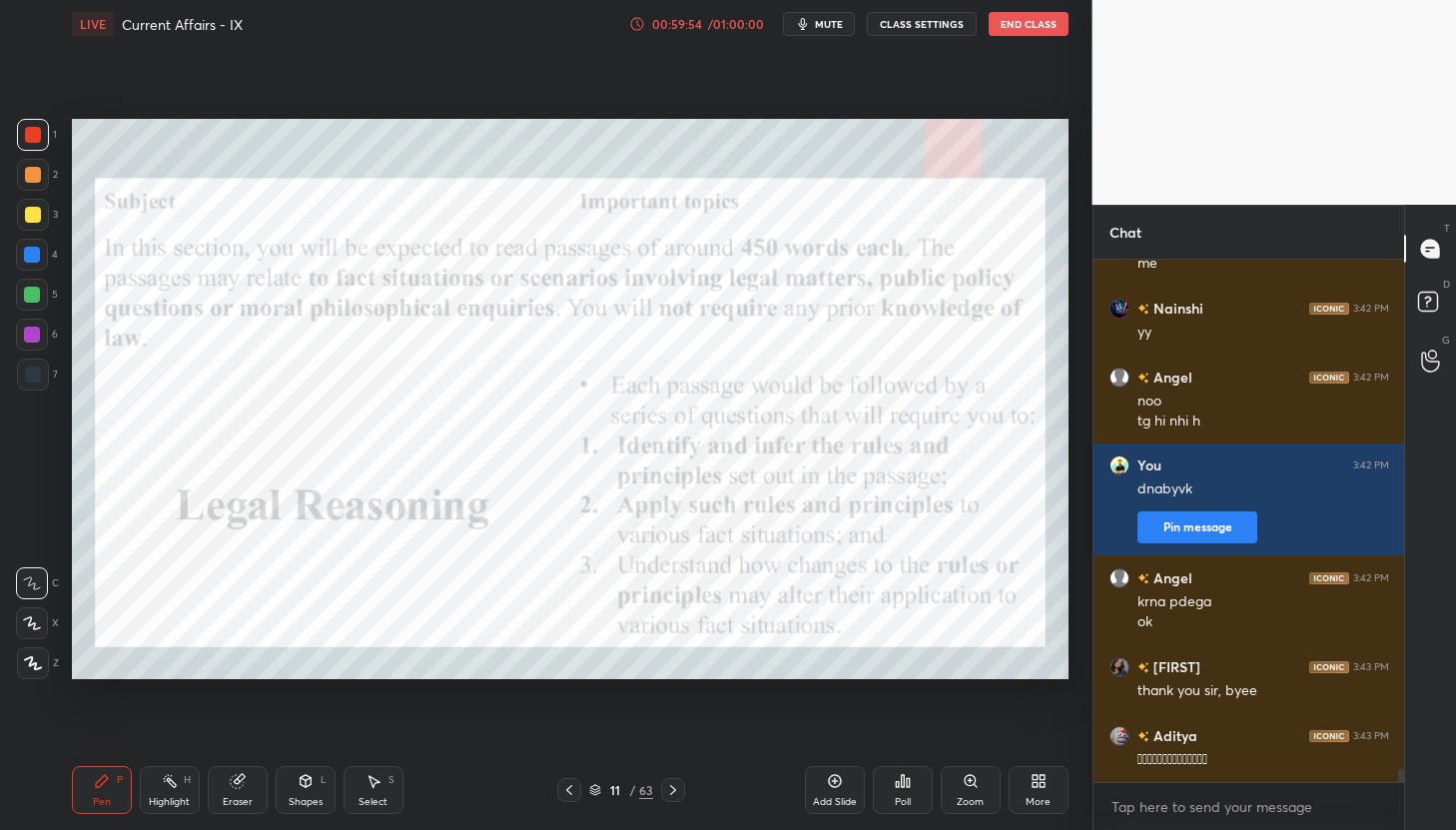 click at bounding box center (569, 790) 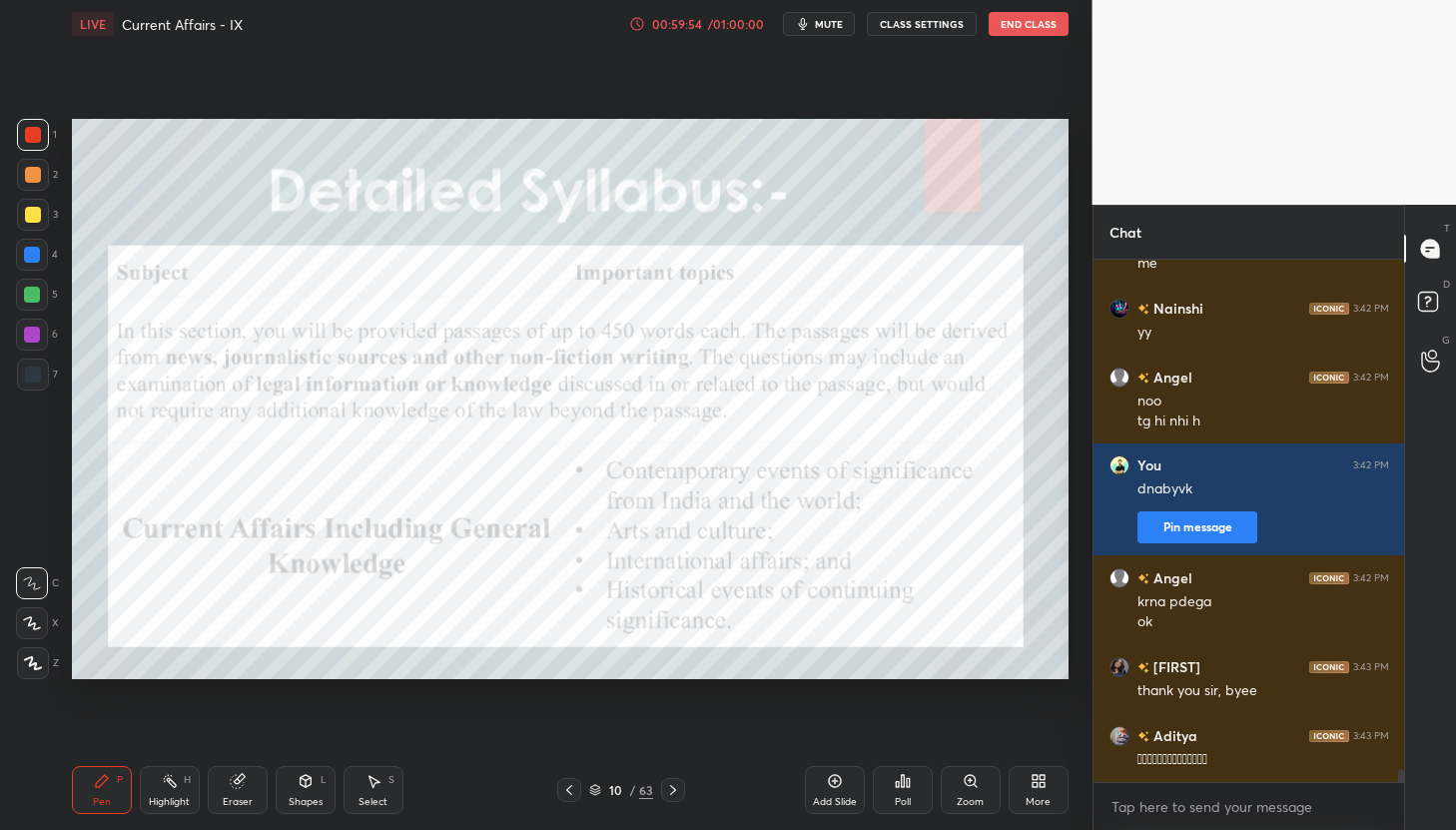 click at bounding box center (569, 790) 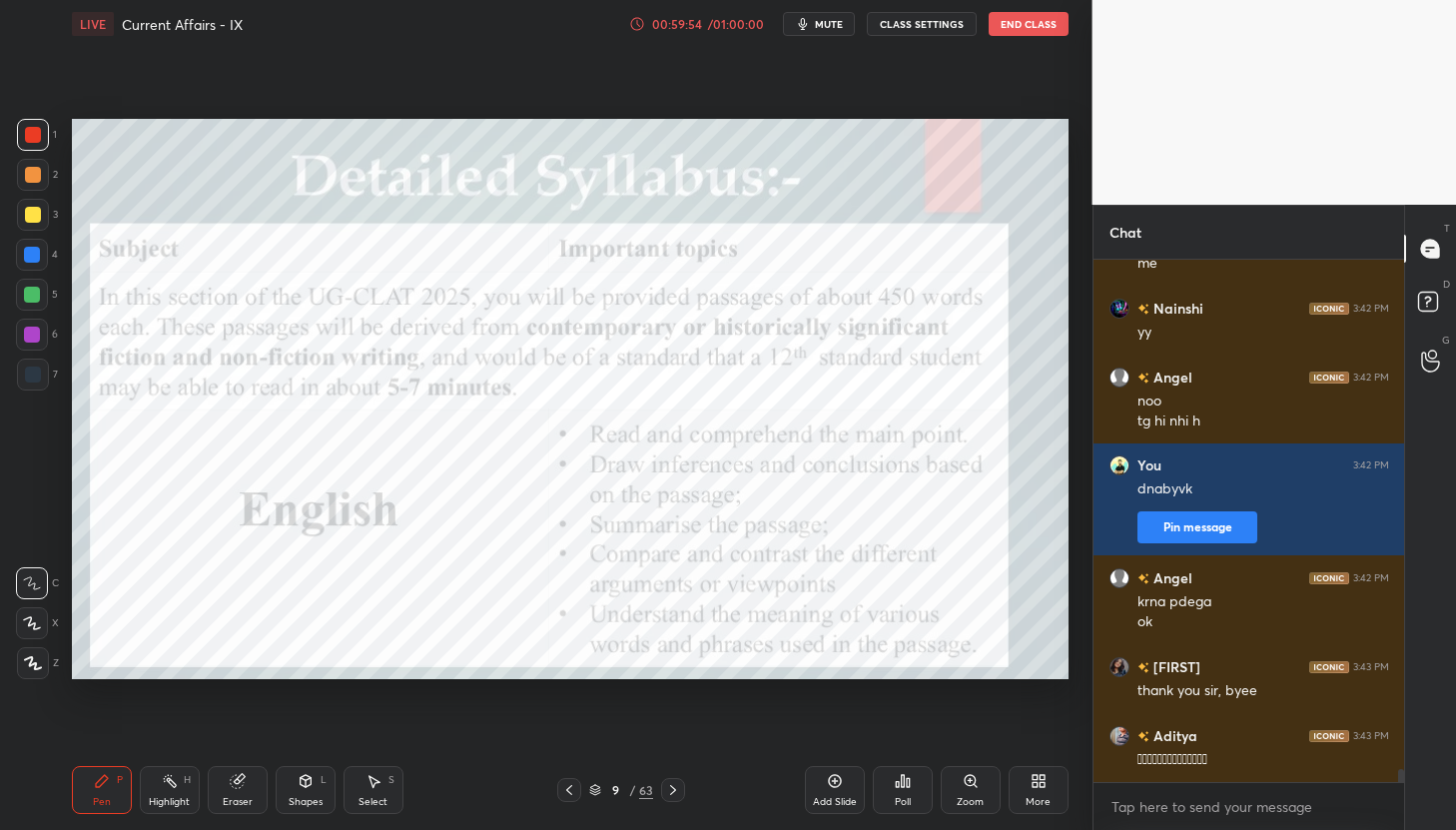 click at bounding box center [569, 790] 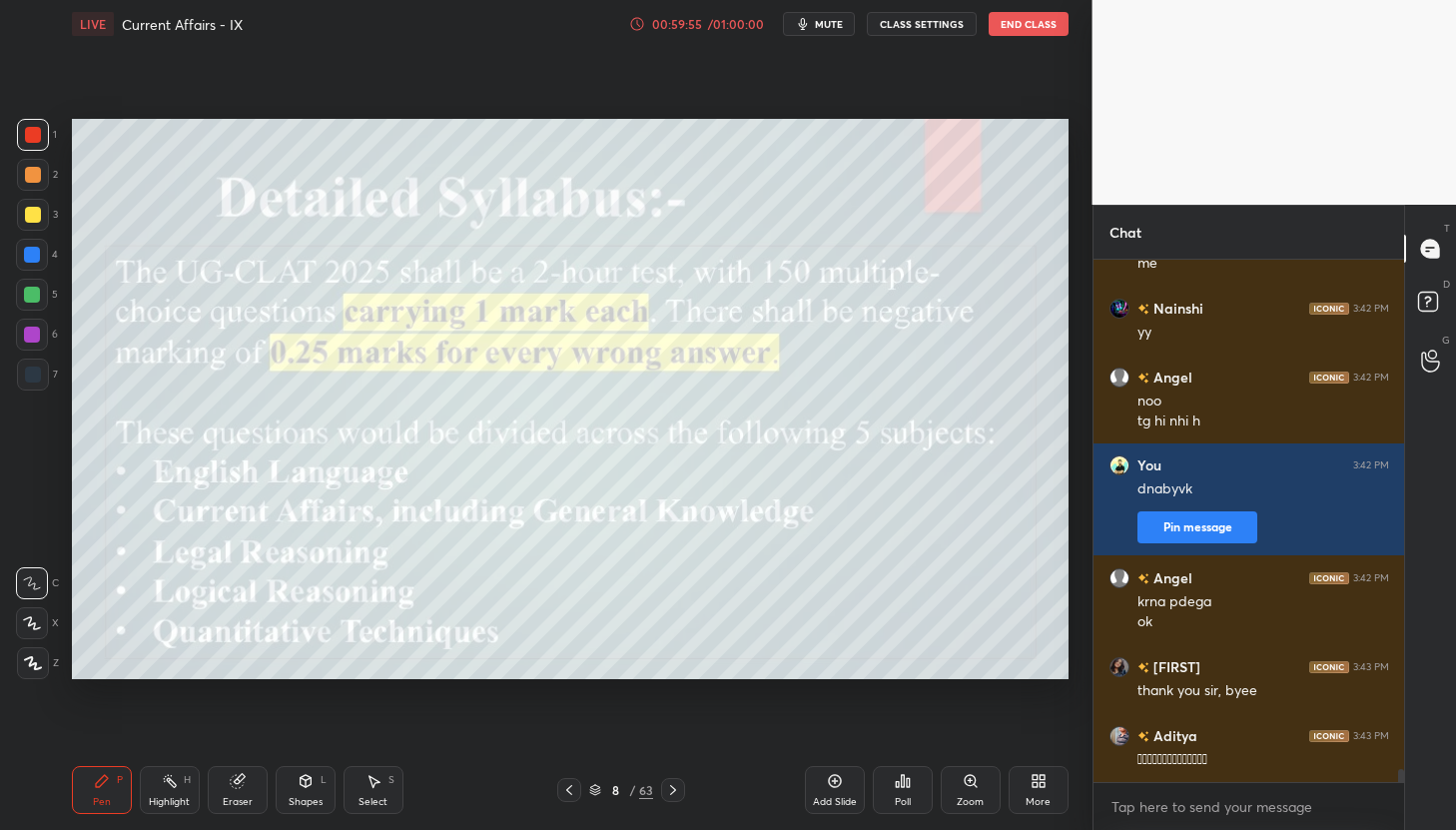 click at bounding box center (569, 790) 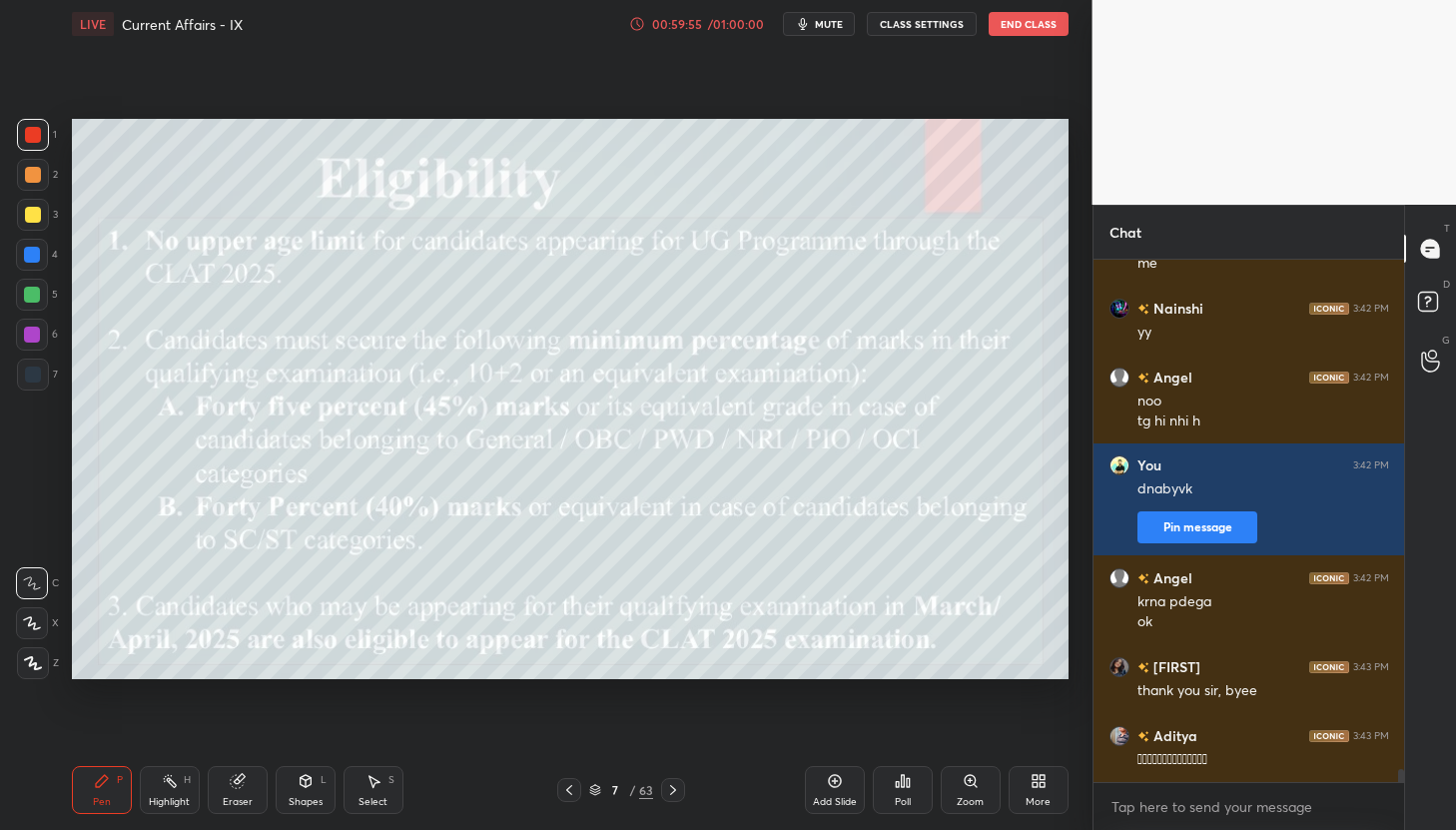 click at bounding box center (569, 790) 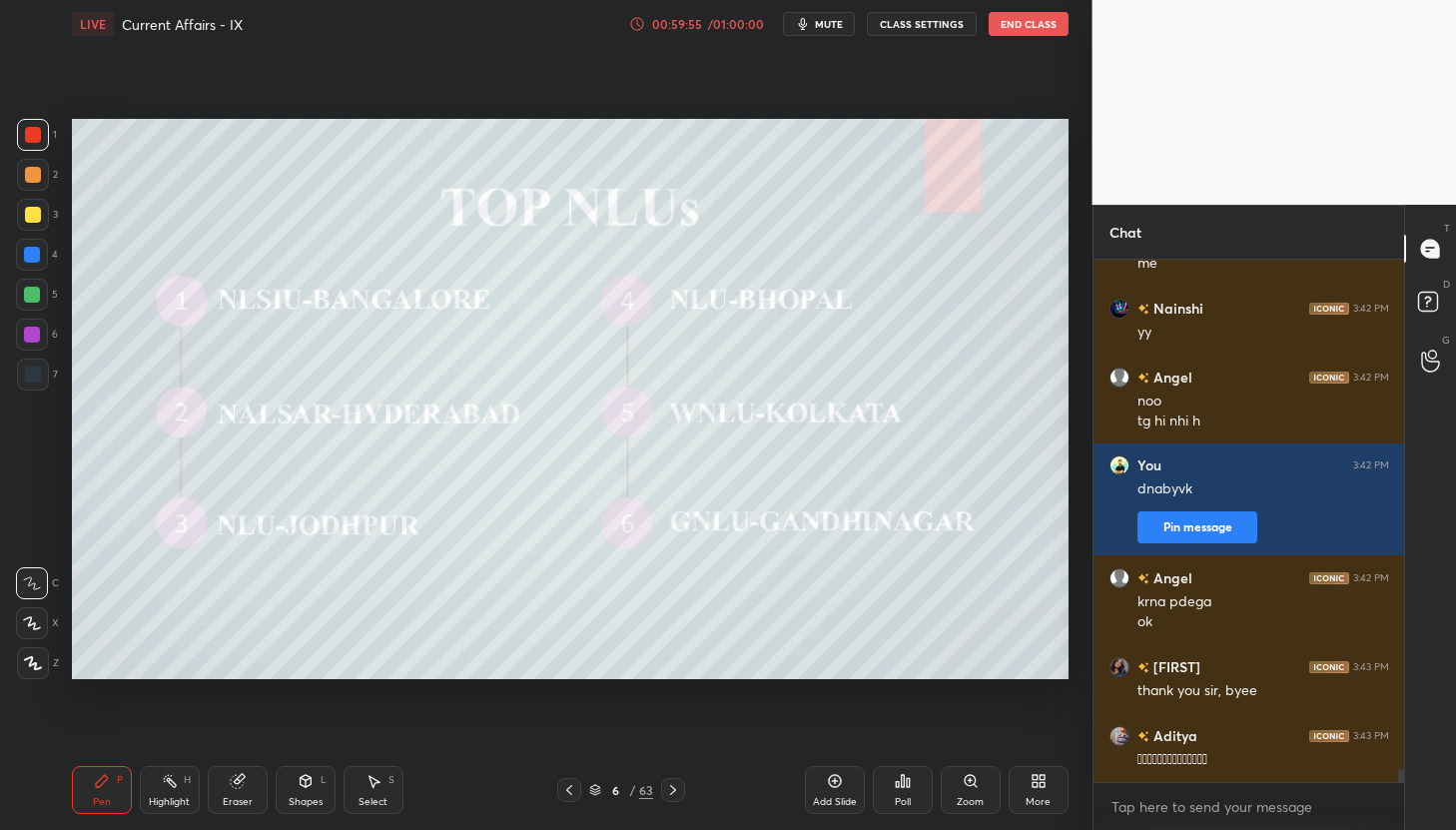 click at bounding box center (569, 790) 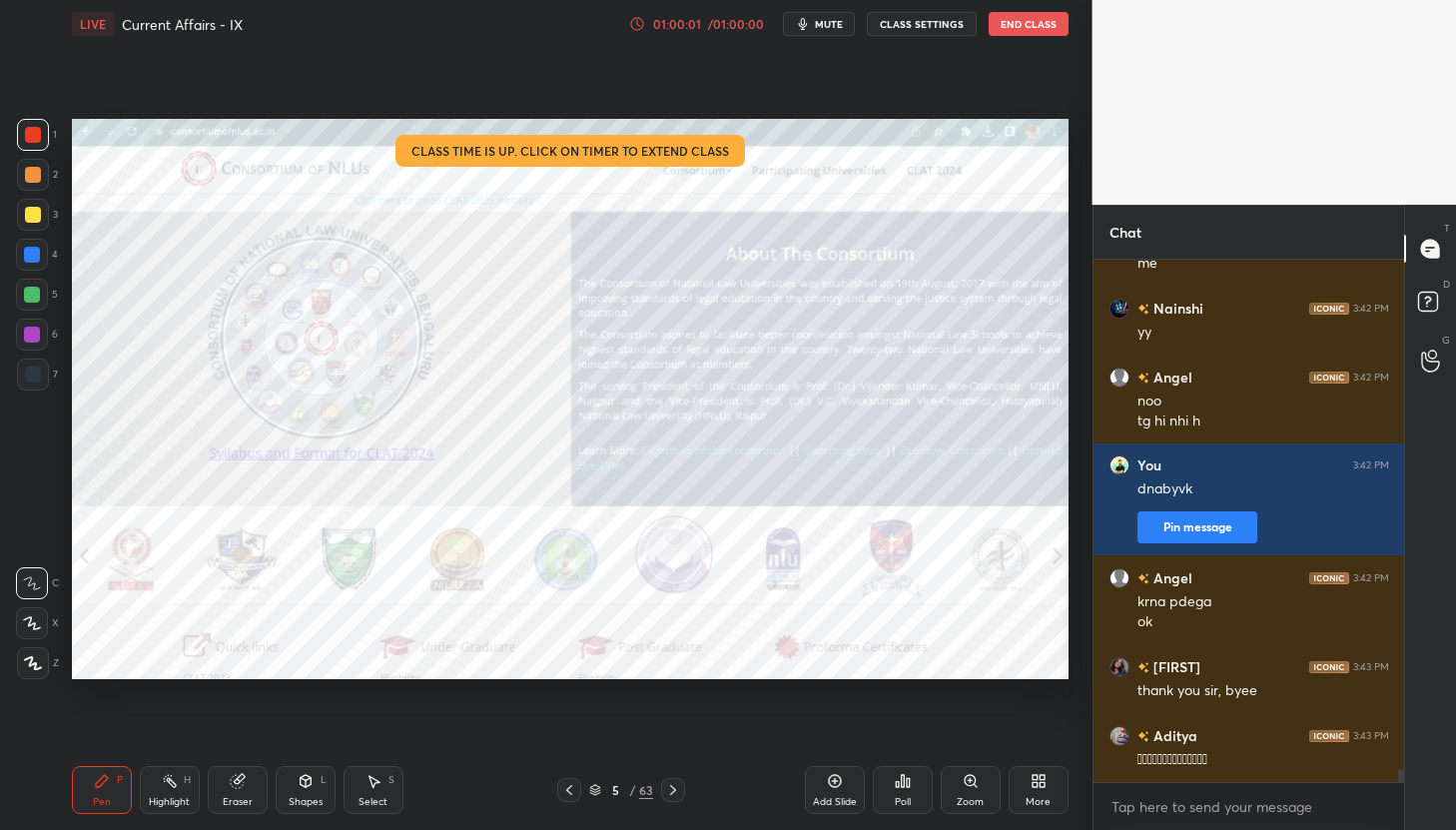 click at bounding box center (569, 790) 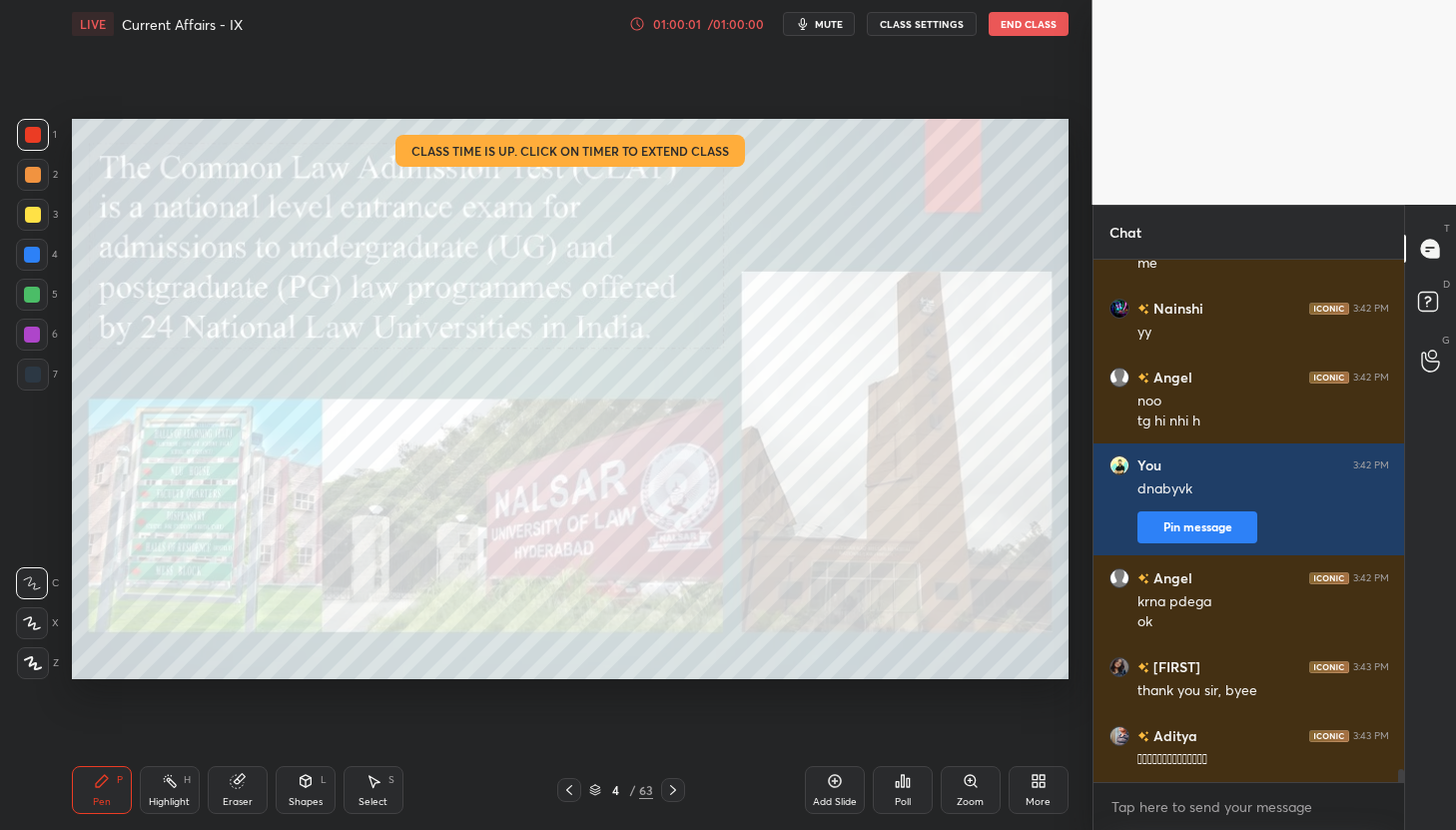 click at bounding box center (569, 790) 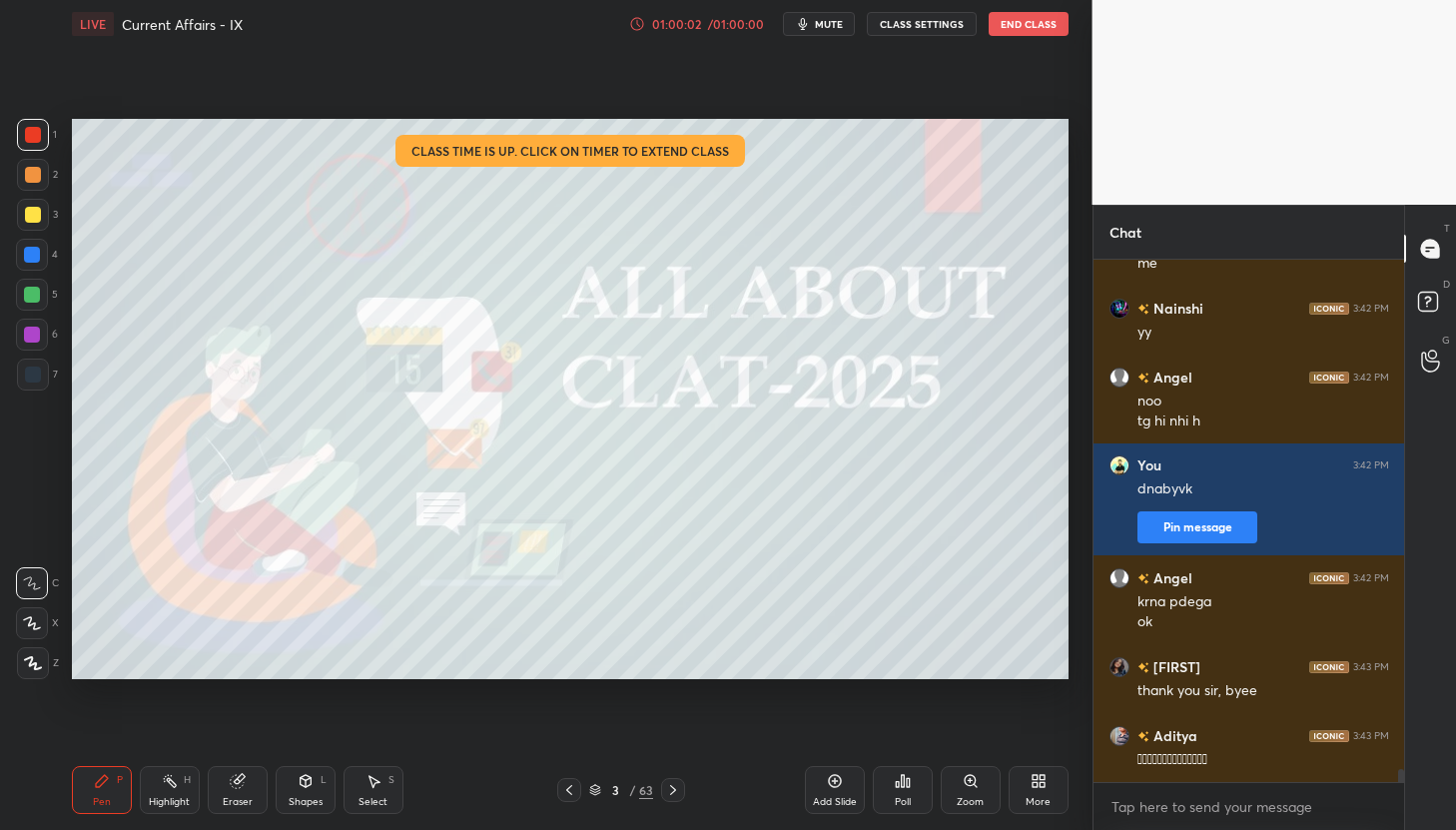 click at bounding box center (569, 790) 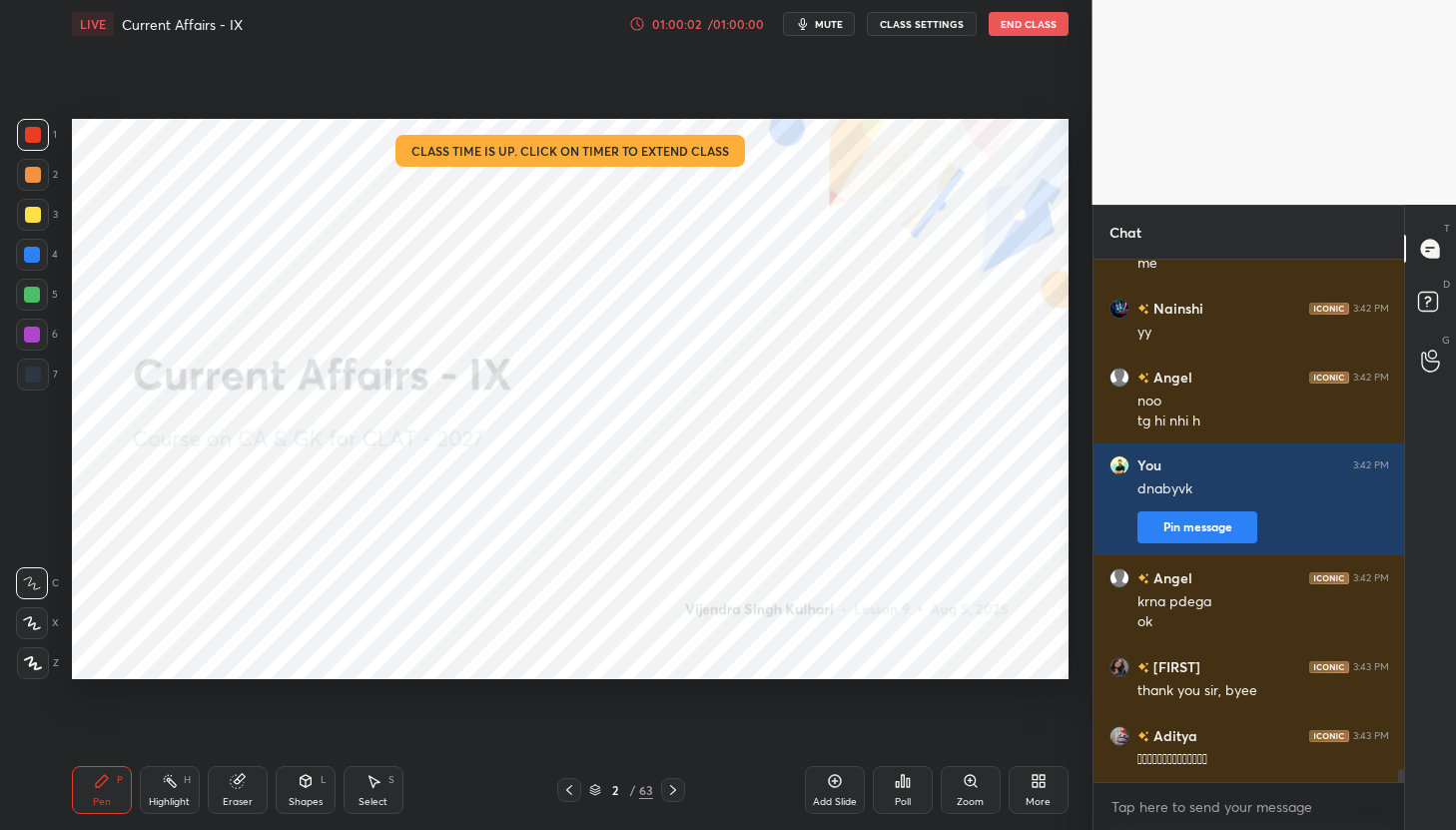 click at bounding box center (569, 790) 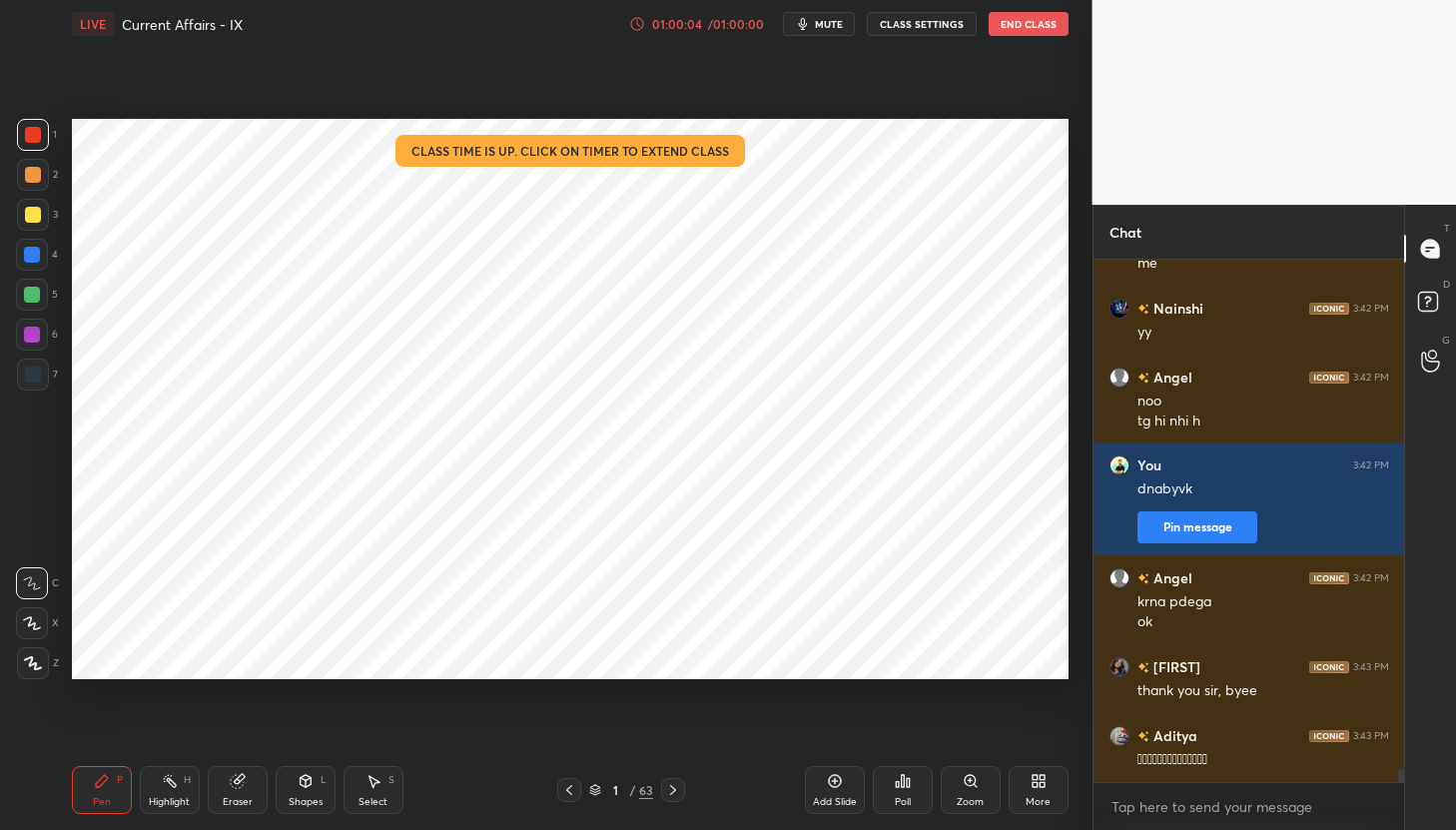 click 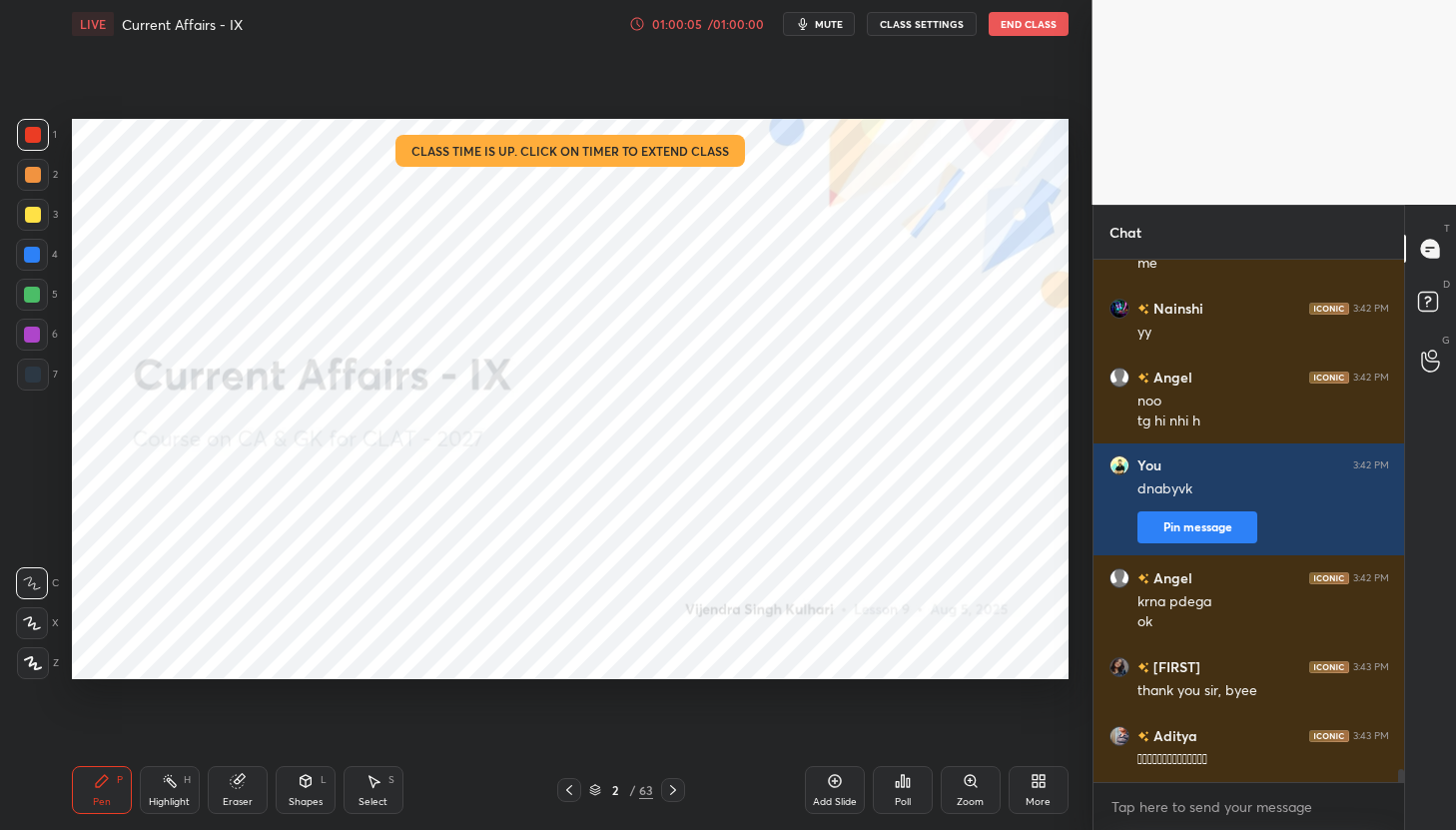 click on "End Class" at bounding box center (1029, 24) 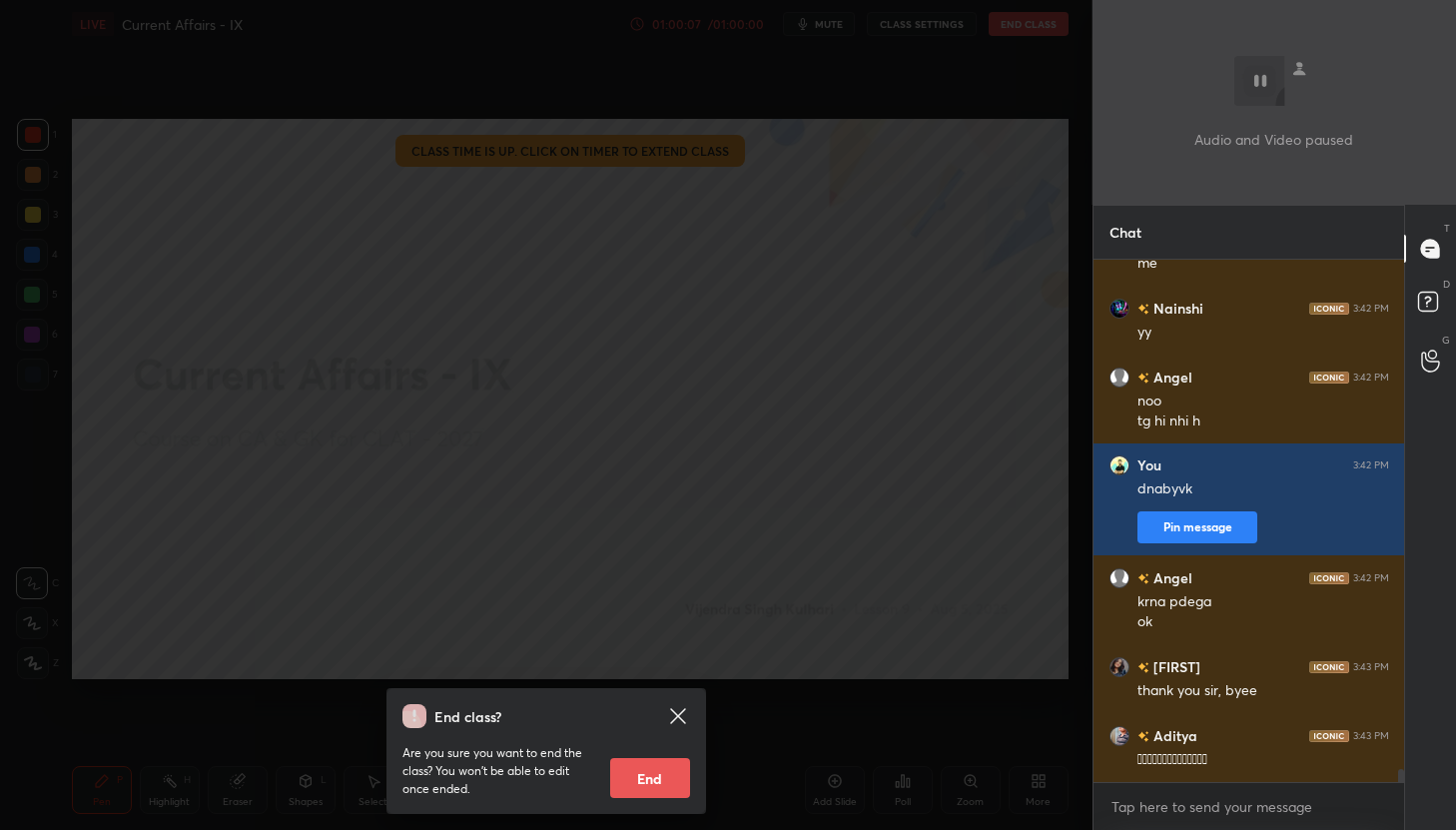 click on "End" at bounding box center [650, 778] 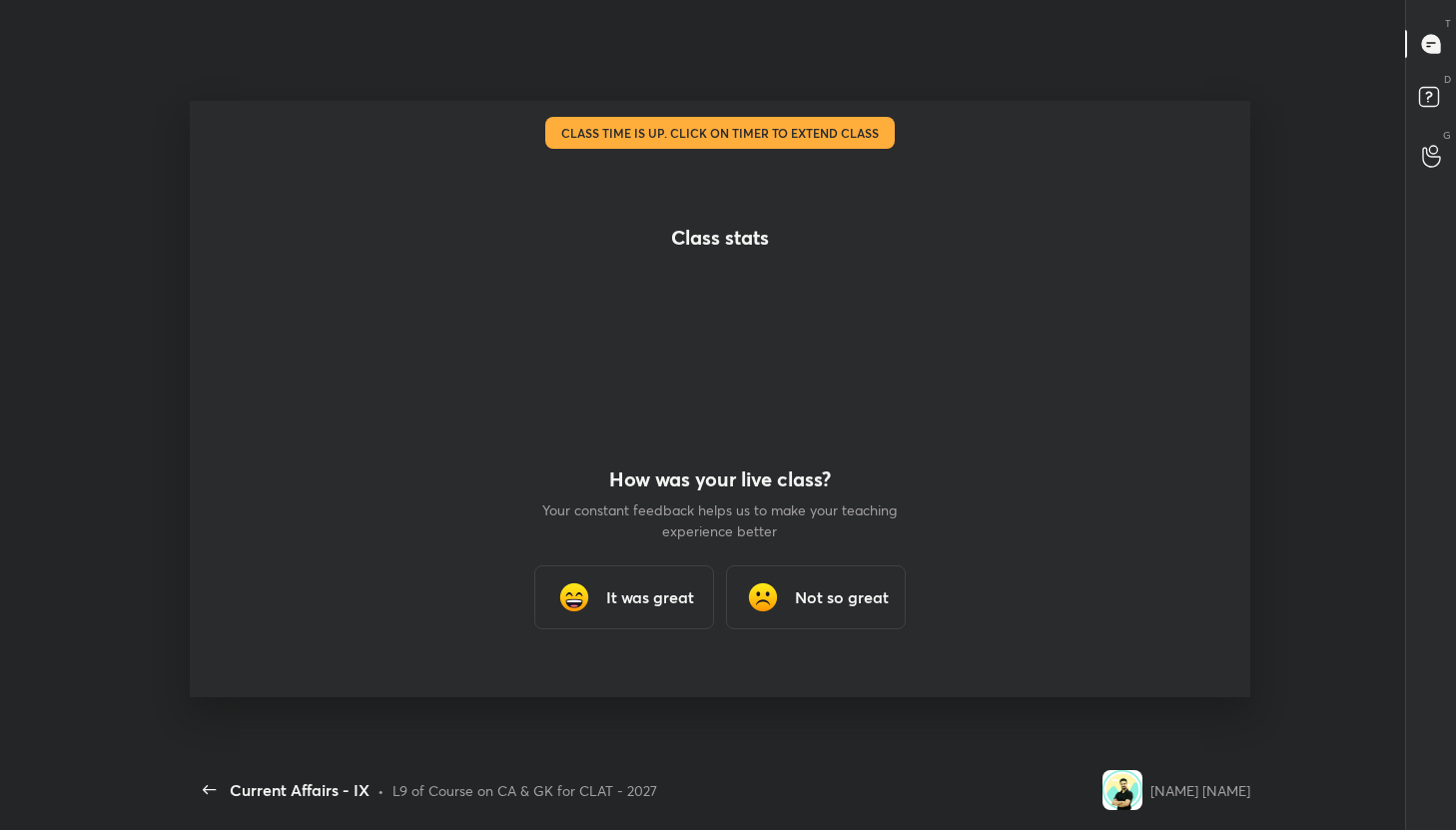 scroll, scrollTop: 99178, scrollLeft: 98684, axis: both 